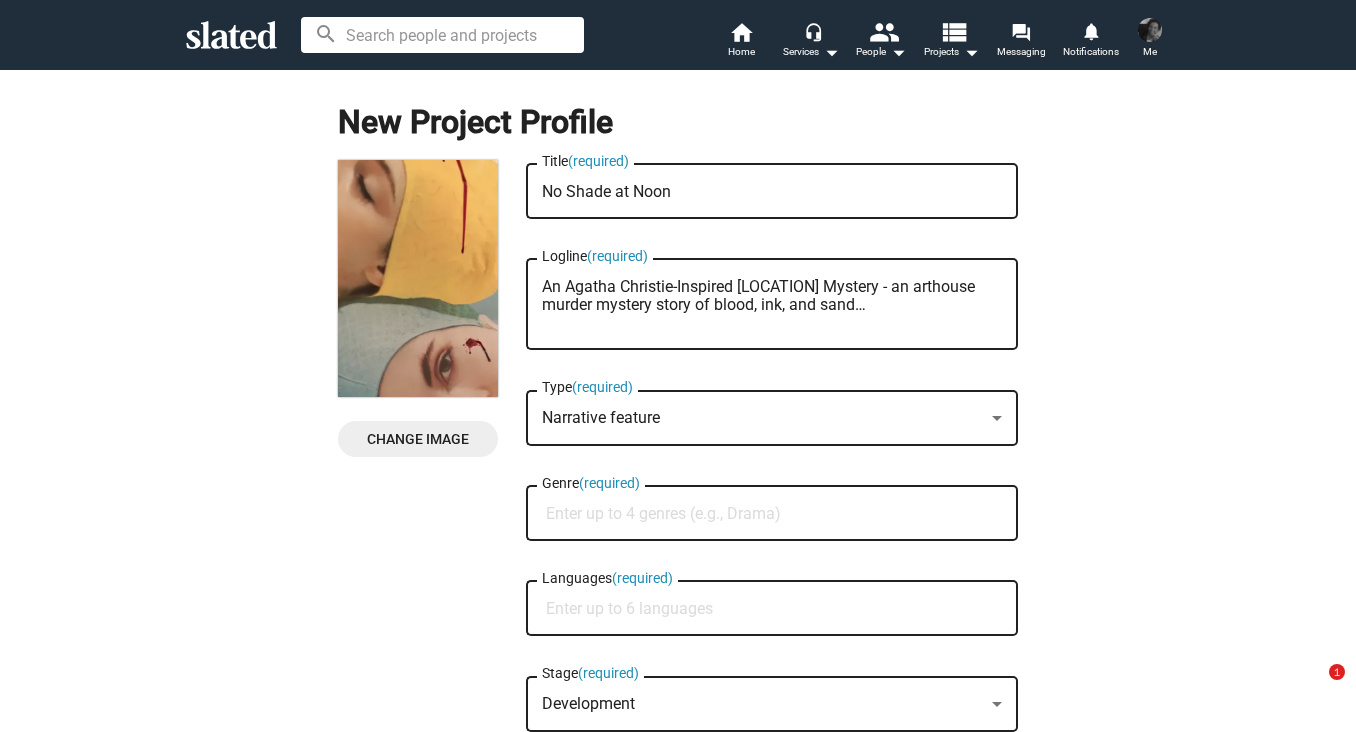 scroll, scrollTop: 0, scrollLeft: 0, axis: both 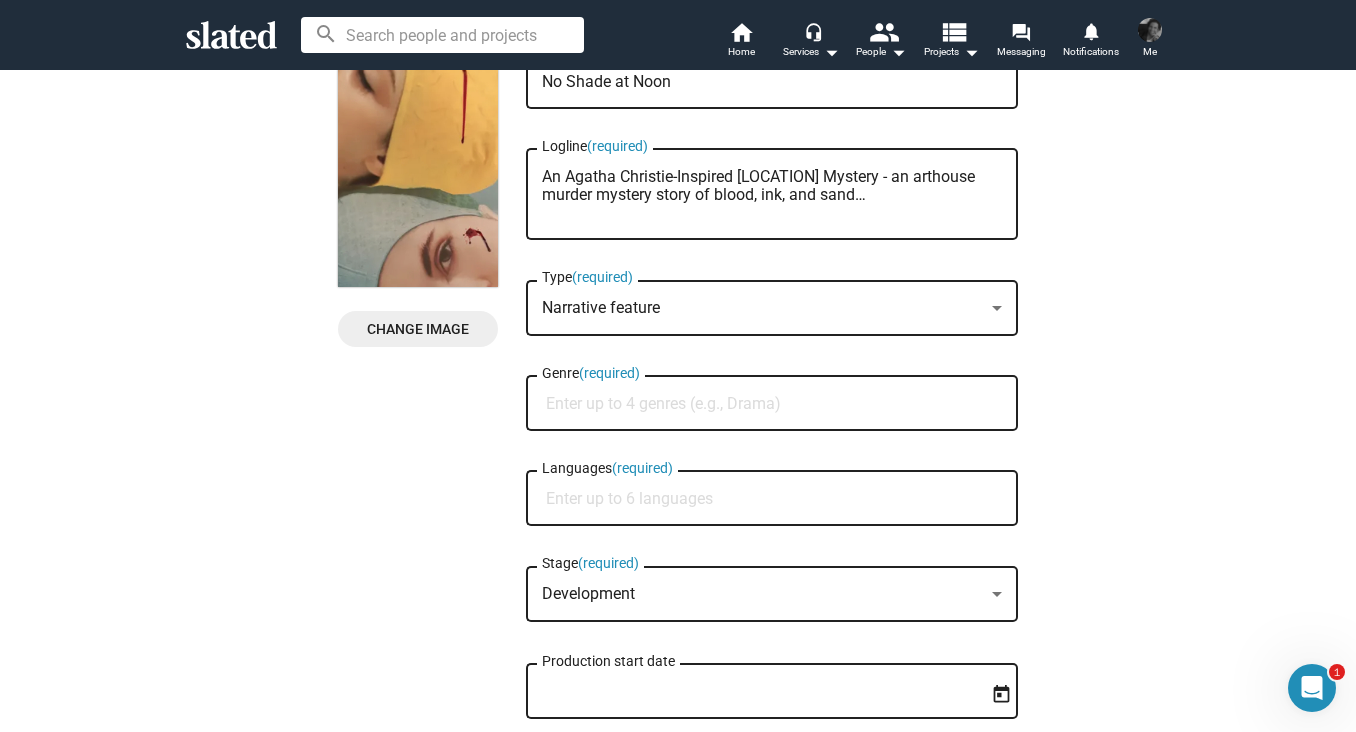 click on "Genre  (required)" at bounding box center (776, 404) 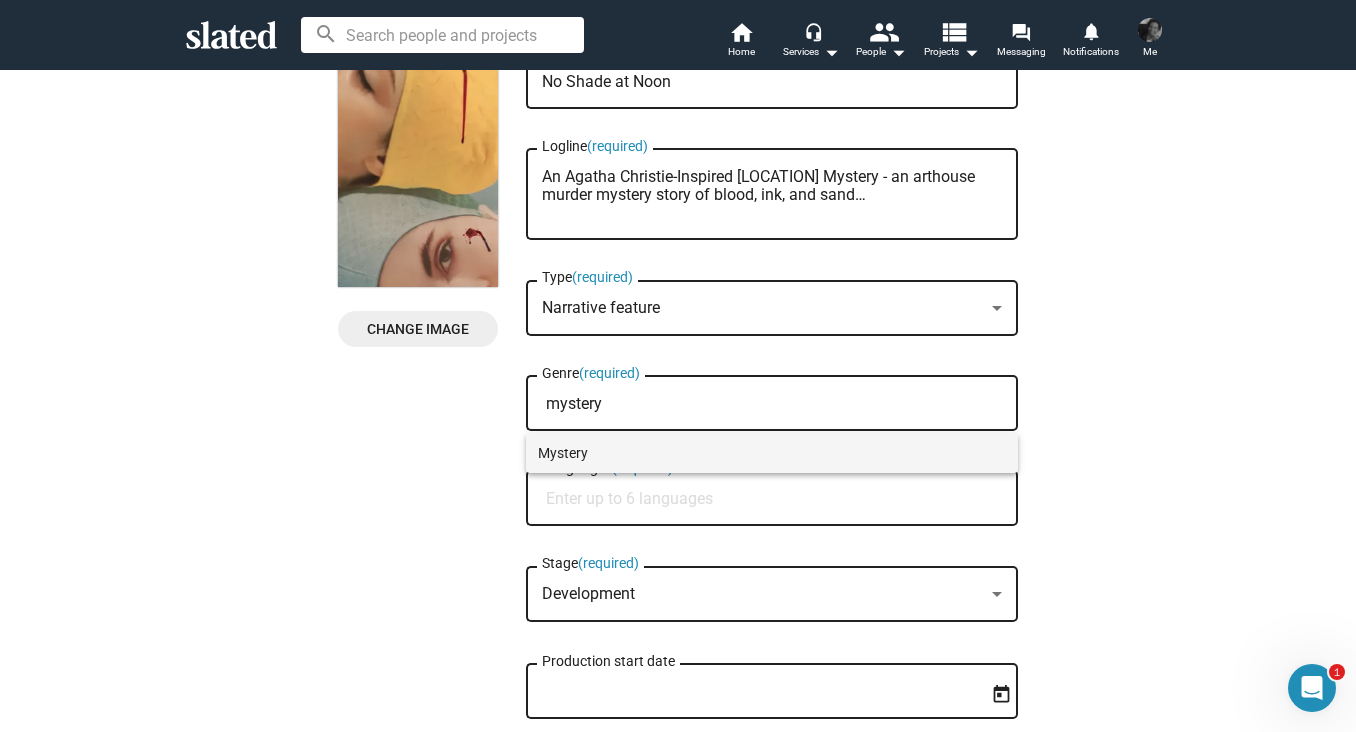 type on "mystery" 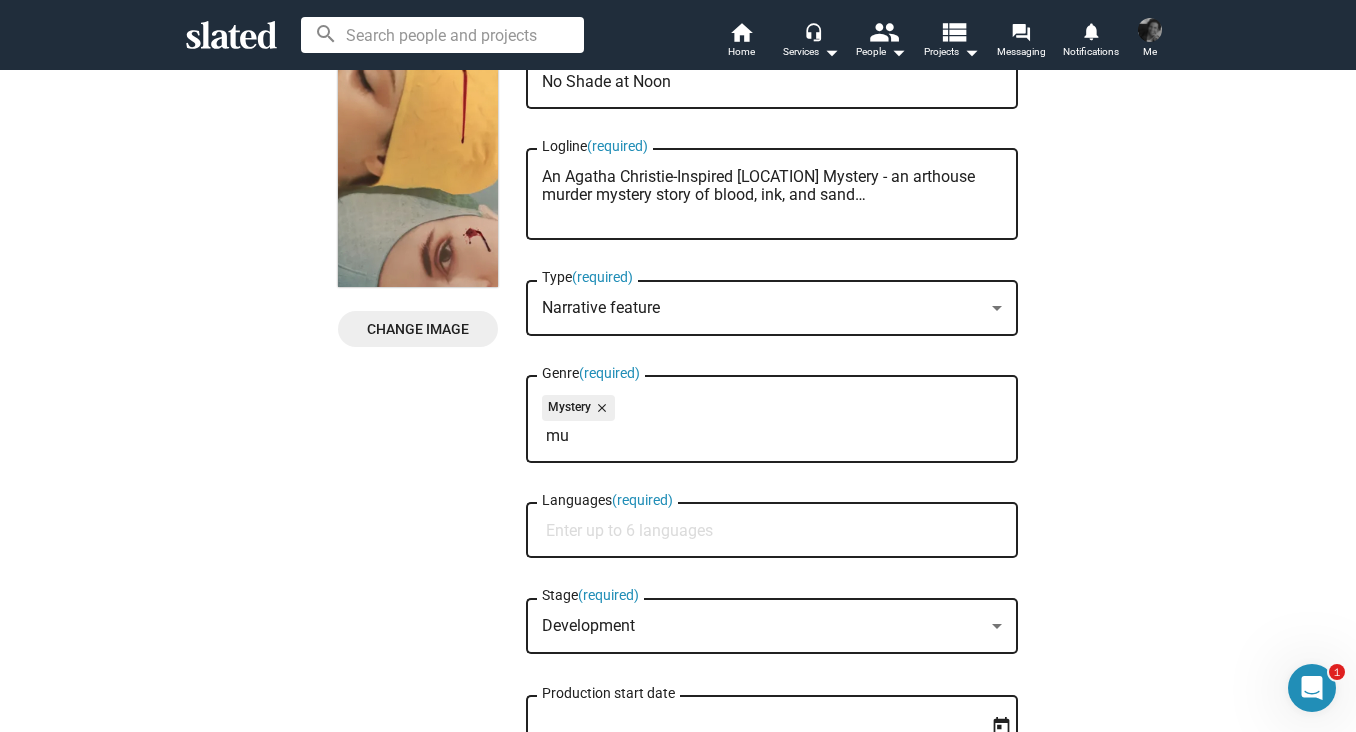 type on "m" 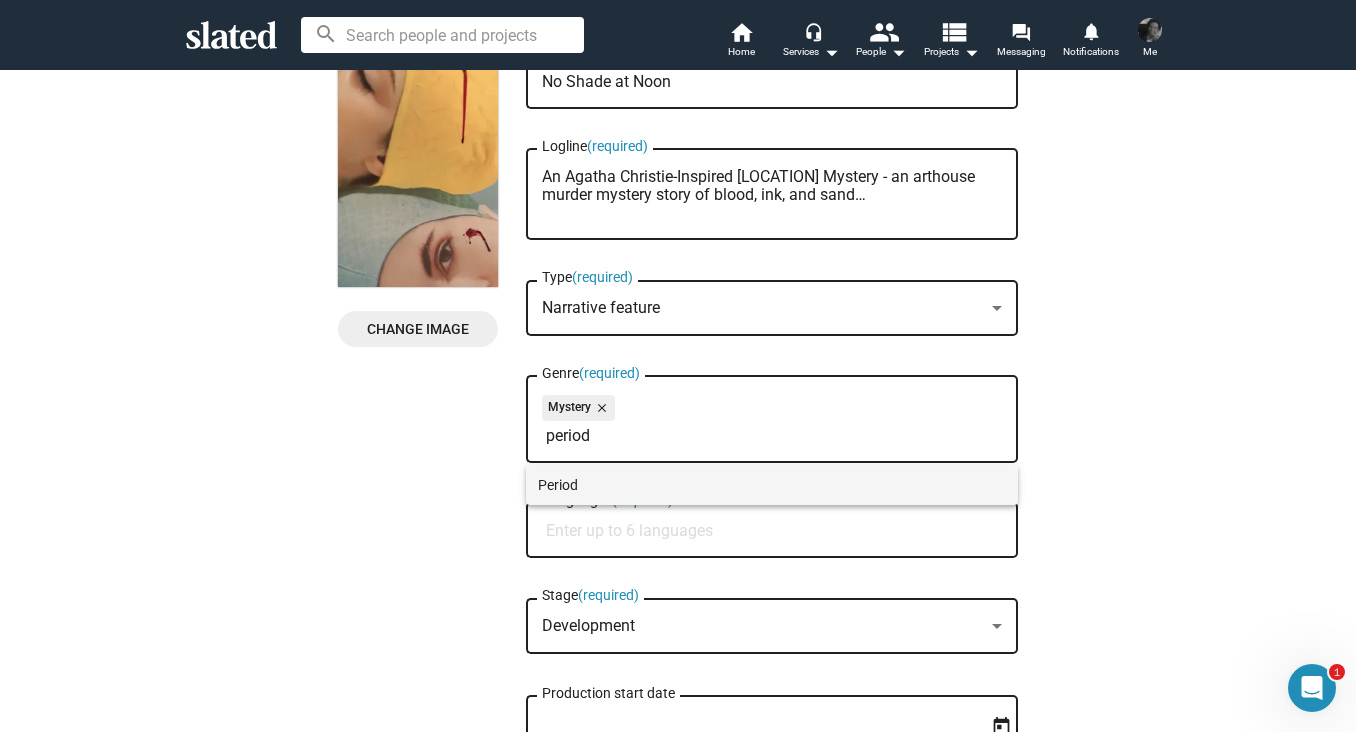 type on "period" 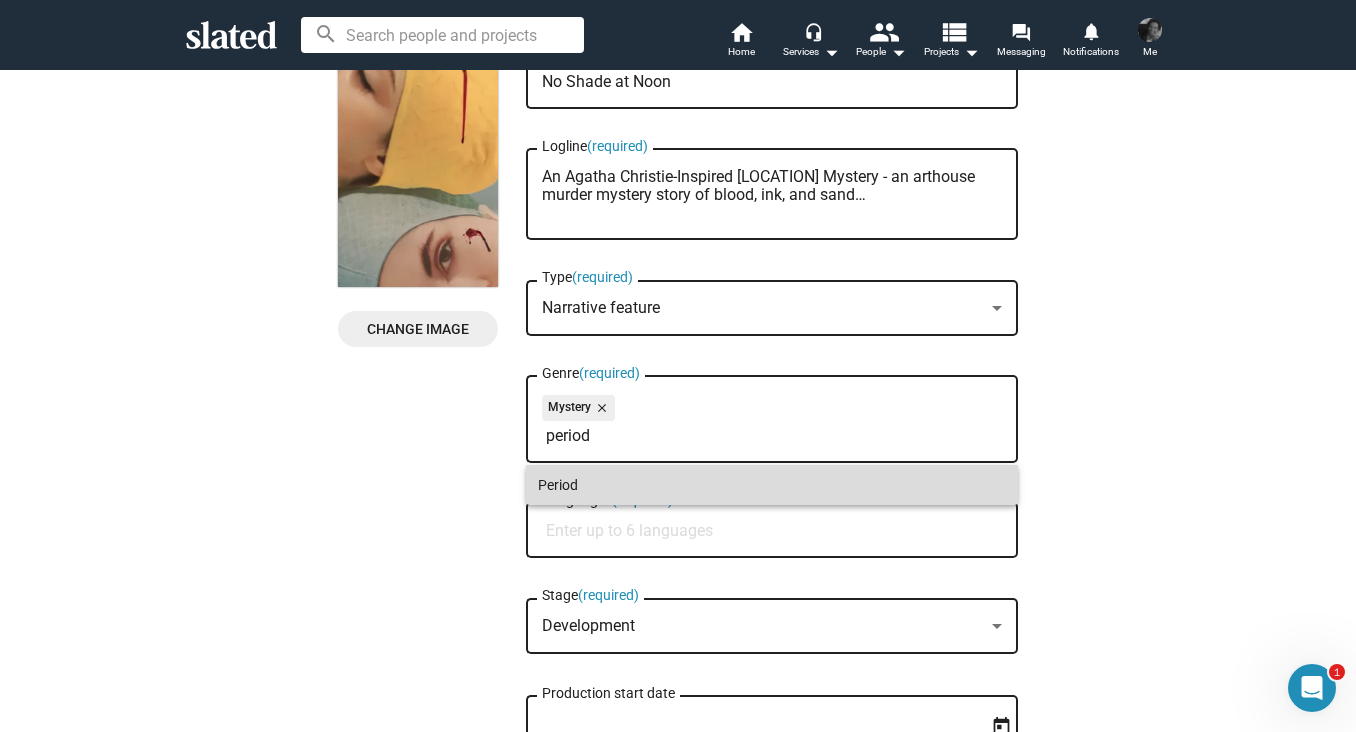 click on "Period" at bounding box center (772, 485) 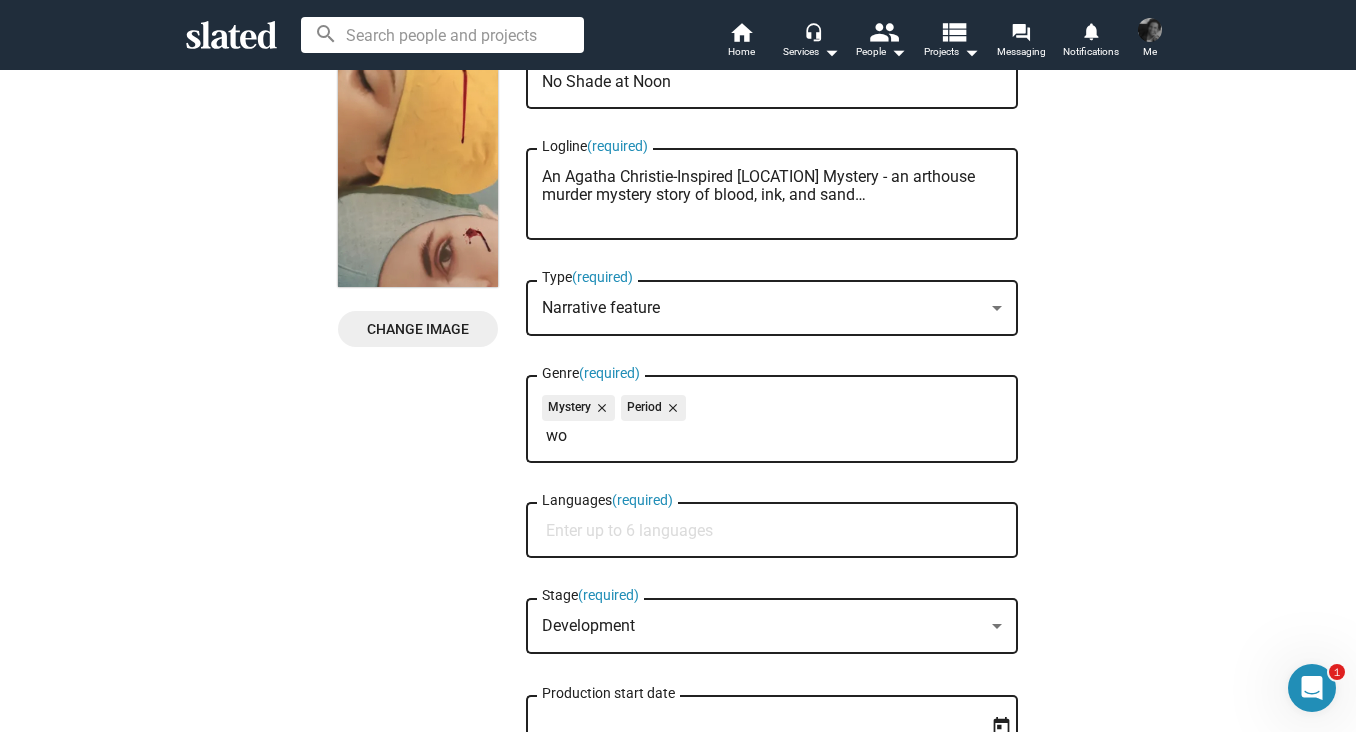 type on "w" 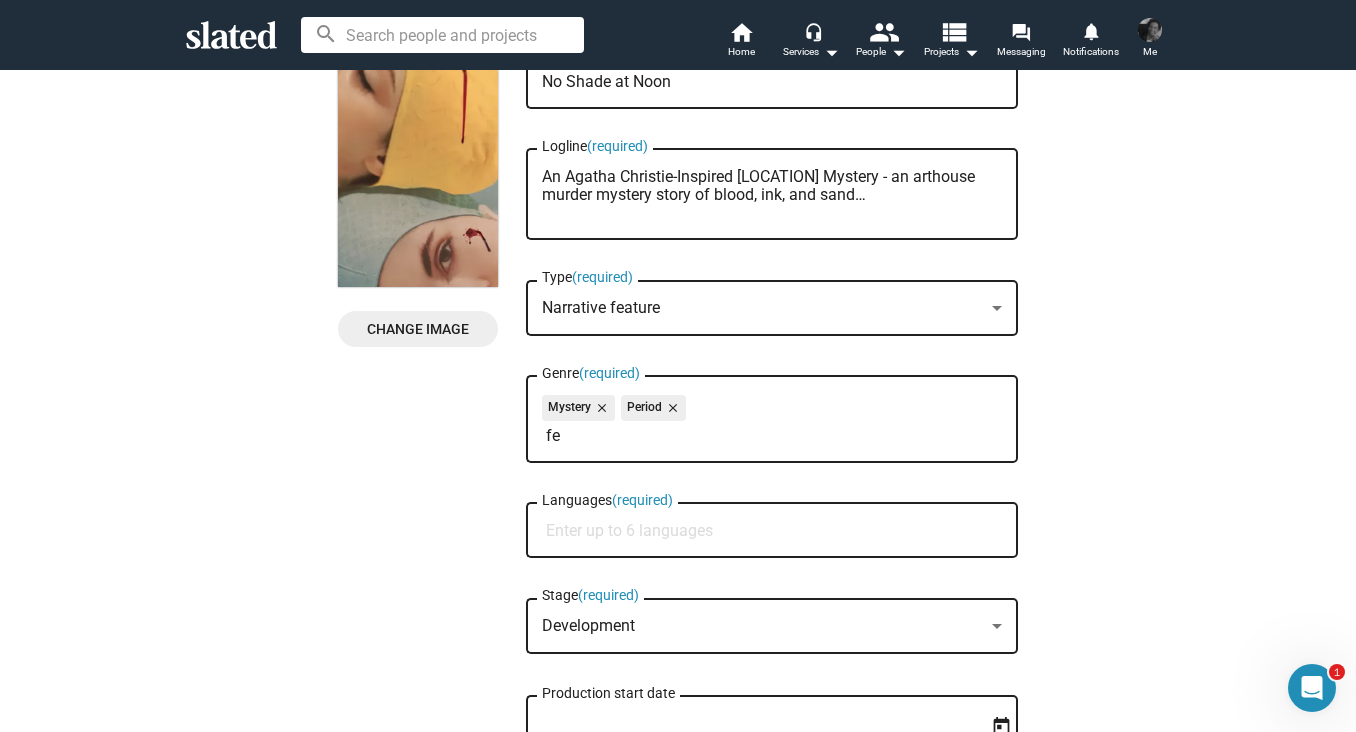 type on "f" 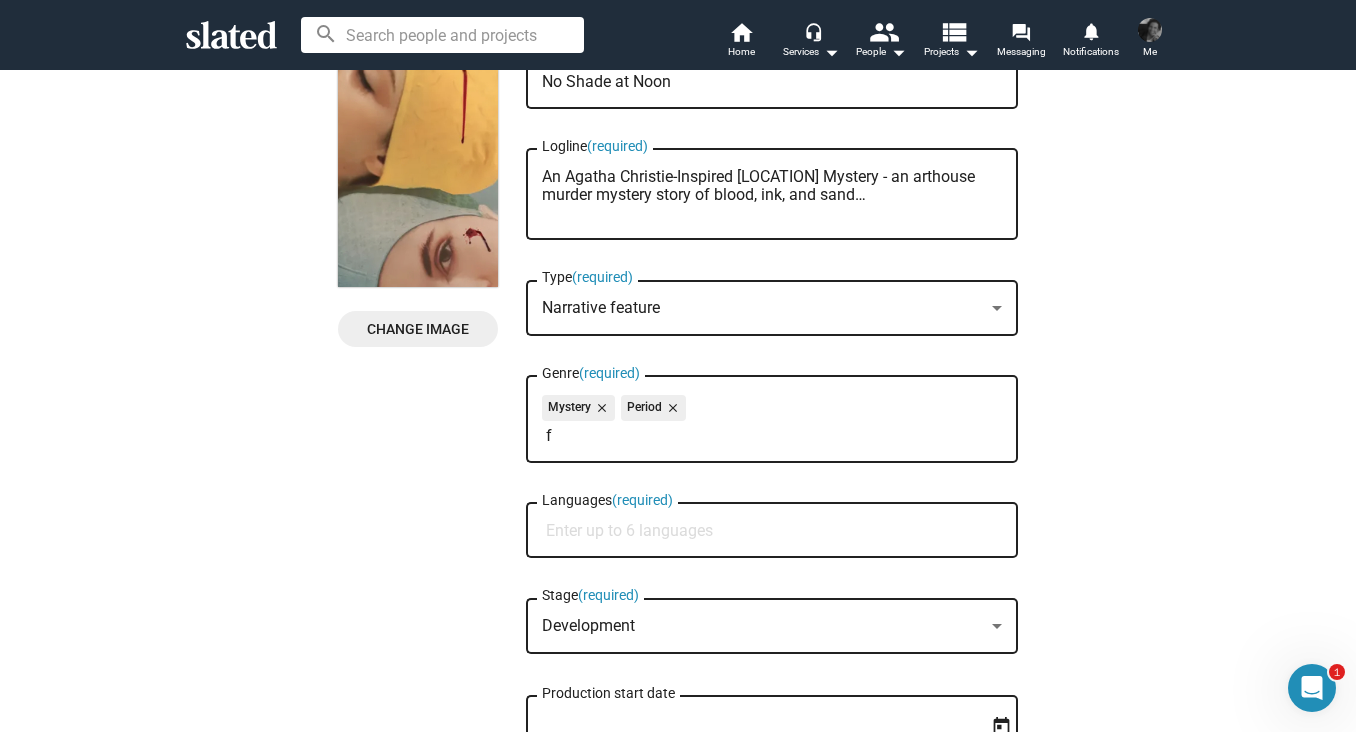 type 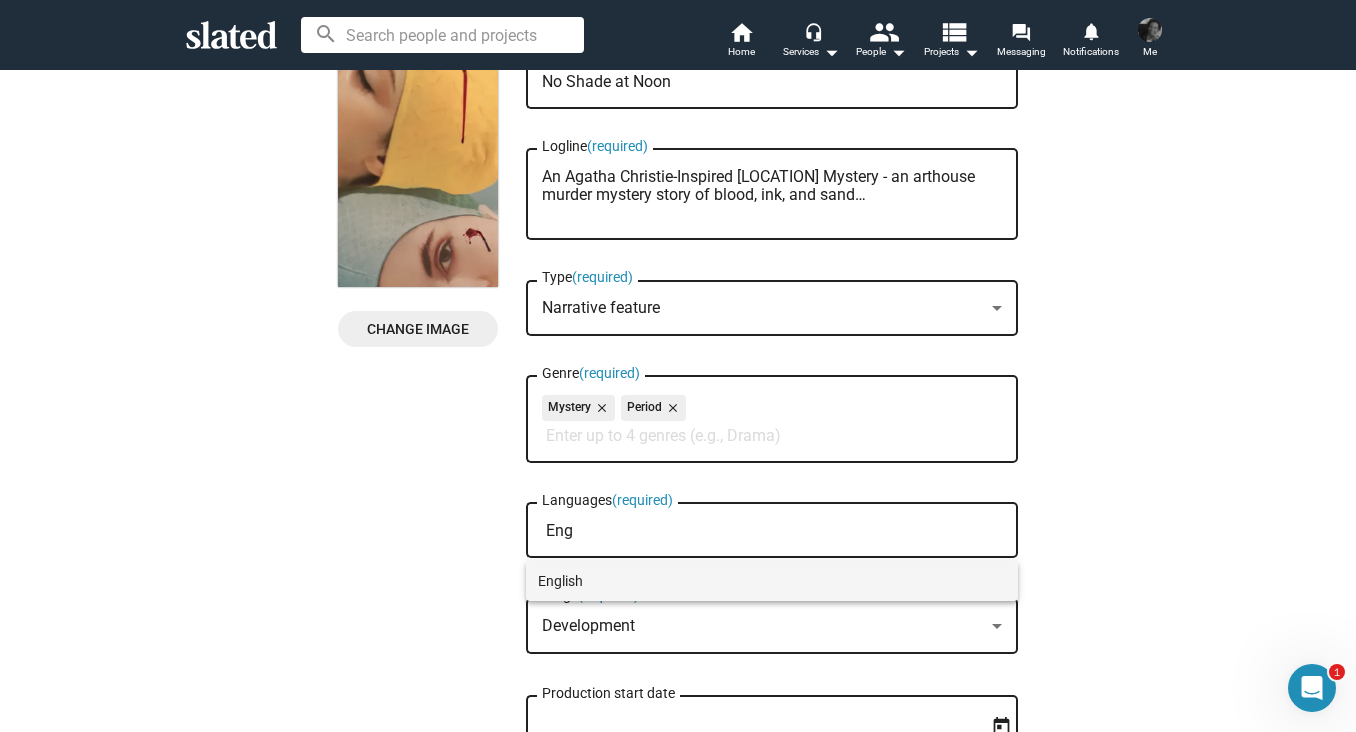 type on "Eng" 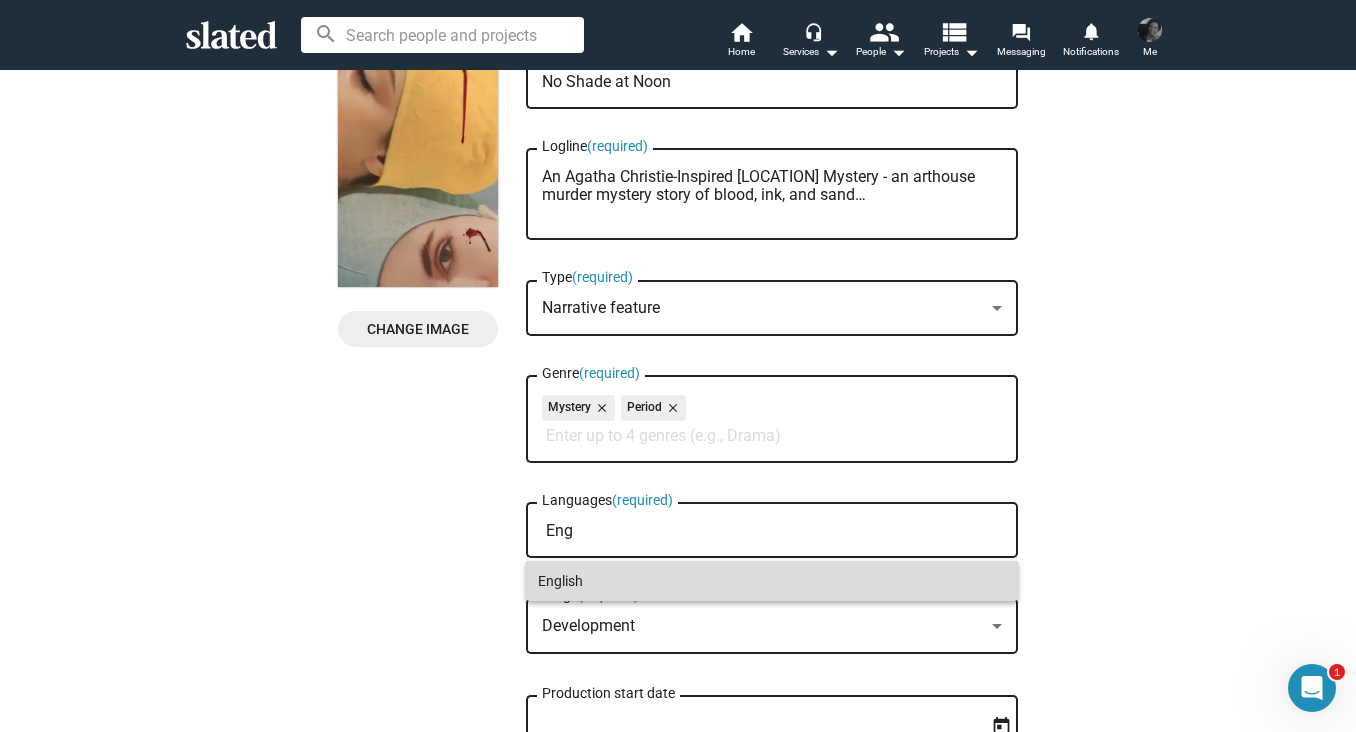 click on "English" at bounding box center (772, 581) 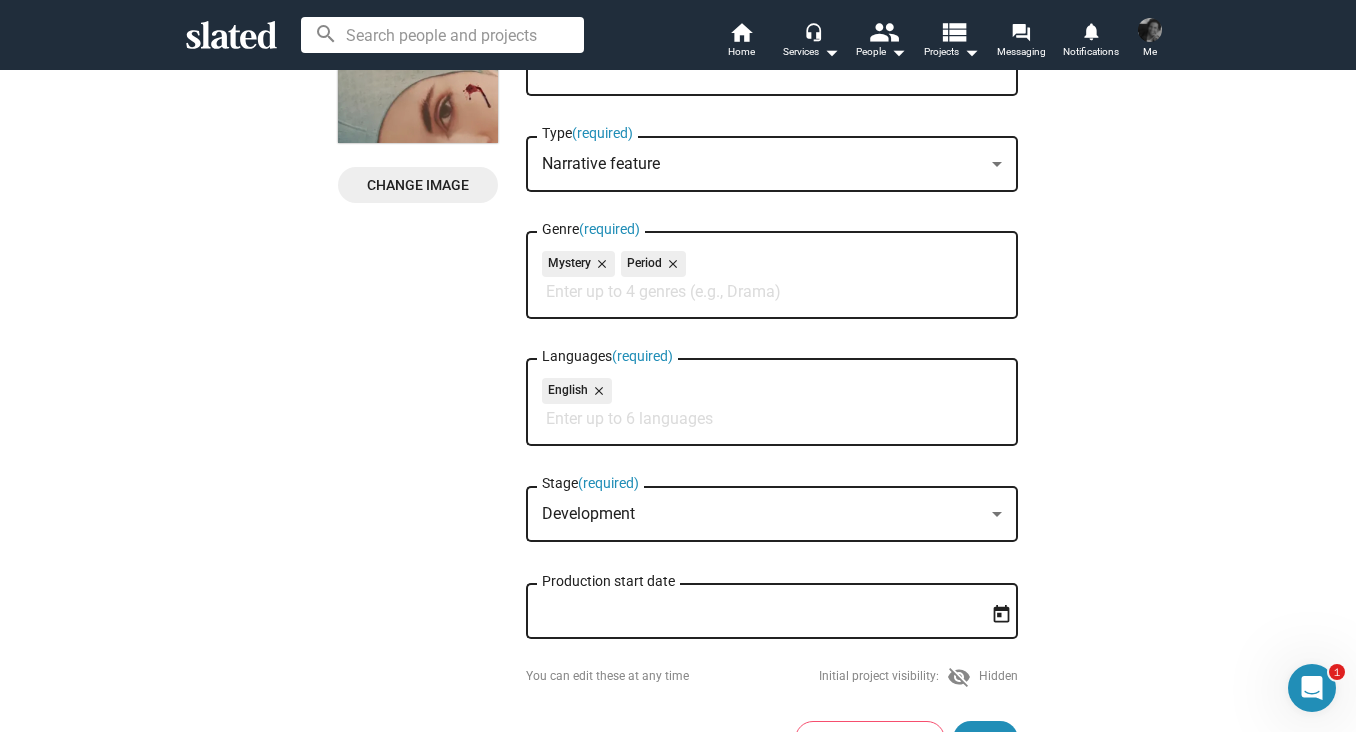scroll, scrollTop: 322, scrollLeft: 0, axis: vertical 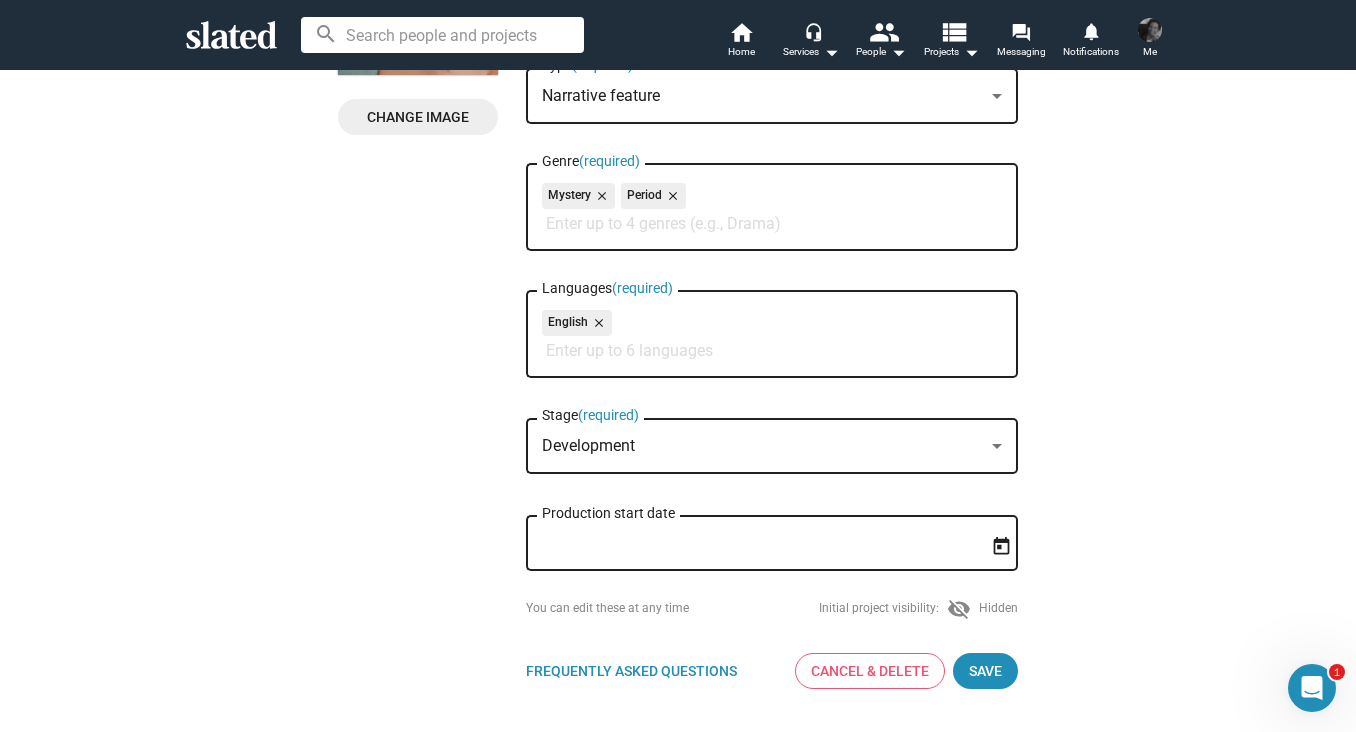 click at bounding box center [997, 447] 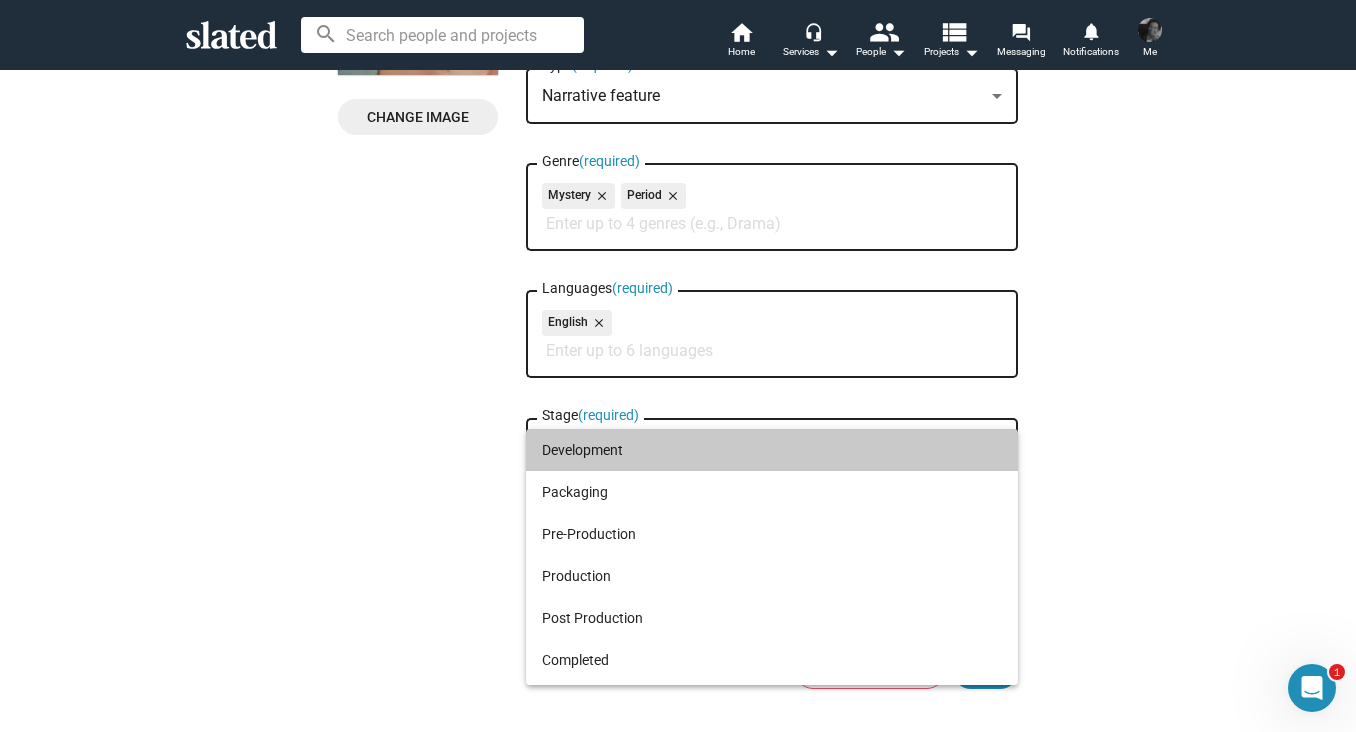 click on "Development" at bounding box center (772, 450) 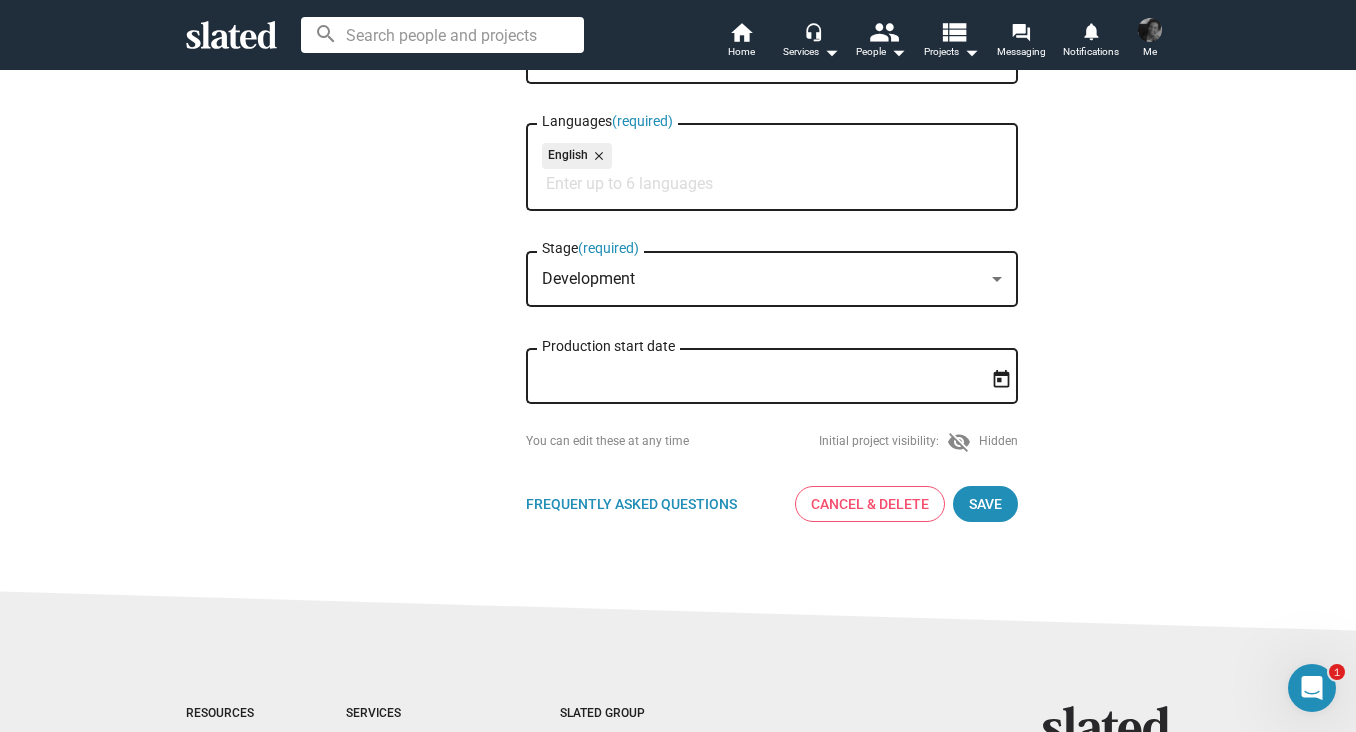 scroll, scrollTop: 490, scrollLeft: 0, axis: vertical 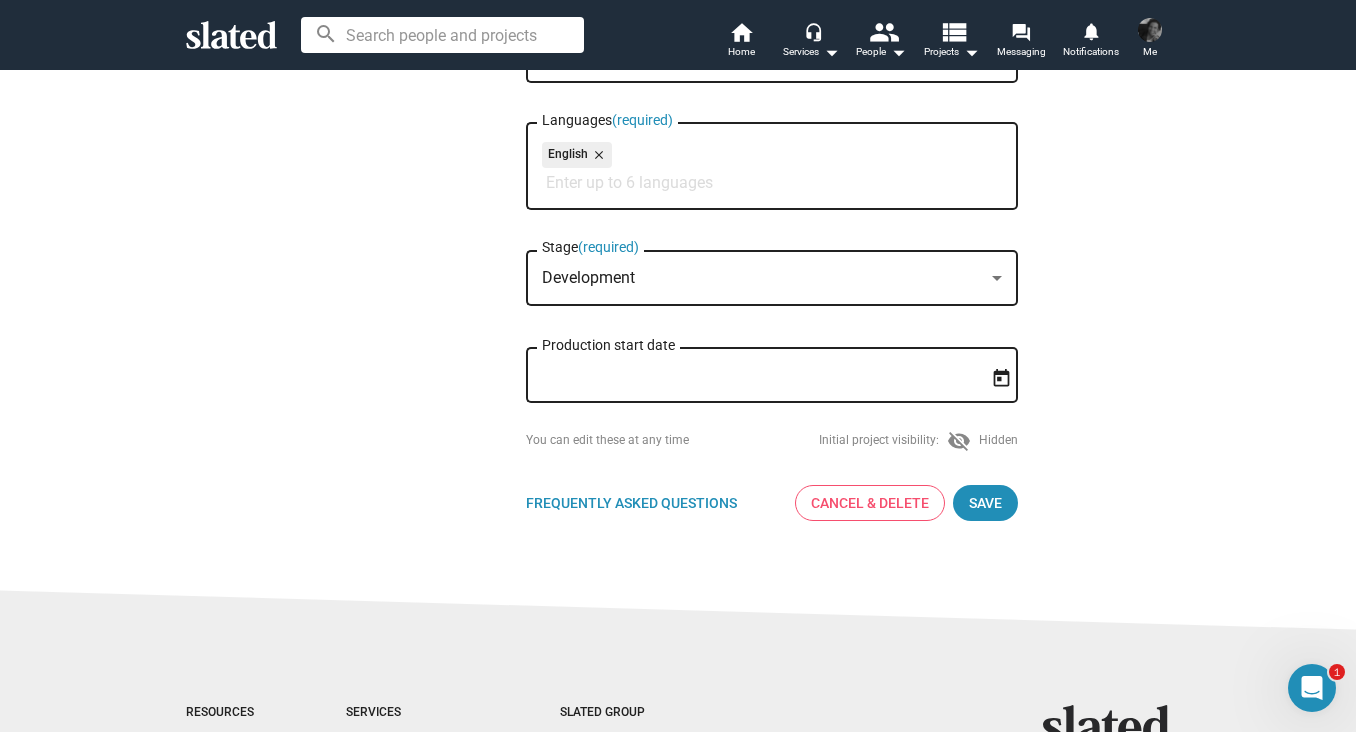 click on "Production start date" at bounding box center (758, 376) 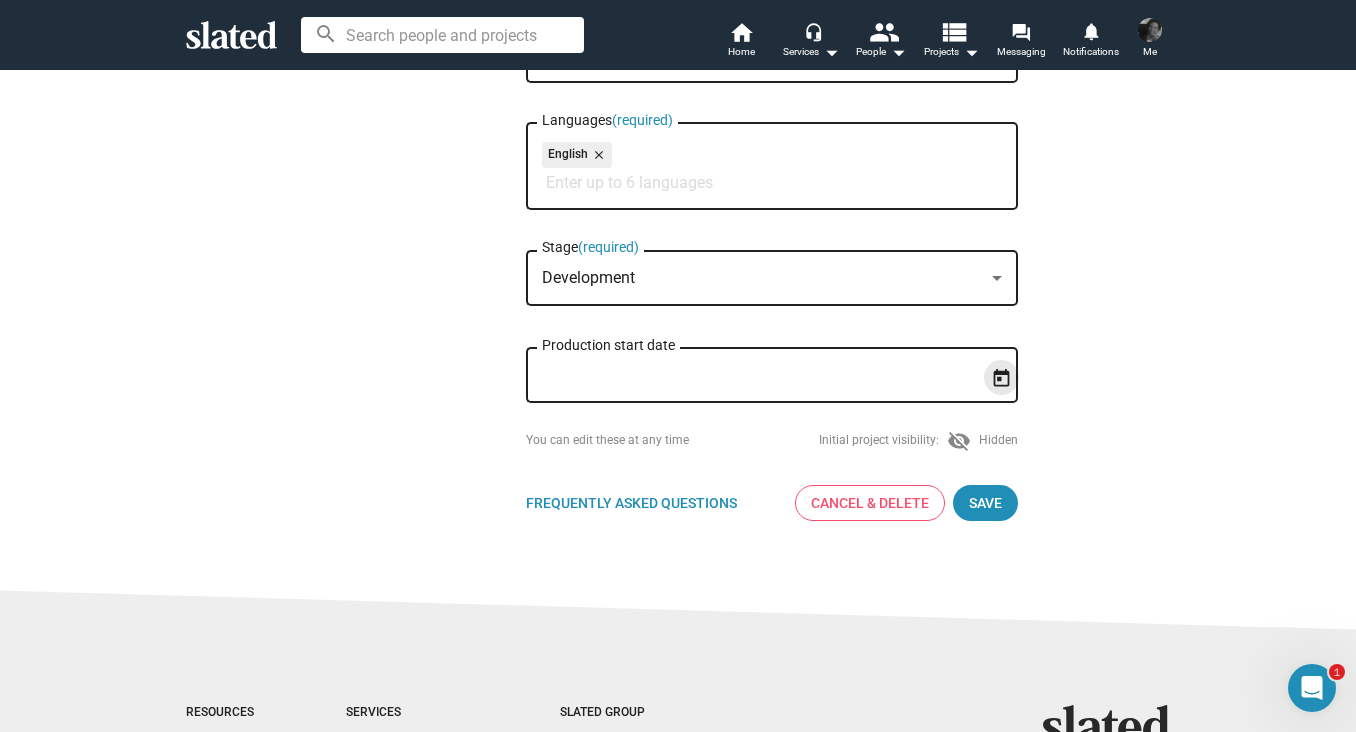 click 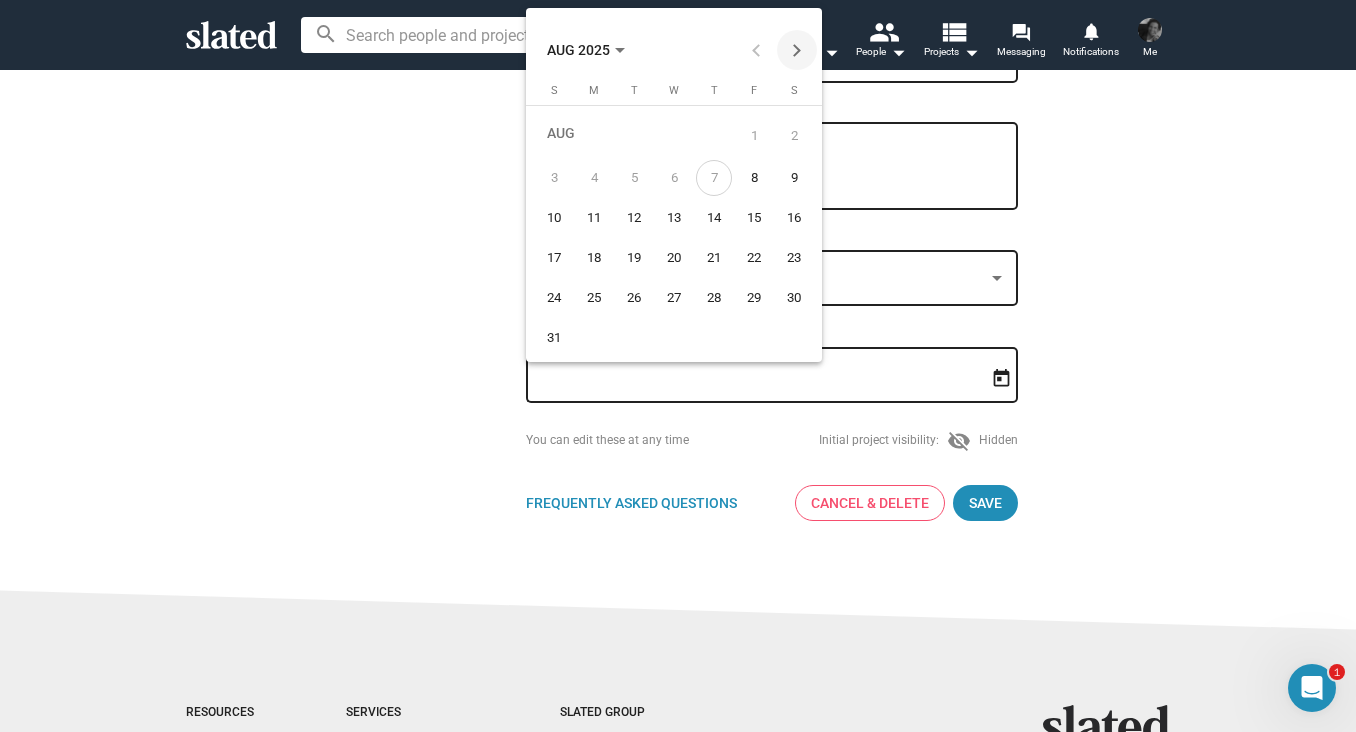 click at bounding box center [797, 50] 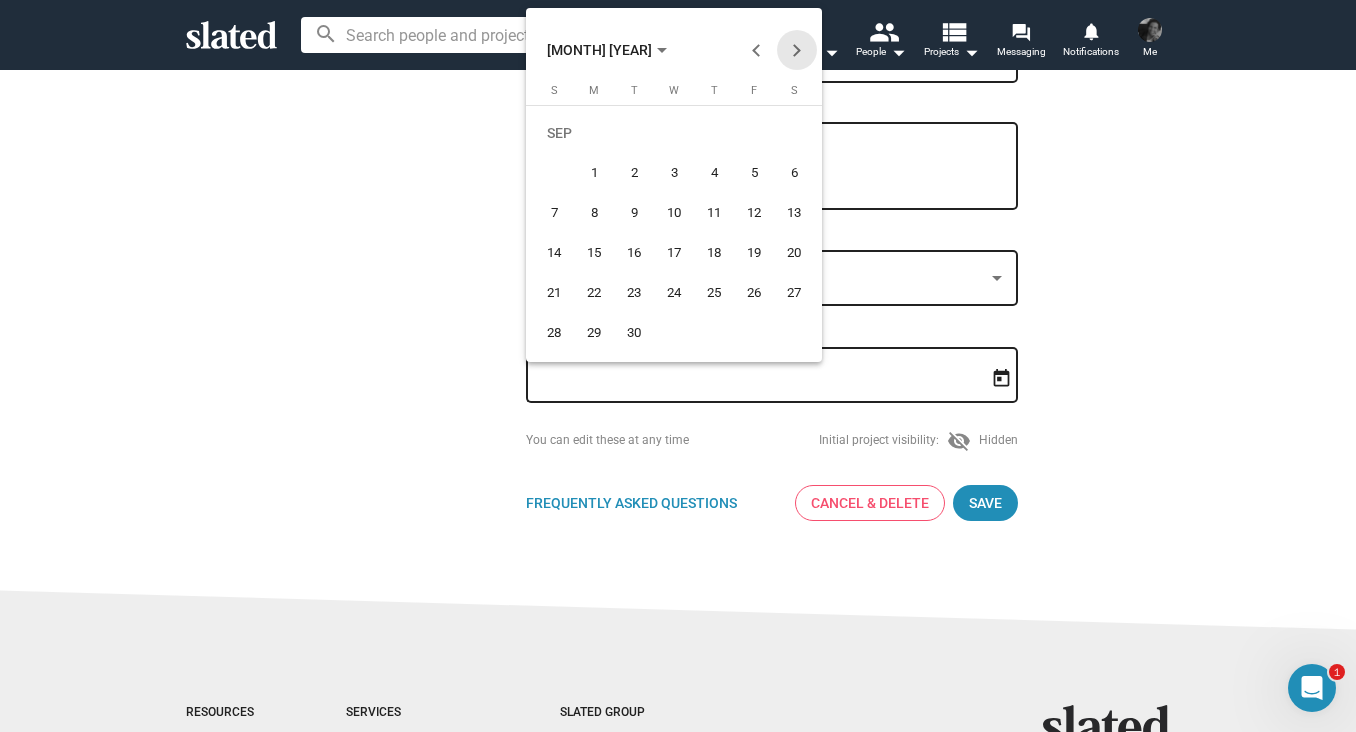 click at bounding box center [797, 50] 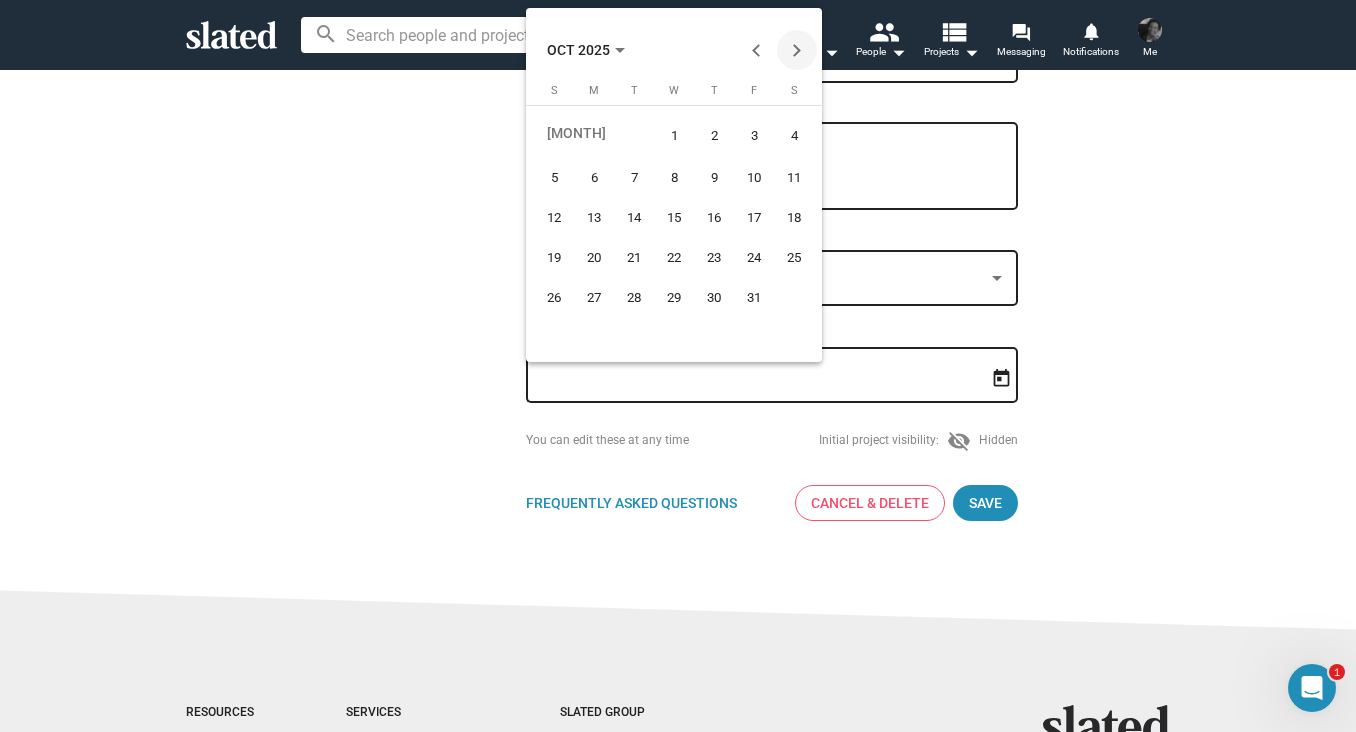 click at bounding box center [797, 50] 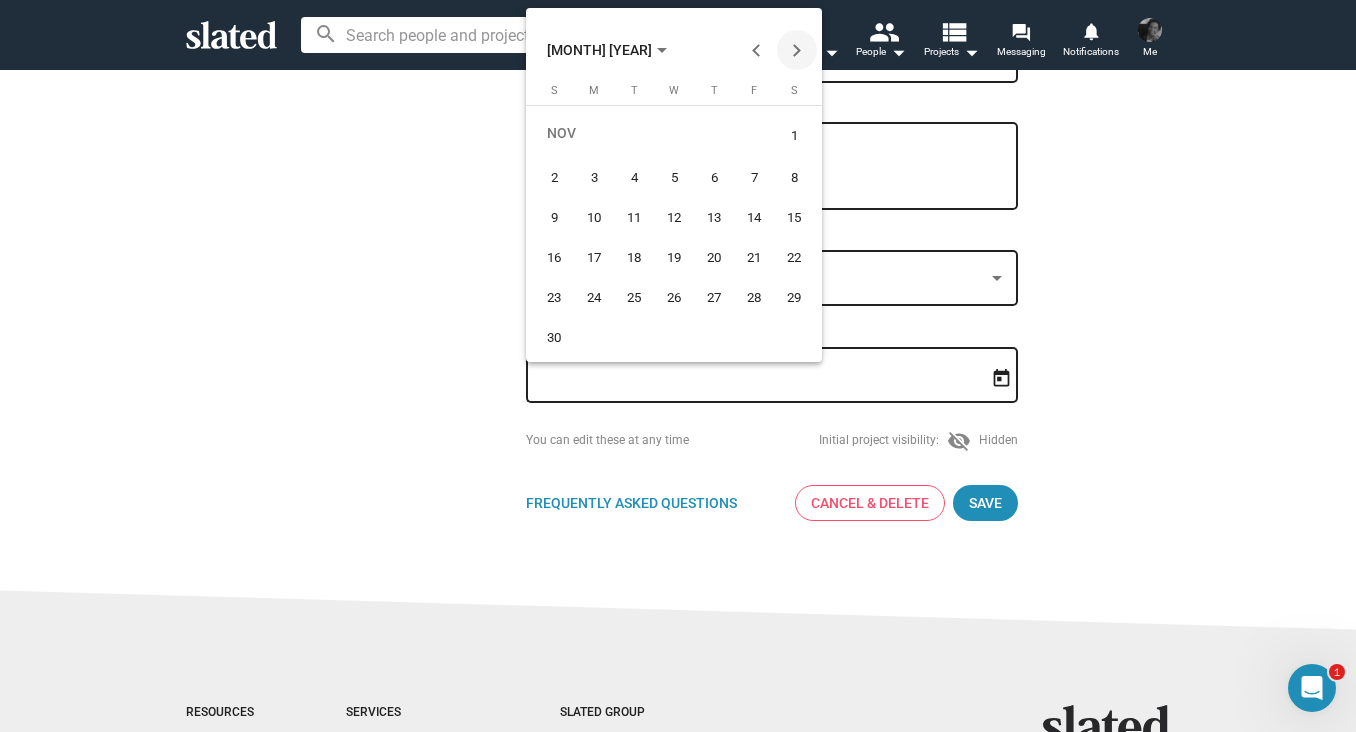click at bounding box center [797, 50] 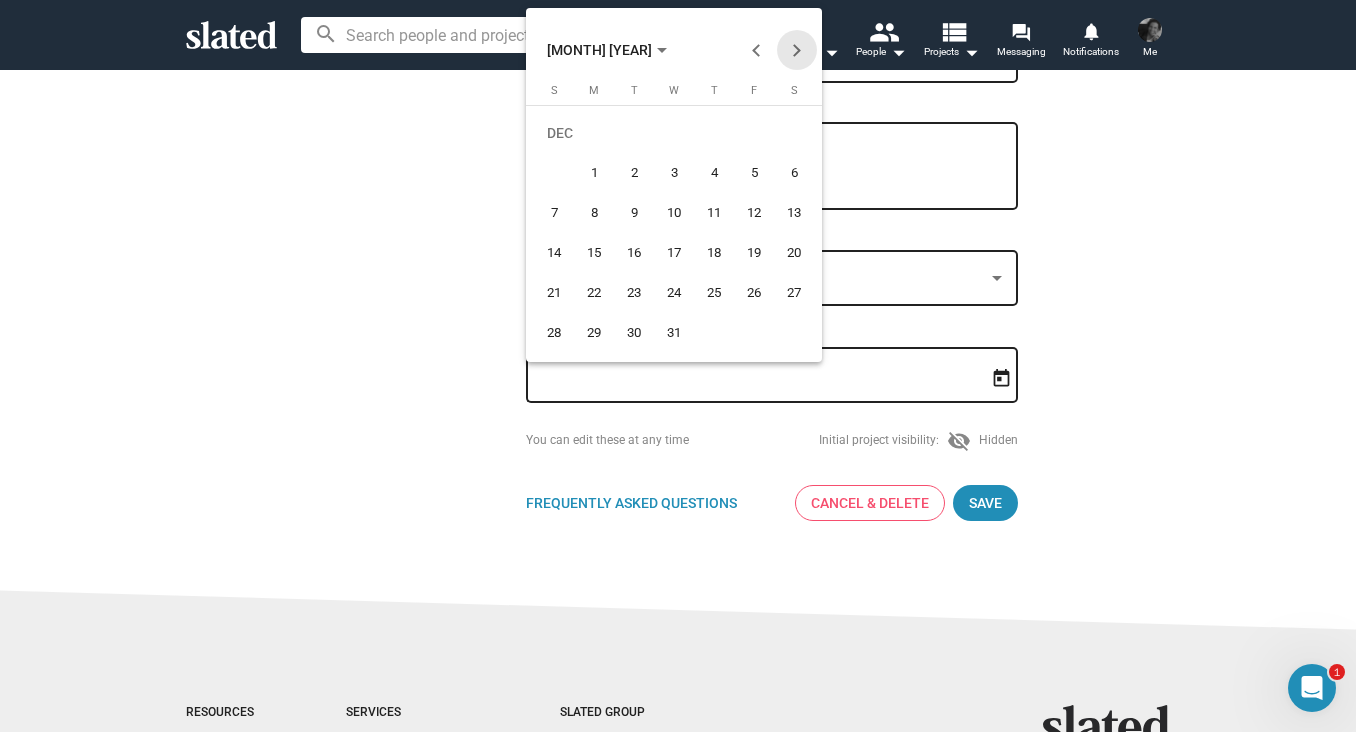 click at bounding box center (797, 50) 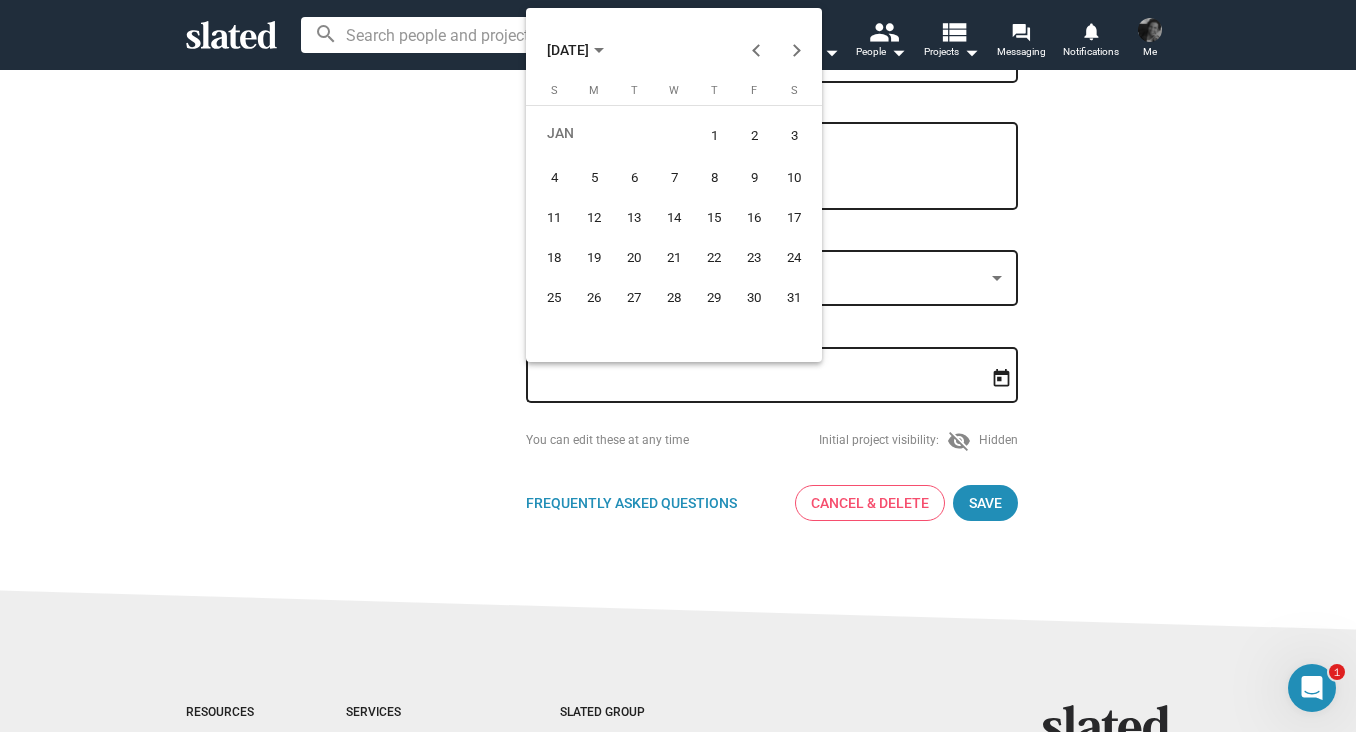 click on "6" at bounding box center (634, 178) 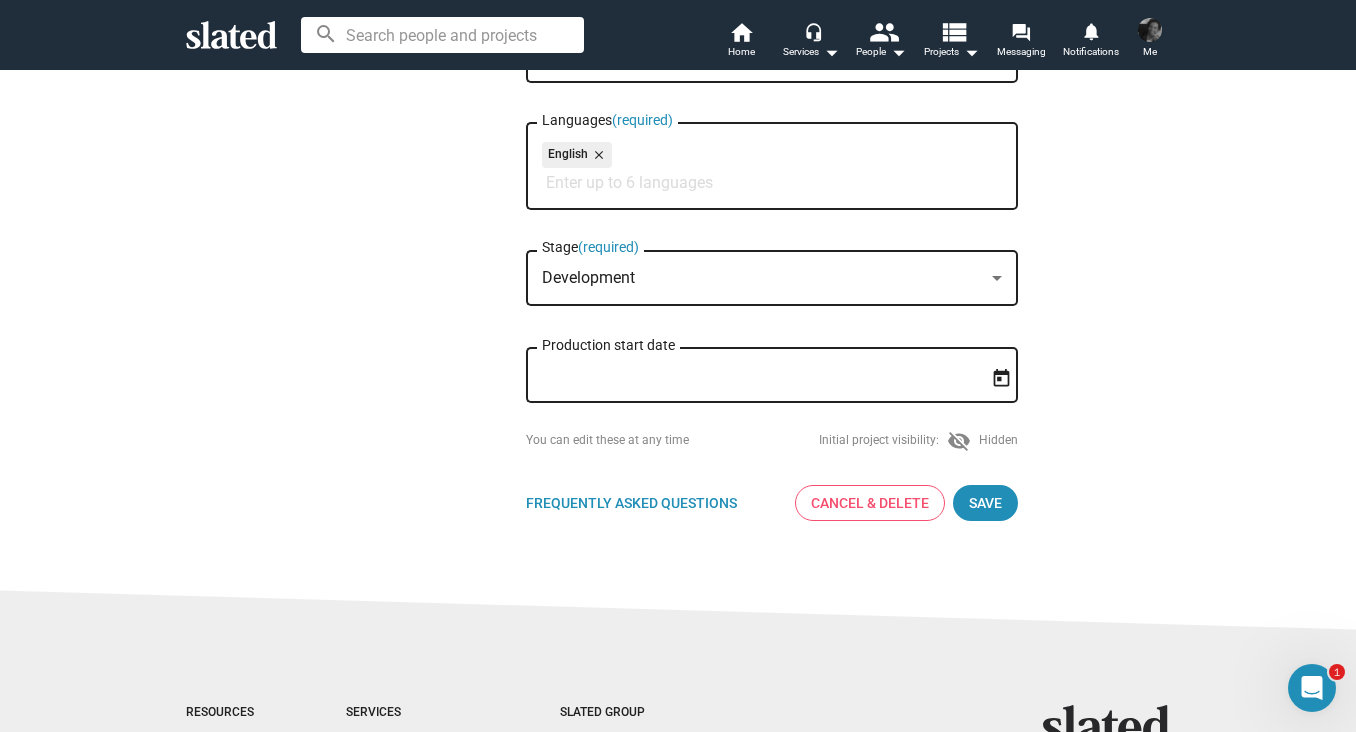 type on "[DATE]" 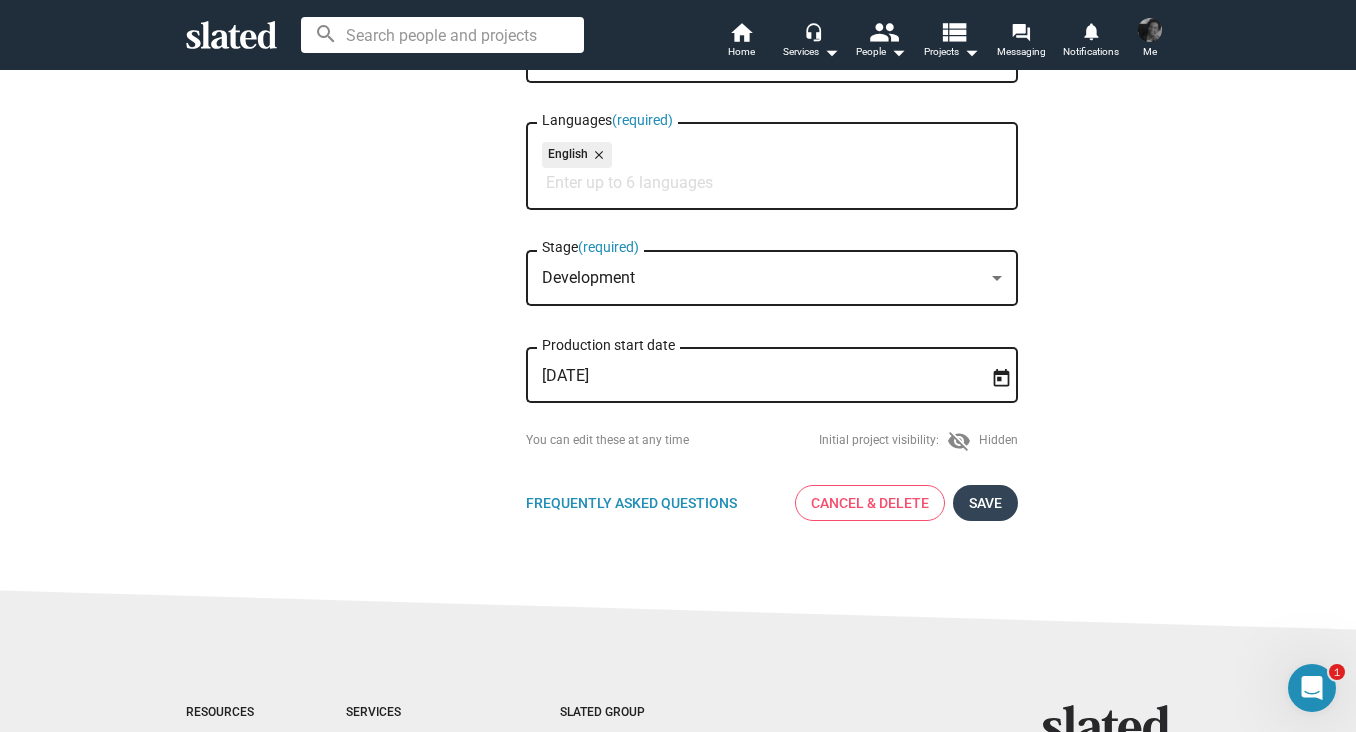 click on "Save" 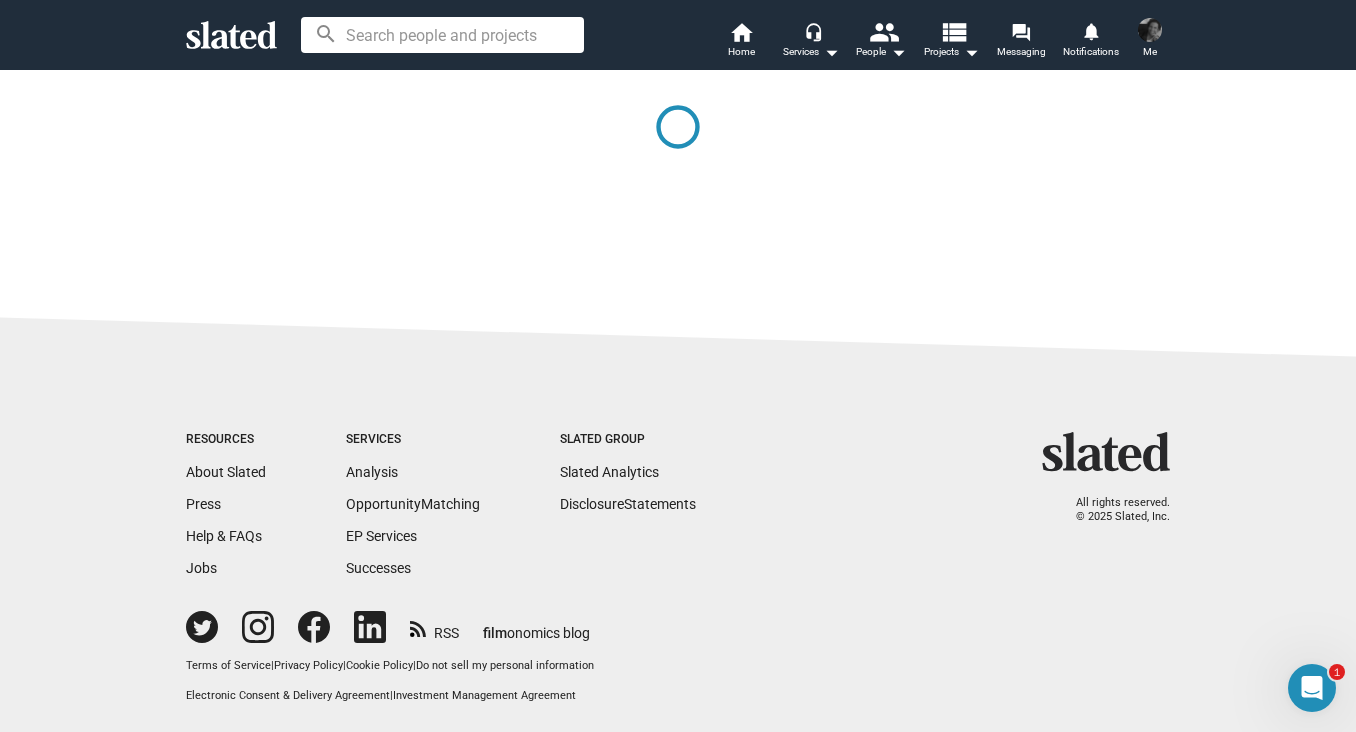 scroll, scrollTop: 0, scrollLeft: 0, axis: both 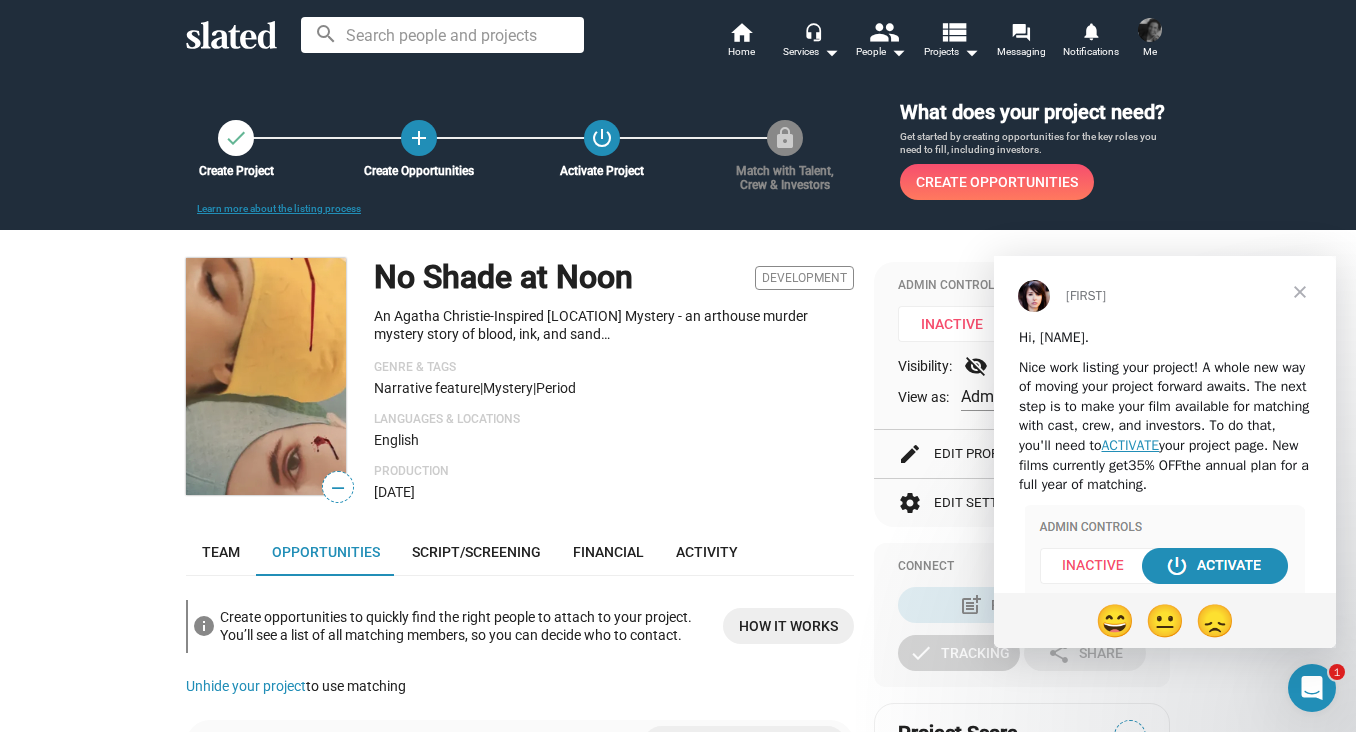 click at bounding box center [1300, 292] 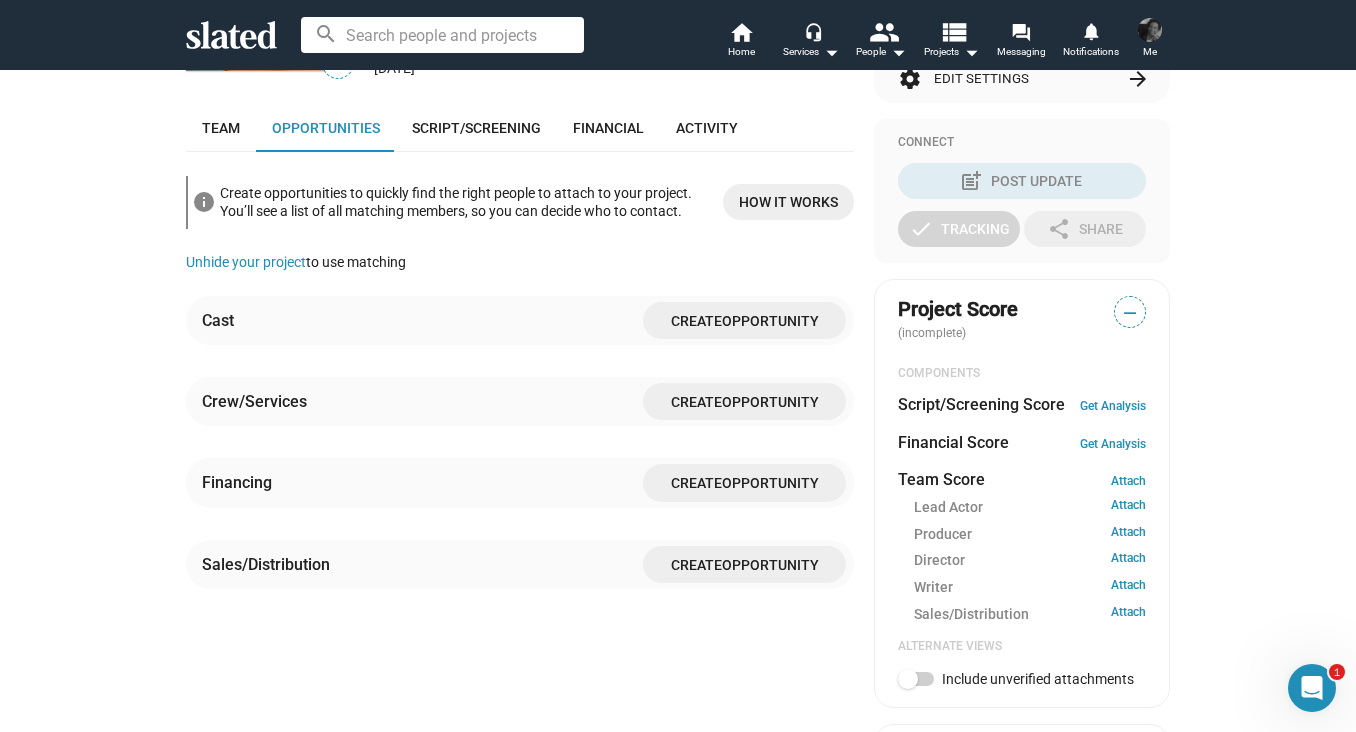 scroll, scrollTop: 439, scrollLeft: 0, axis: vertical 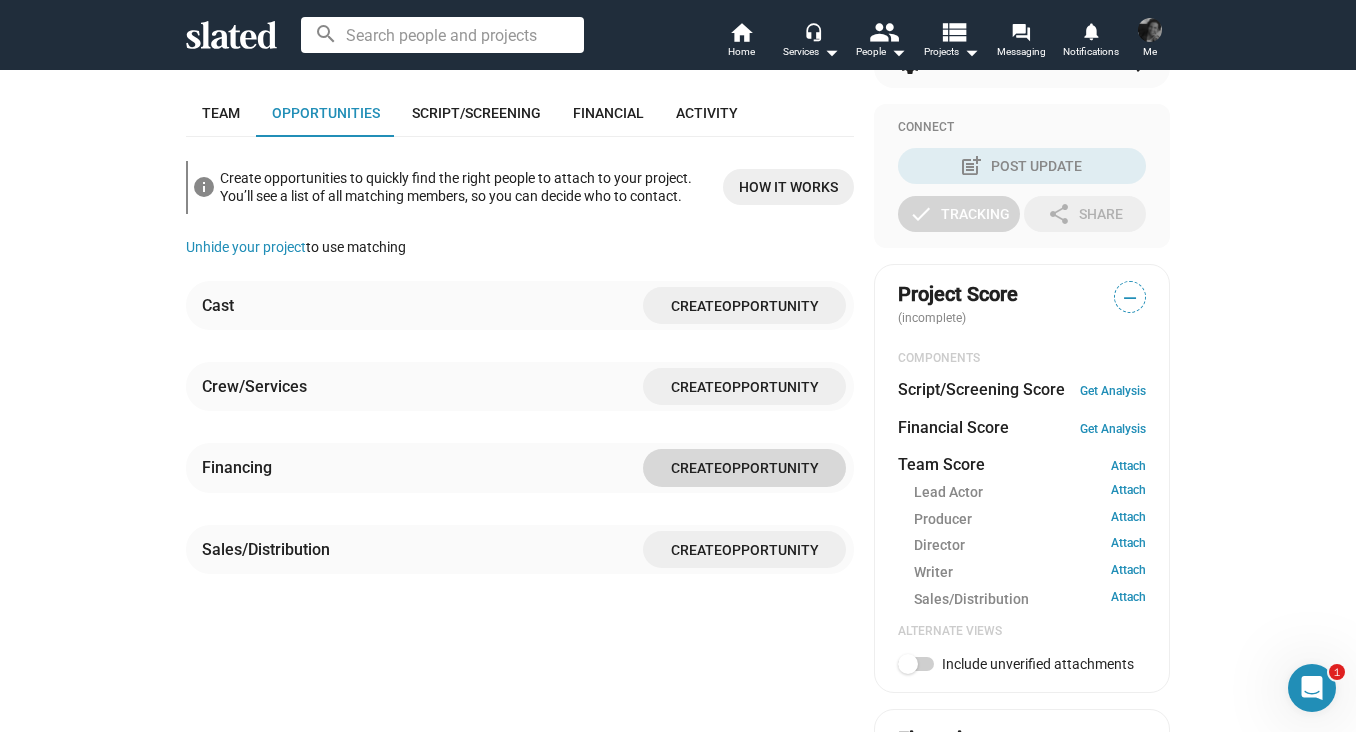 click on "Create" 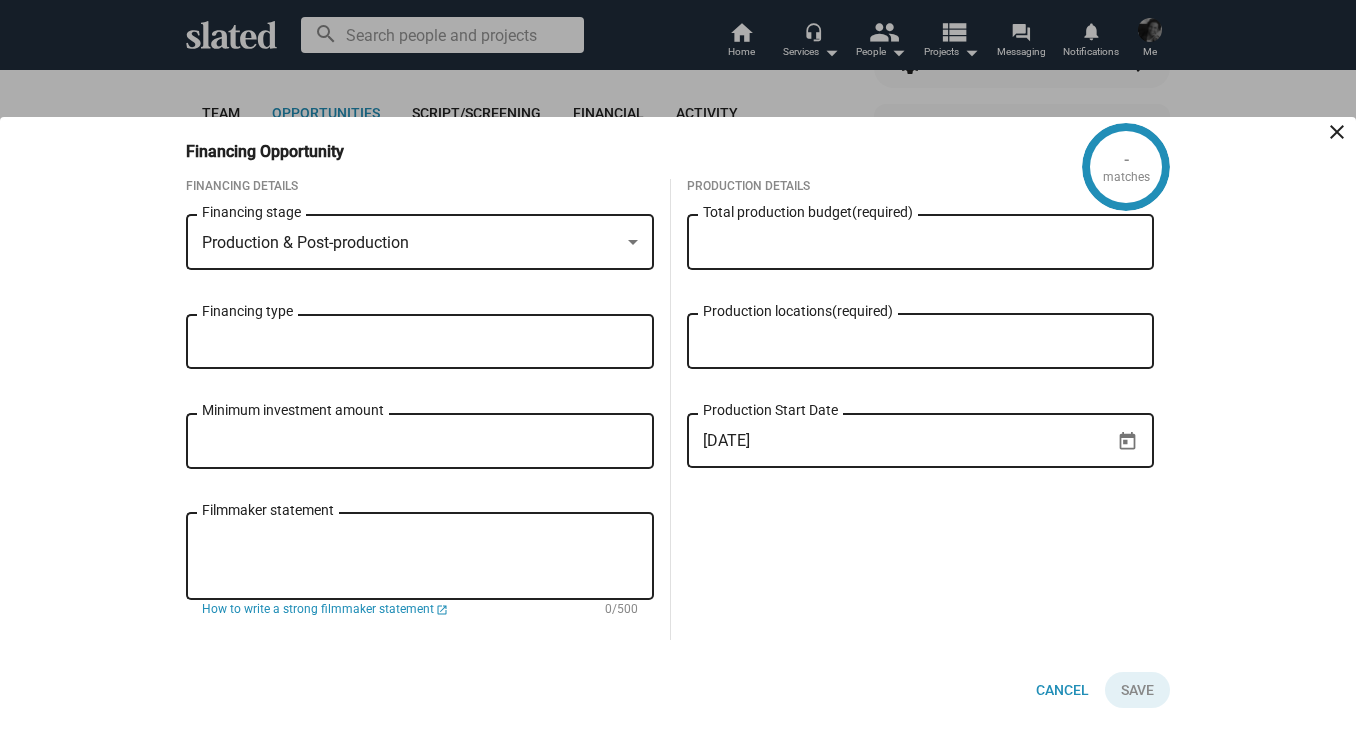 click at bounding box center [633, 242] 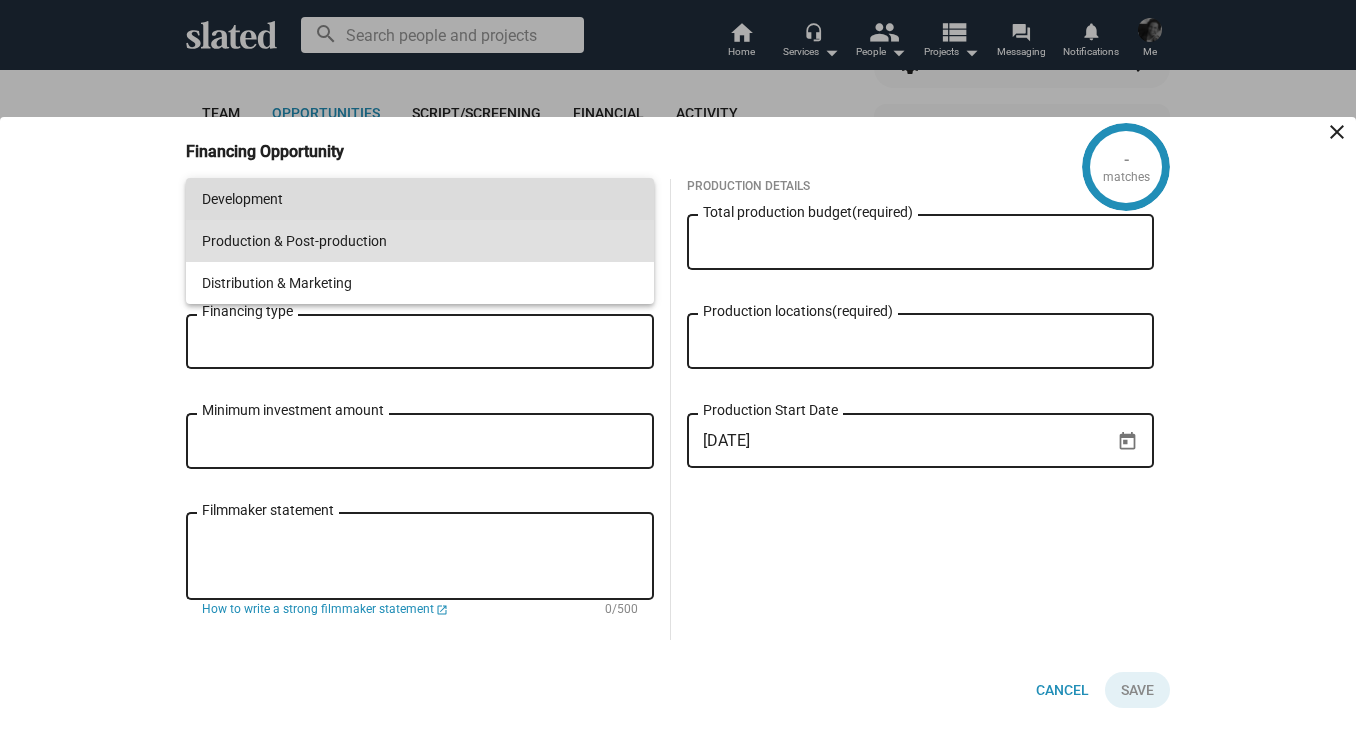 click on "Development" at bounding box center (420, 199) 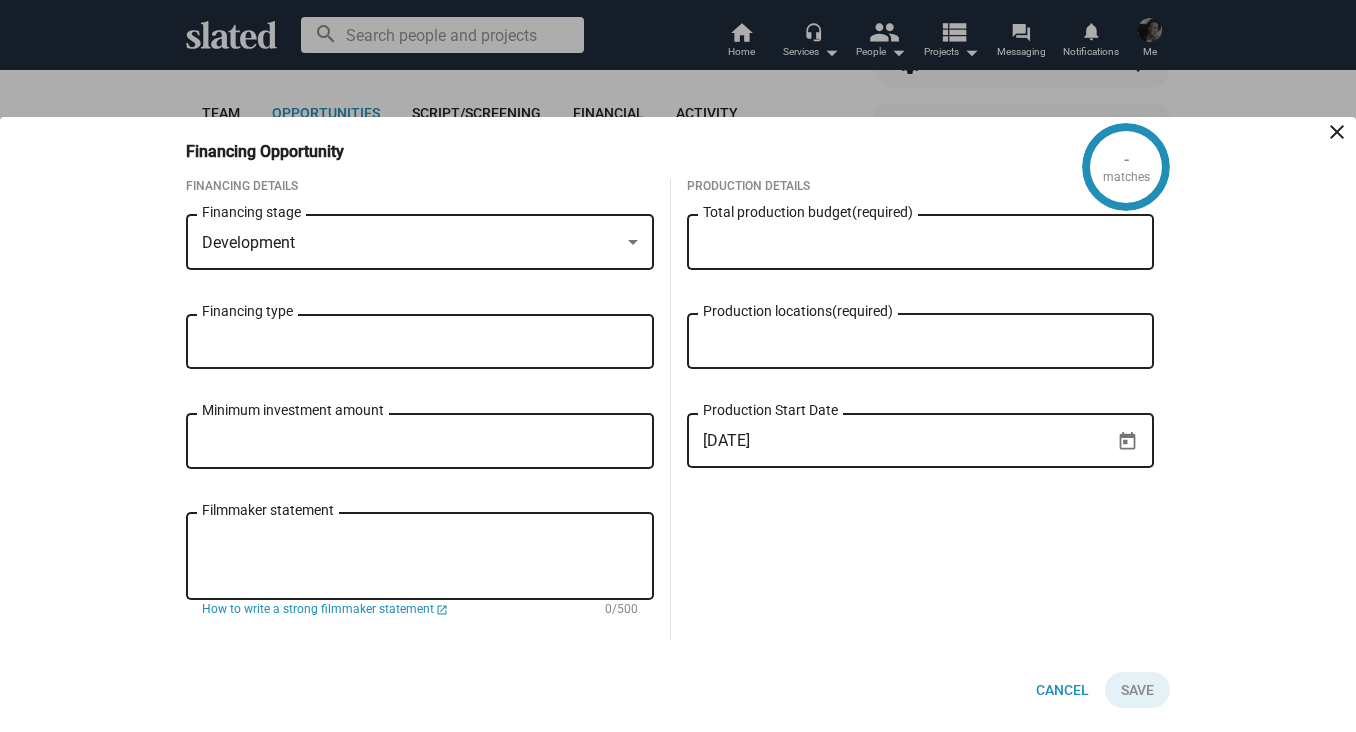 click on "Financing type" at bounding box center [420, 339] 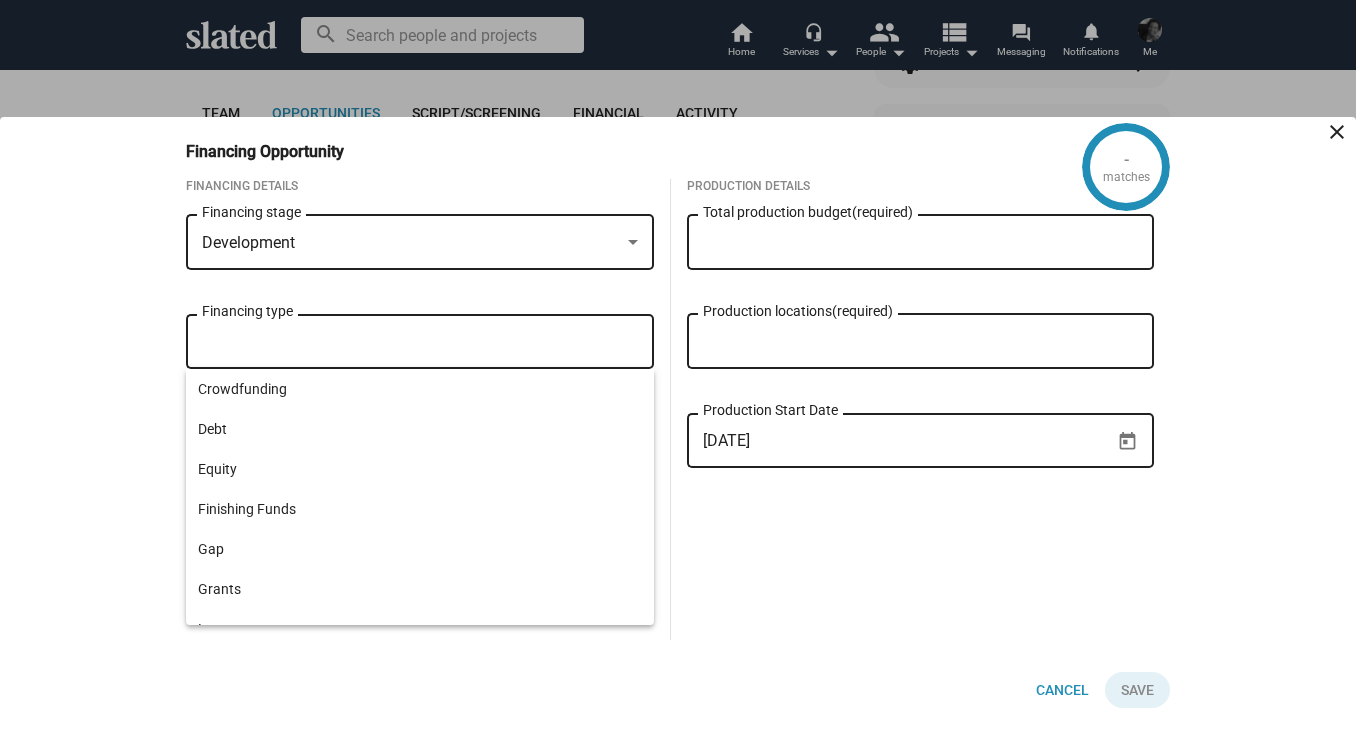 scroll, scrollTop: 0, scrollLeft: 0, axis: both 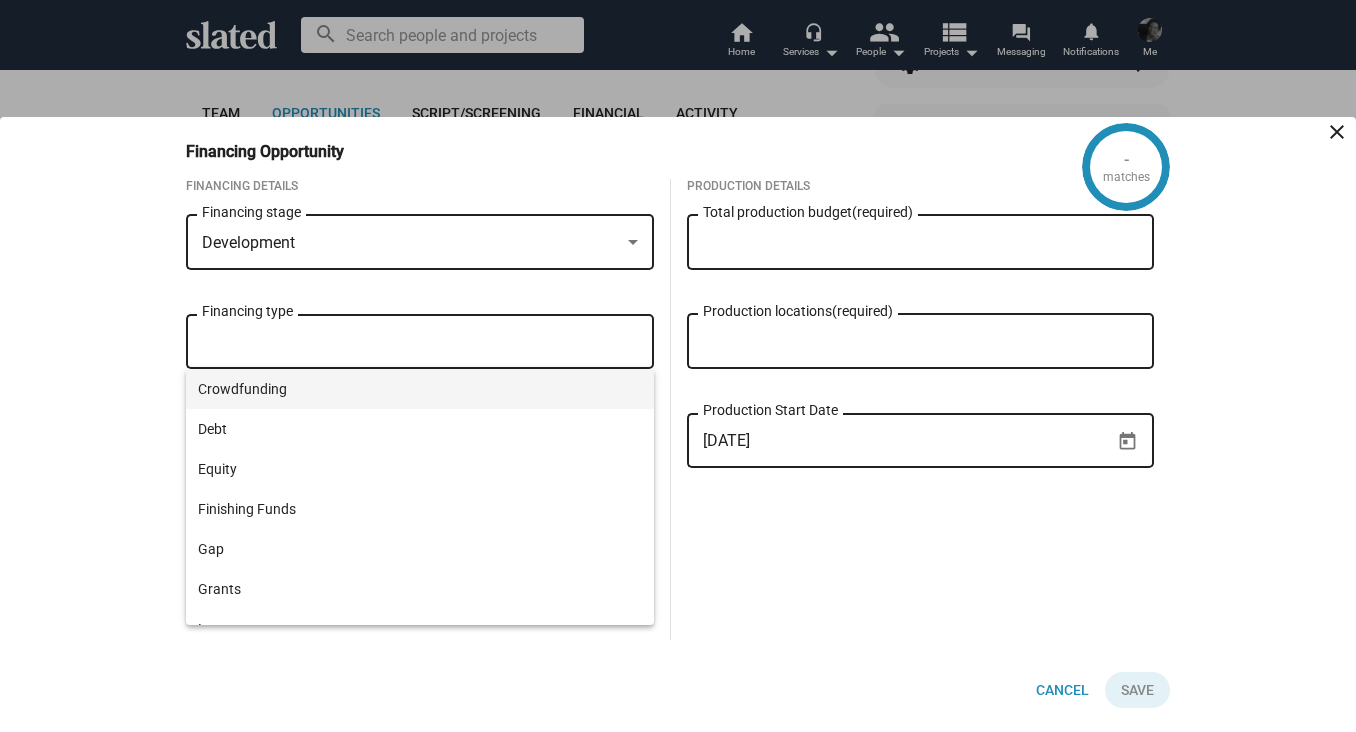 click on "Crowdfunding" at bounding box center [420, 389] 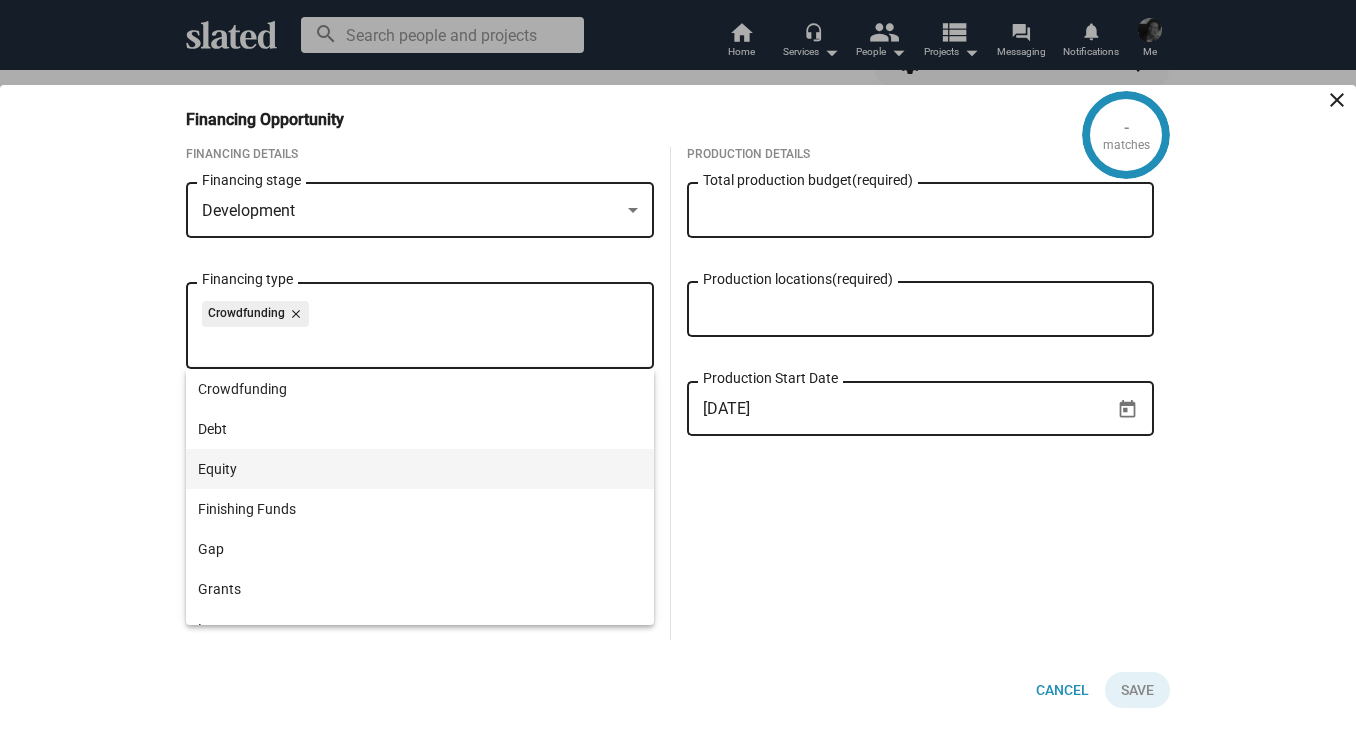 click on "Equity" at bounding box center [420, 469] 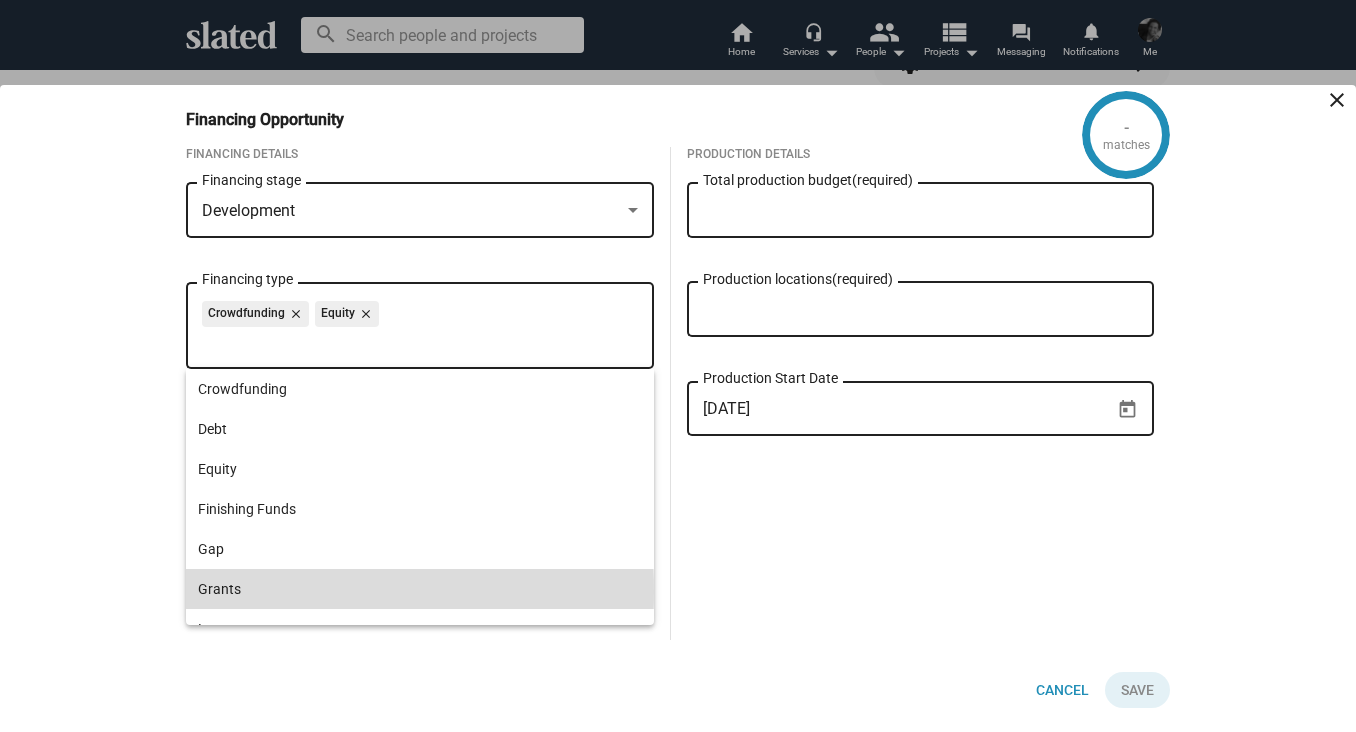 click on "Grants" at bounding box center [420, 589] 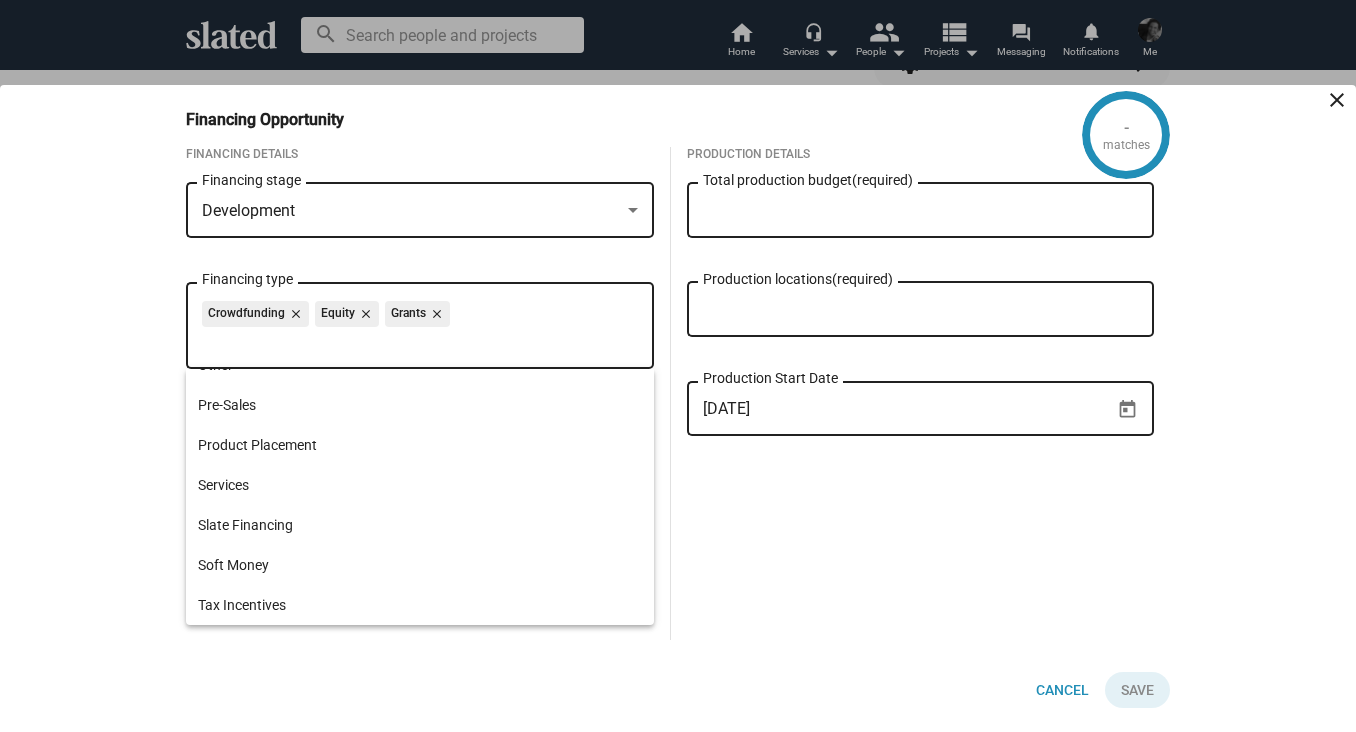 scroll, scrollTop: 384, scrollLeft: 0, axis: vertical 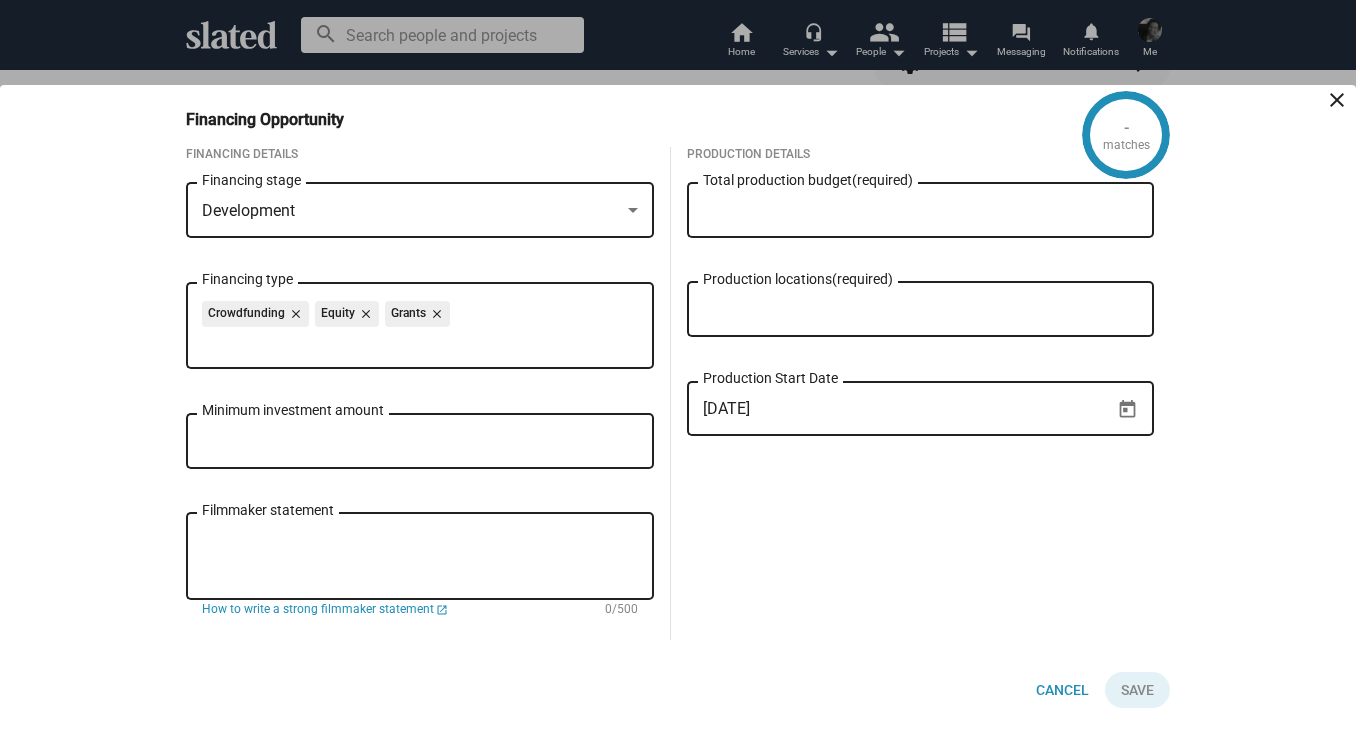 click on "Minimum investment amount" at bounding box center [420, 442] 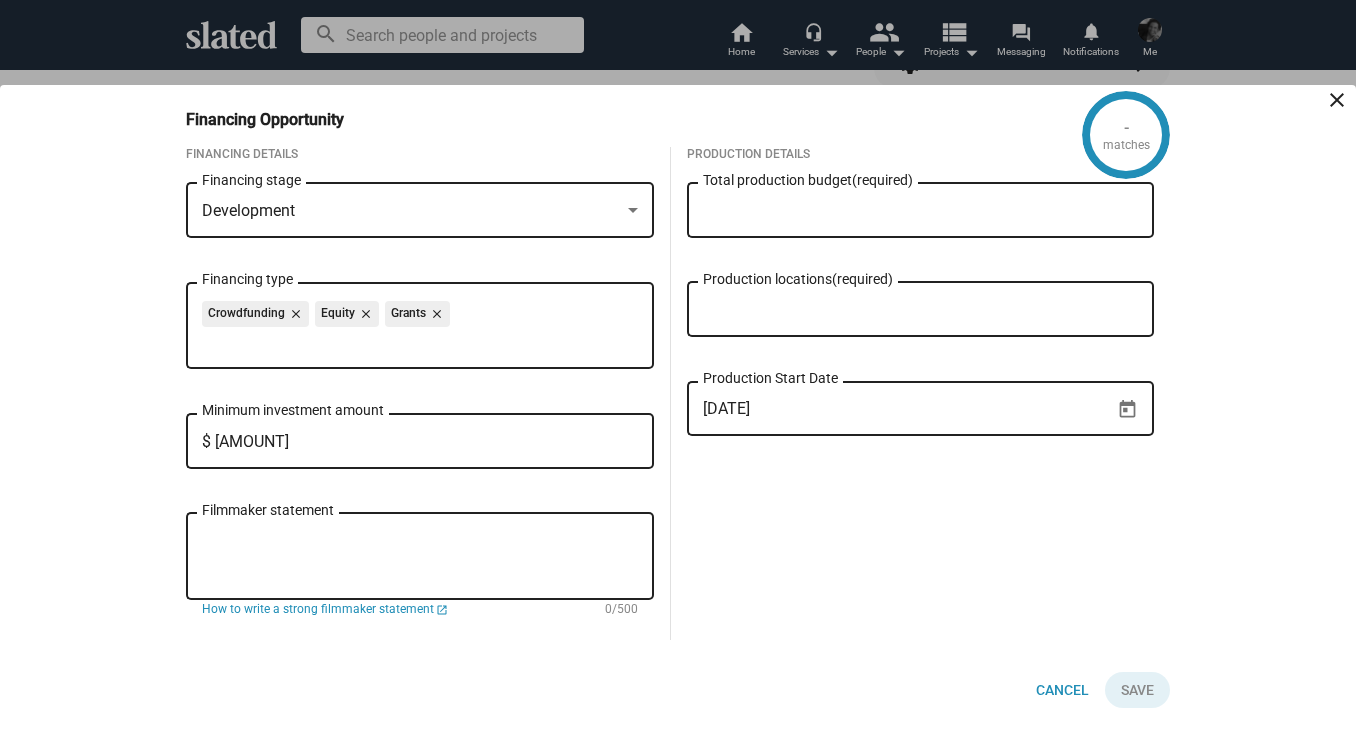 type on "$ 15,000" 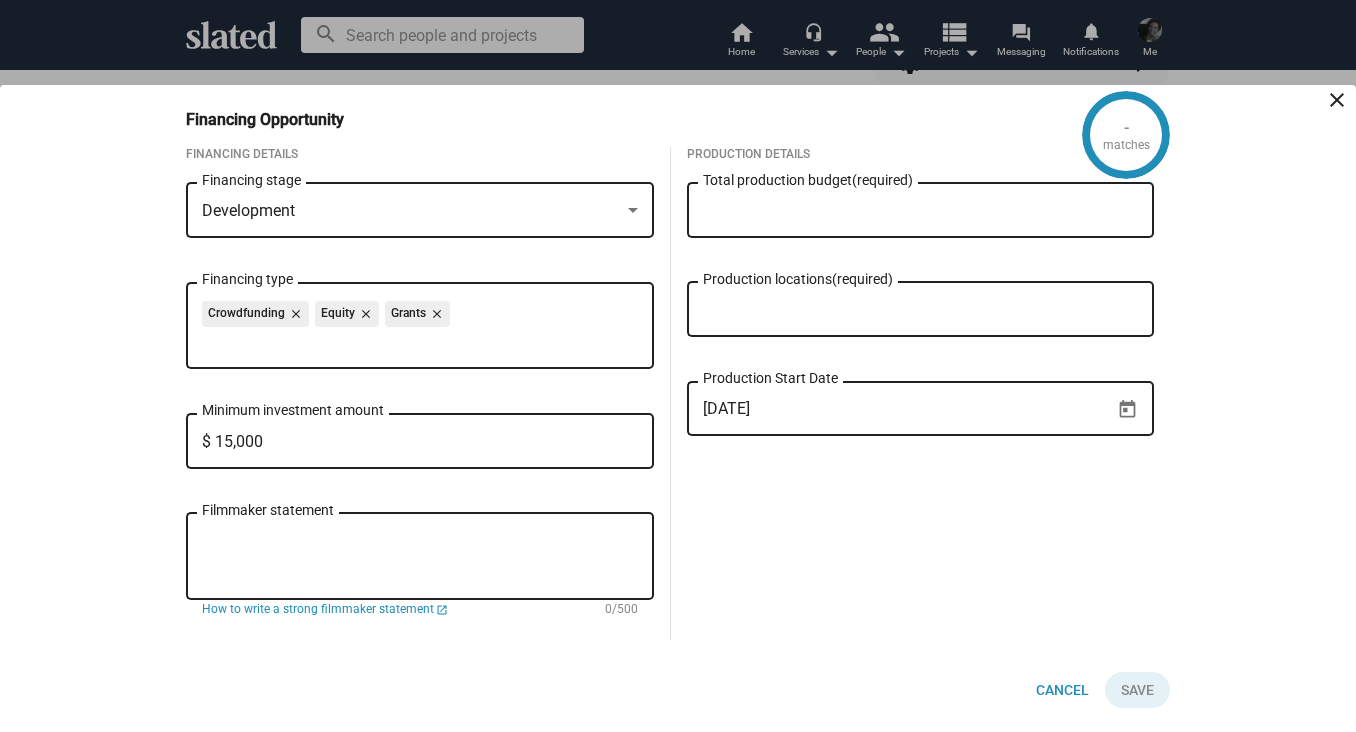 click on "Total production budget  (required)" at bounding box center (921, 211) 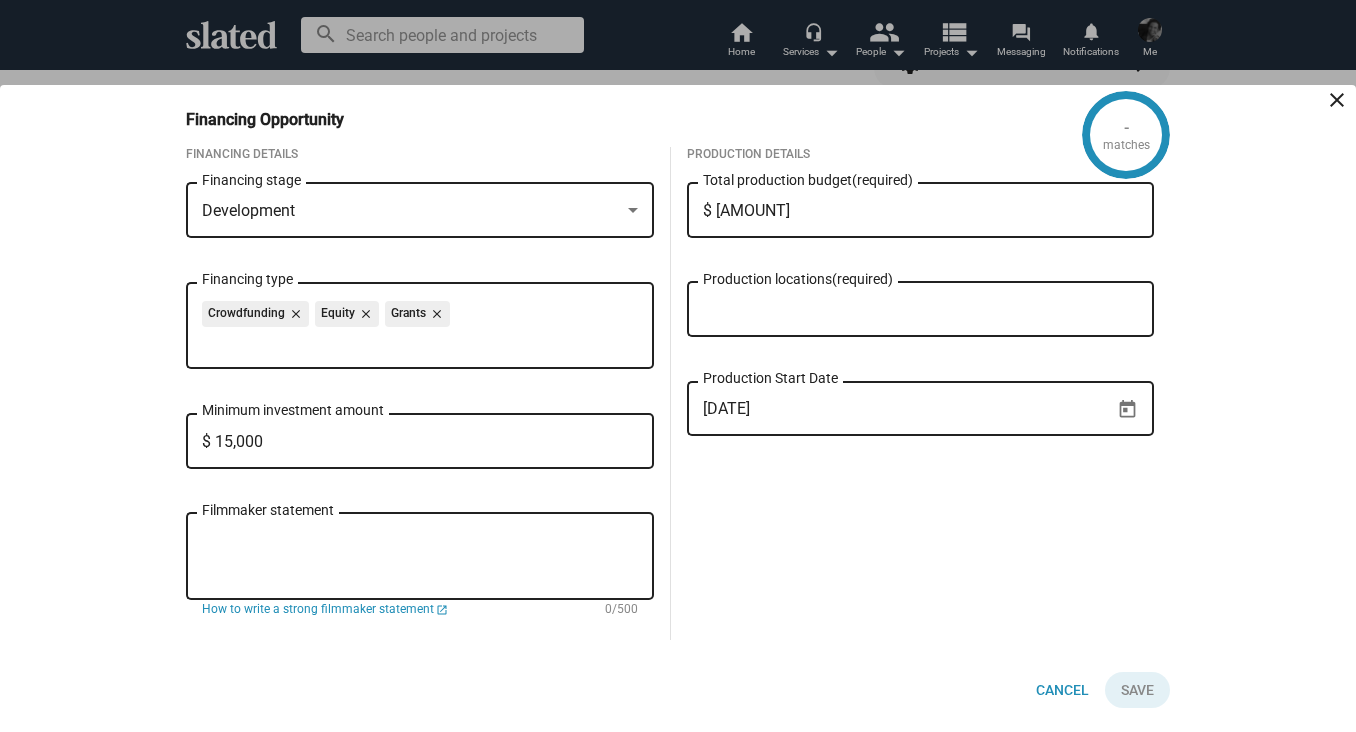 type on "$ [AMOUNT]" 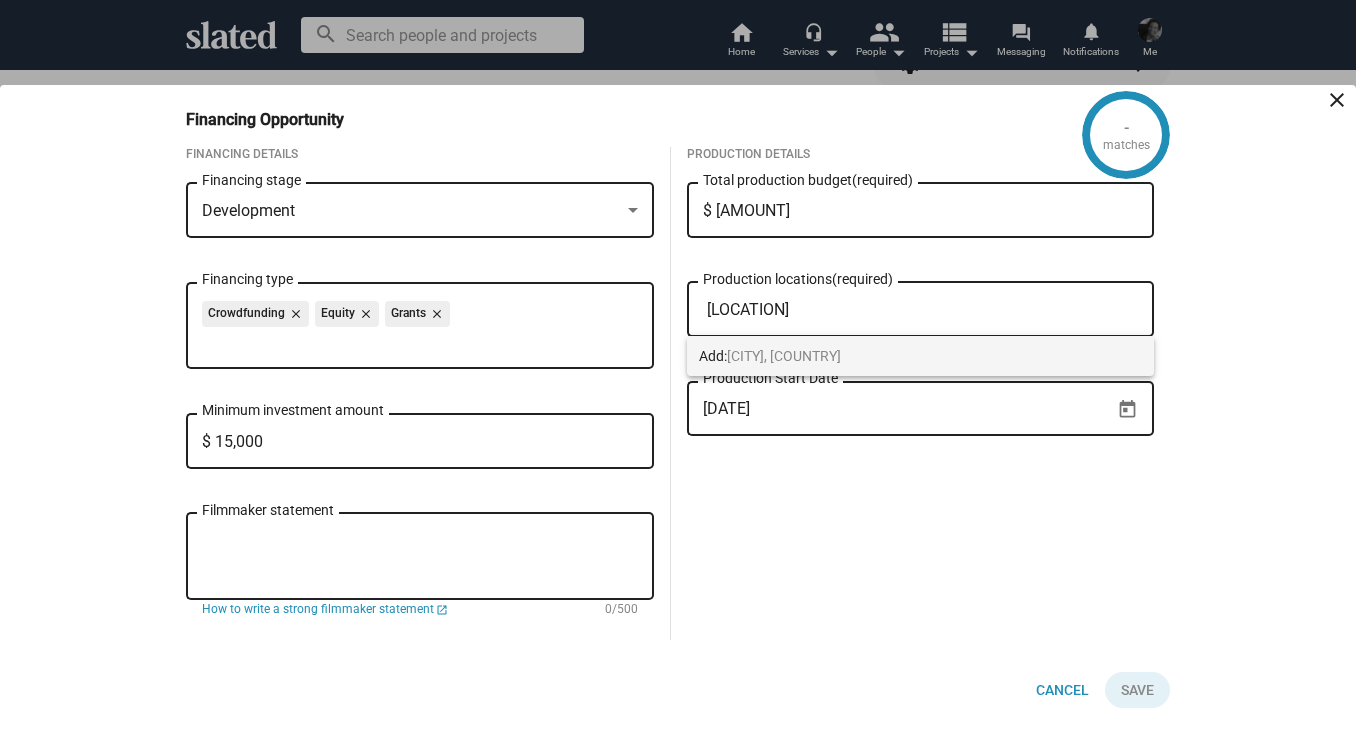 type on "[LOCATION]" 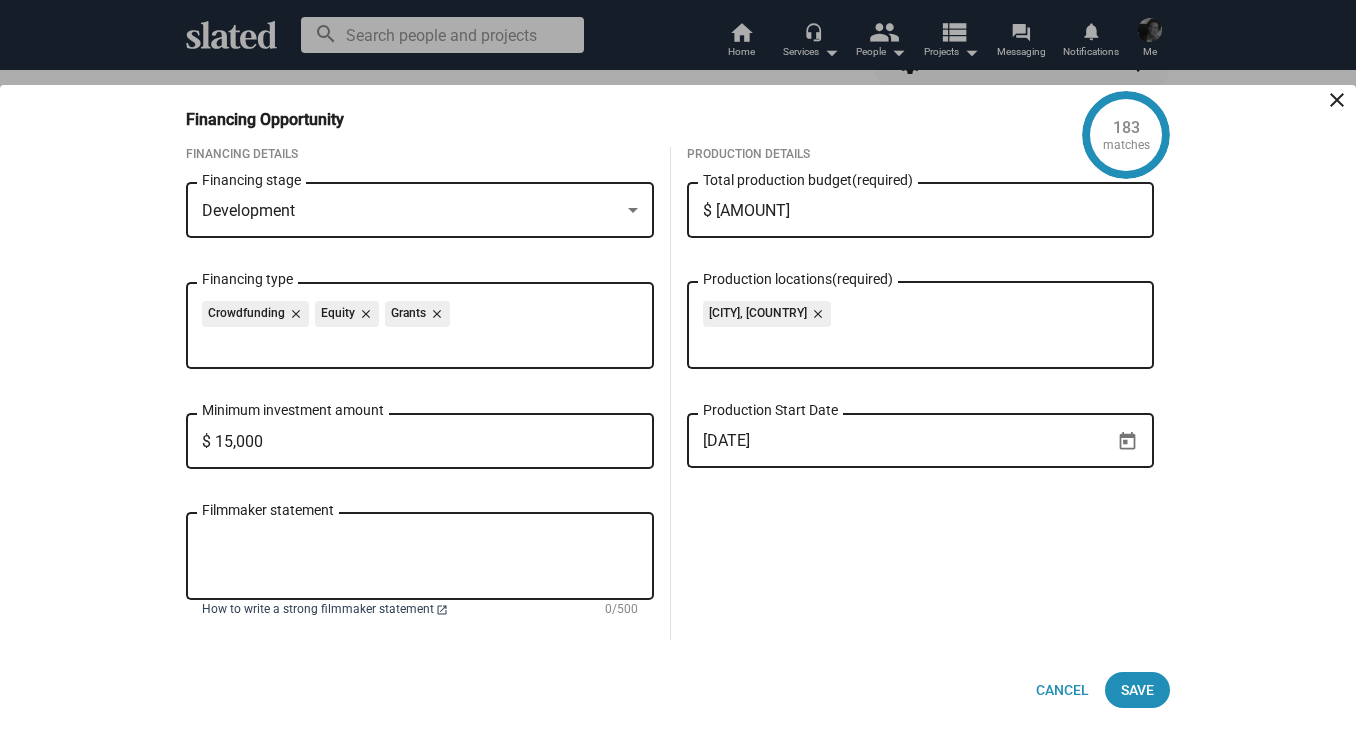 click on "How to write a strong filmmaker statement" at bounding box center (318, 610) 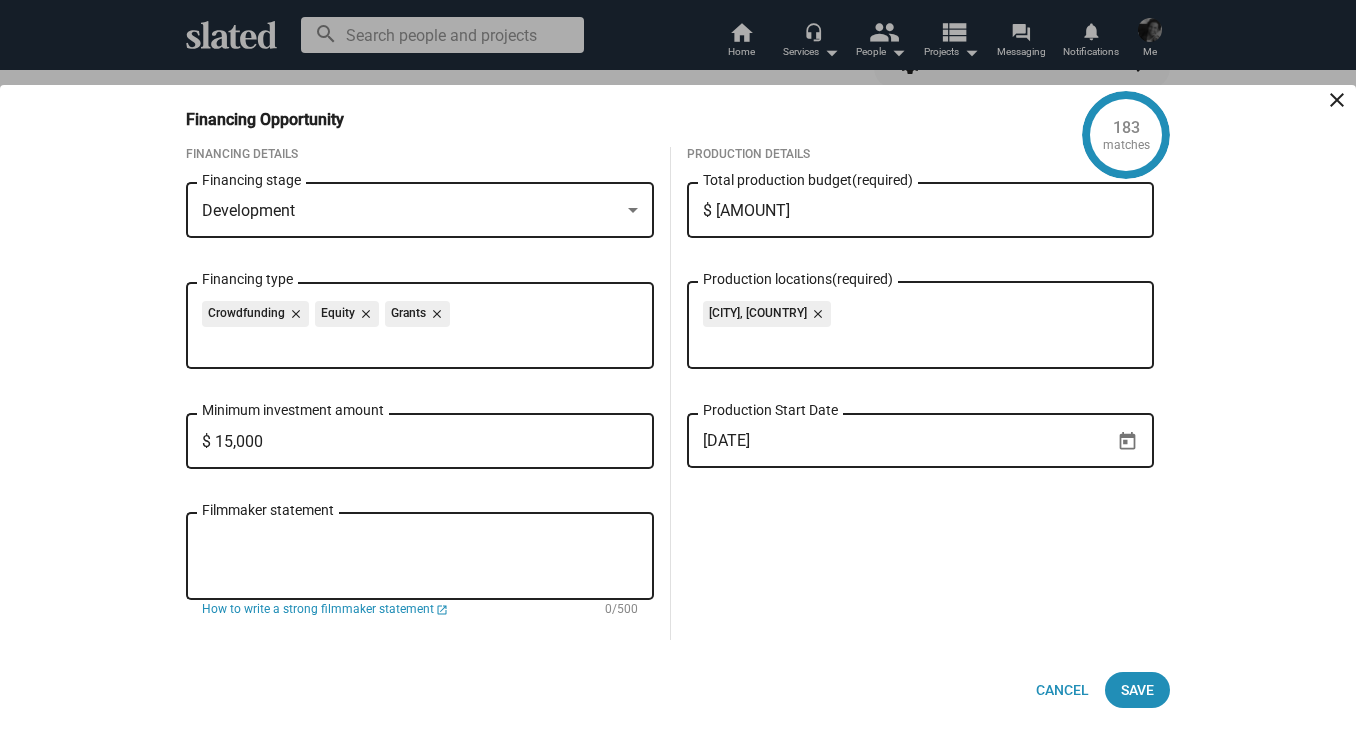 click on "Filmmaker statement" at bounding box center [420, 557] 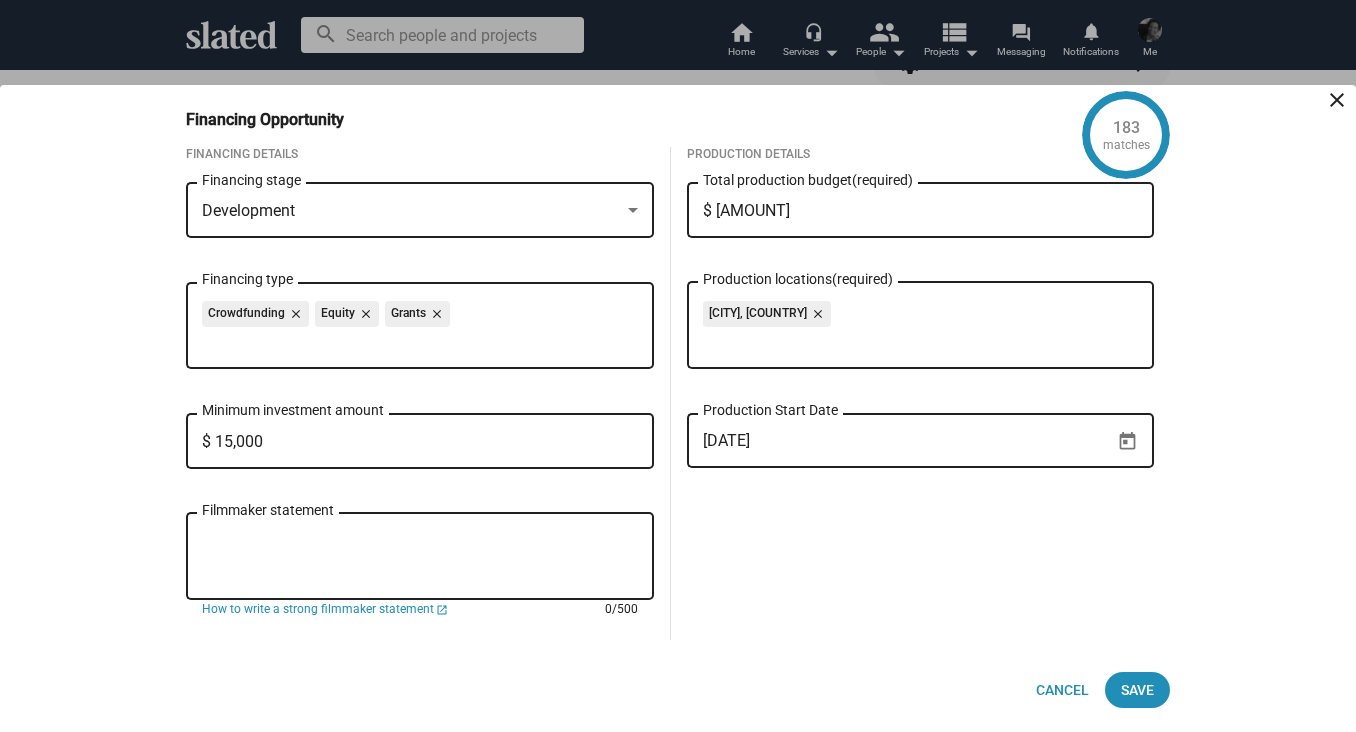 paste on "Two [ISLAND]-based filmmakers are seeking support for their Agatha Christie inspired feature film No Shade at Noon, an arthouse murder mystery story of blood, ink, and sand…
[NAME] is a Canadian artist, writer and director. Her work as an artist is collected and exhibited internationally and can be seen in permanent museum exhibitions such as the Smithsonian Institution. She is a graduate of the Canadian Film Centre´s director’s lab and founder of her production company, Luna 1, dedicated to female-driven projects. She has written and directed more than 11 award-winning short films, including The Red Virgin starring Maribel Verdu (Y Tu Mamá También) which premiered at TIFF and Locarno Film Festivals. In 2022 she completed her first feature film, The Young Arsonists, now available to watch on Apple TV." 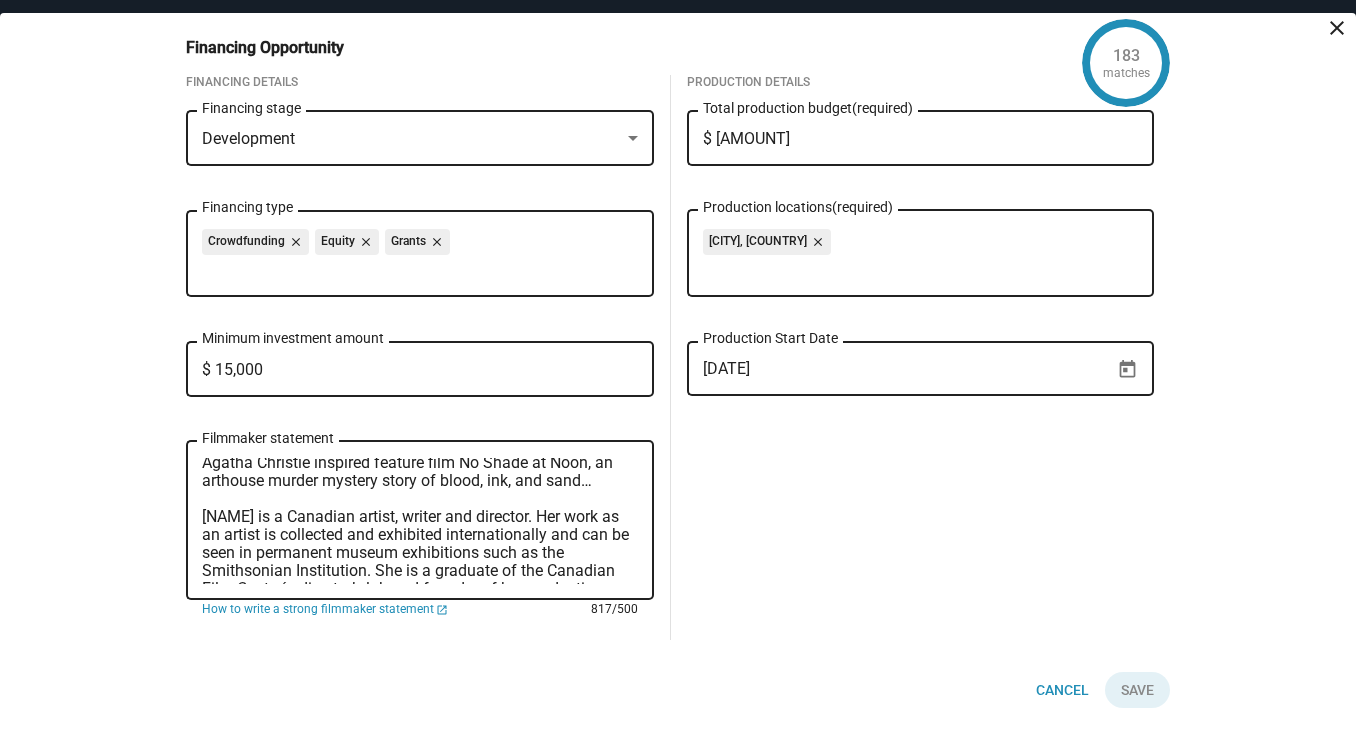 scroll, scrollTop: 24, scrollLeft: 0, axis: vertical 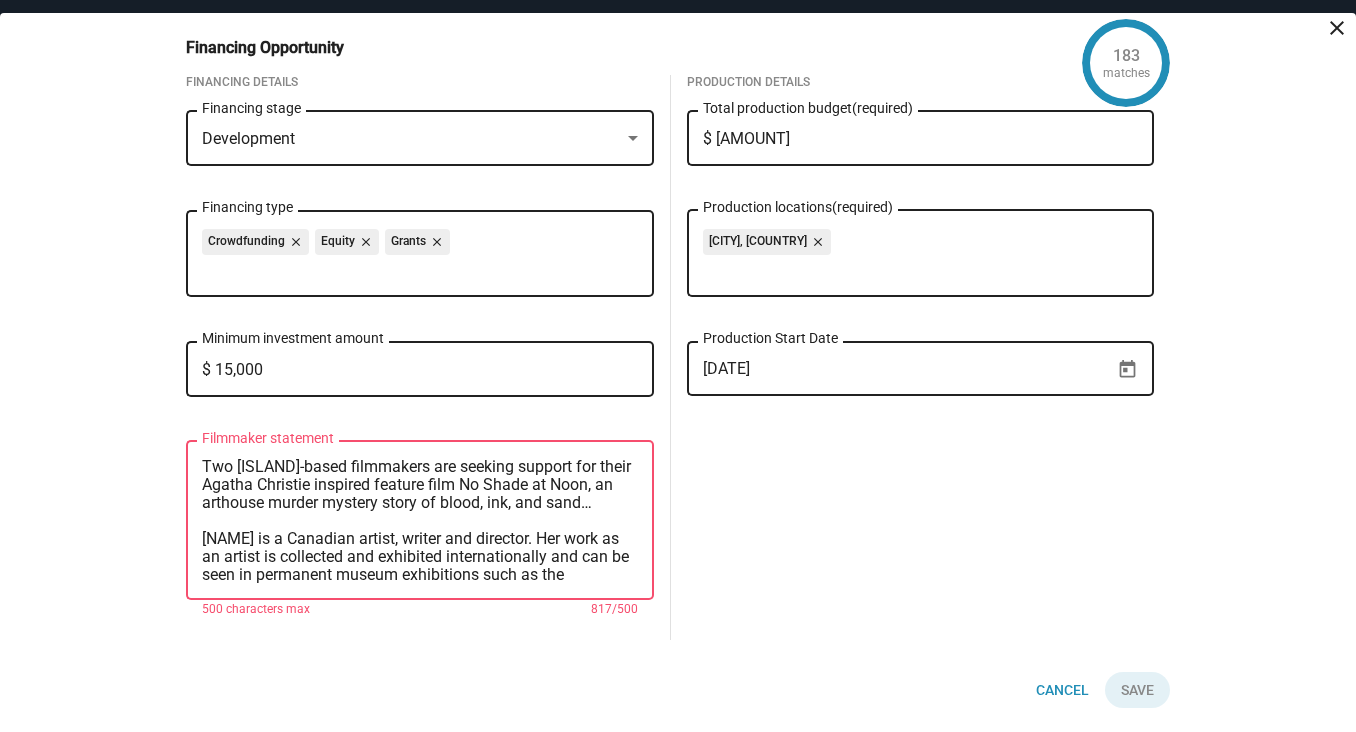 drag, startPoint x: 590, startPoint y: 578, endPoint x: 193, endPoint y: 441, distance: 419.97382 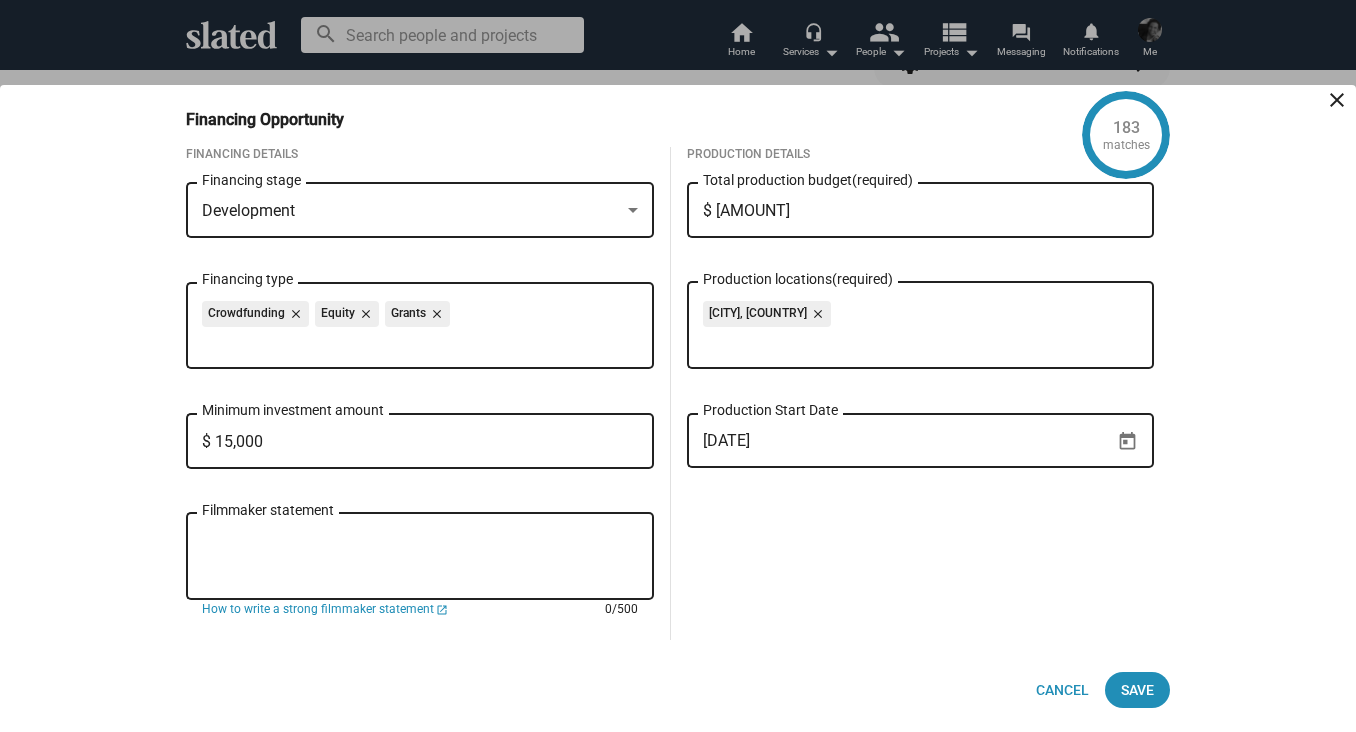paste on "[MOVIE TITLE] is in development, and I'm in the early stages of putting a team together -- mainly in search of a [lead producer] who can help [package it further].
​It's a [genre] about [logline]... and should be able to be made for around [$1M]. It also earned a strong [78] Script Score.
I've written and sold a few scripts (you can watch my last film [FILM CREDIT] on [Amazon]), and am open to notes and collaboration.
Let me know if you want to check out the script.
I look forward to discussing with you," 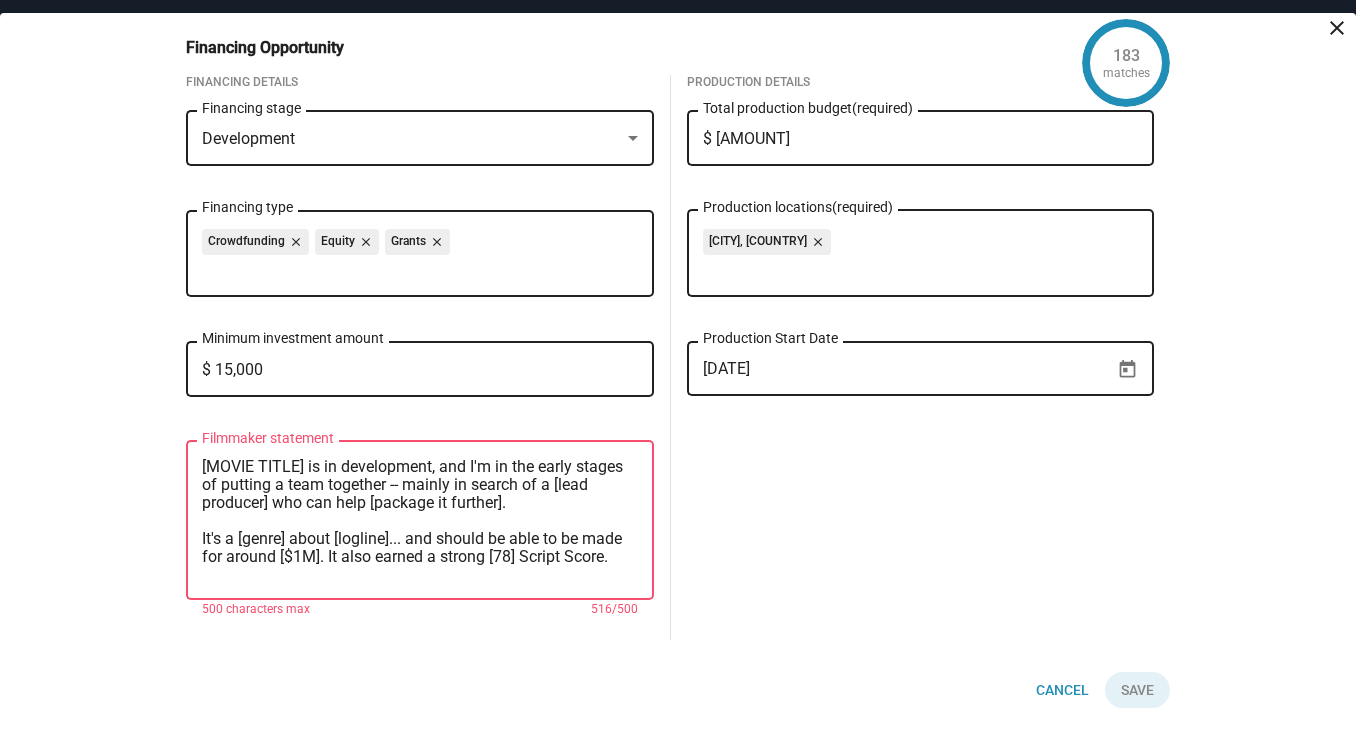 scroll, scrollTop: 0, scrollLeft: 0, axis: both 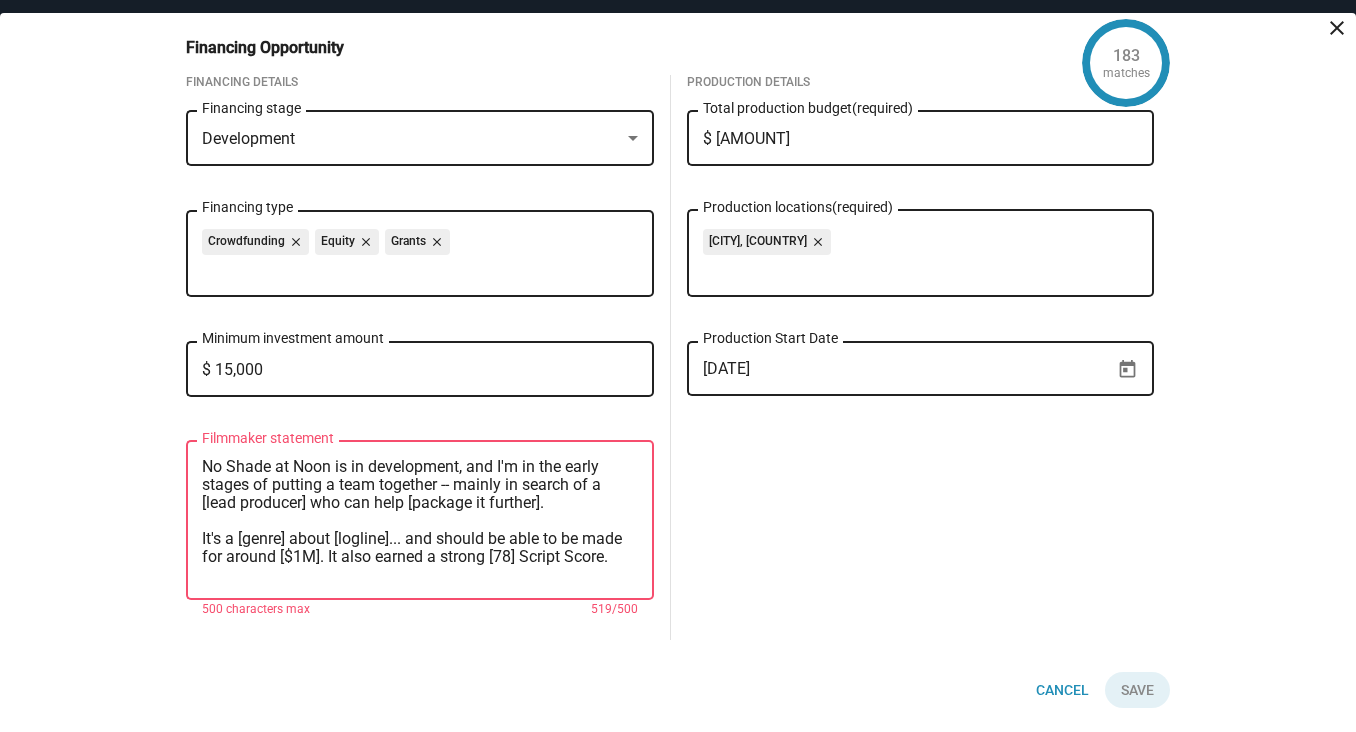drag, startPoint x: 308, startPoint y: 505, endPoint x: 195, endPoint y: 507, distance: 113.0177 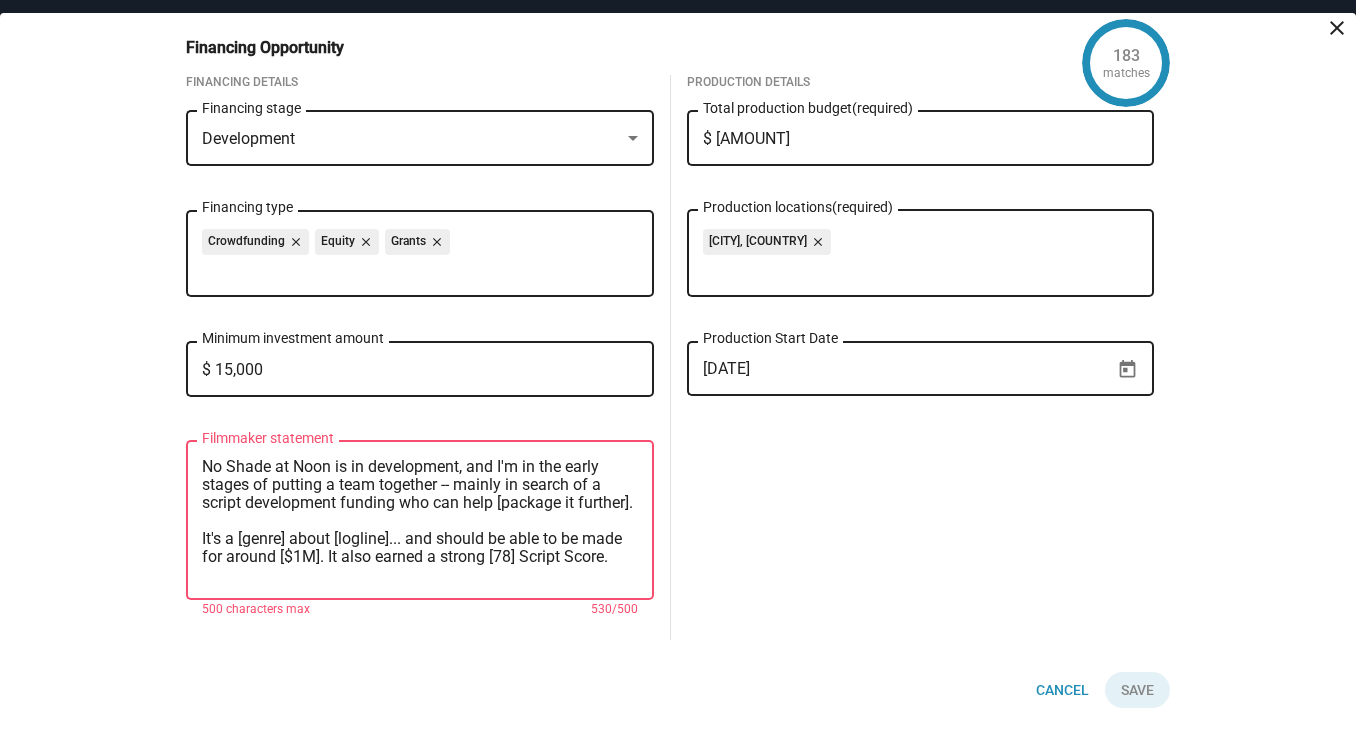 drag, startPoint x: 635, startPoint y: 503, endPoint x: 404, endPoint y: 510, distance: 231.10603 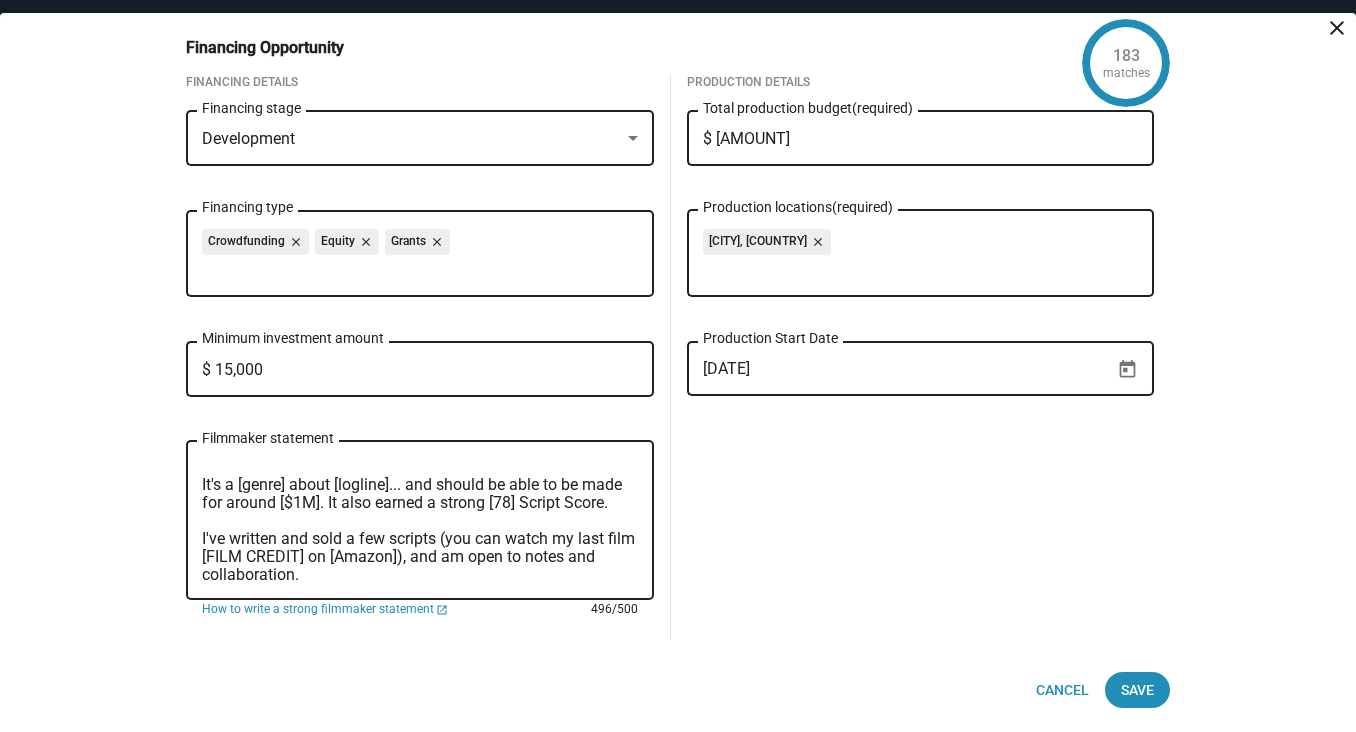 scroll, scrollTop: 55, scrollLeft: 0, axis: vertical 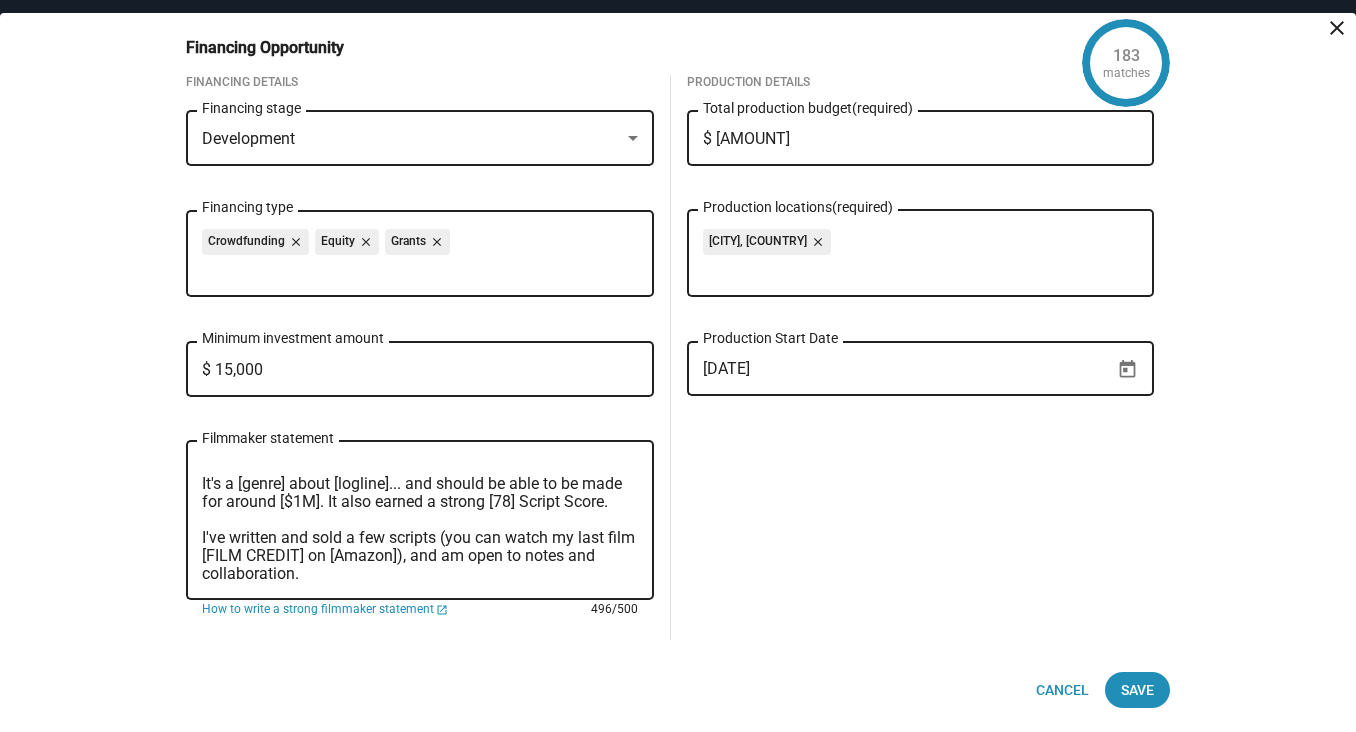 drag, startPoint x: 284, startPoint y: 484, endPoint x: 240, endPoint y: 484, distance: 44 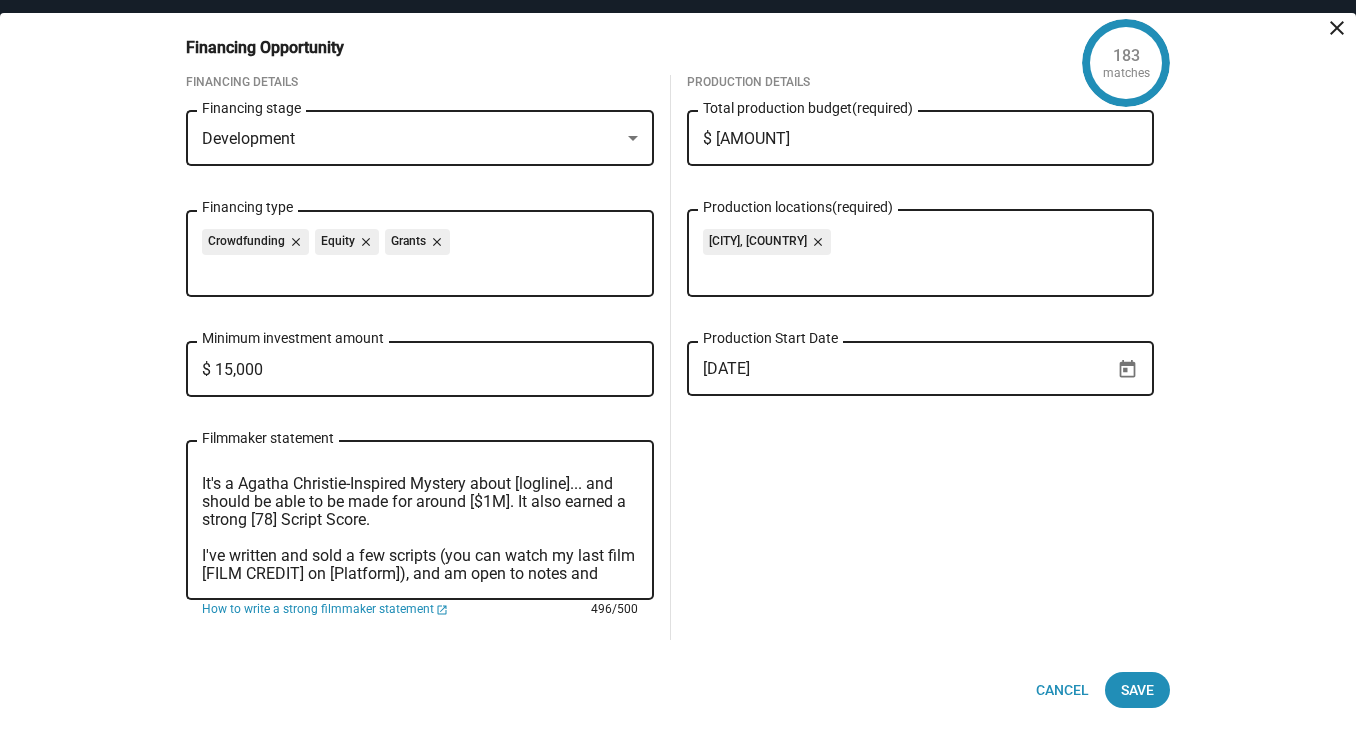 click on "No Shade at Noon is in development, and I'm in the early stages of putting a team together -- mainly in search of a script development funding.
​It's a Agatha Christie-Inspired Mystery about [logline]... and should be able to be made for around [$1M]. It also earned a strong [78] Script Score.
I've written and sold a few scripts (you can watch my last film [FILM CREDIT] on [Platform]), and am open to notes and collaboration.
Let me know if you want to check out the script.
I look forward to discussing with you," at bounding box center [420, 521] 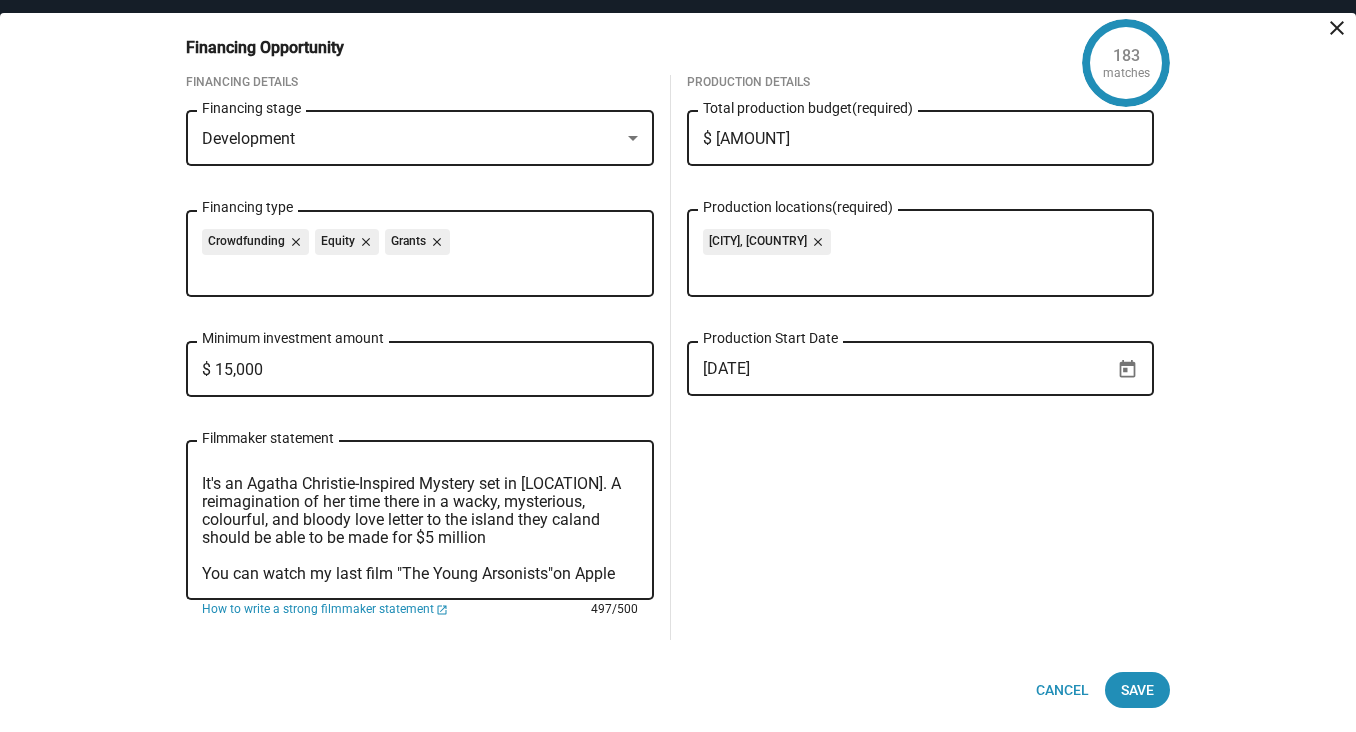 click on "No Shade at Noon is in development, and I'm in the early stages of putting a team together. I'm mainly in search of a script development funding for $15000
​It's an Agatha Christie-Inspired Mystery set in [LOCATION]. A reimagination of her time there in a wacky, mysterious, colourful, and bloody love letter to the island they caland should be able to be made for $5 million
You can watch my last film "The Young Arsonists"on Apple TV + and am open to notes and collaboration.
Let me know if you want to check out the script.
I look forward to discussing with you," at bounding box center (420, 521) 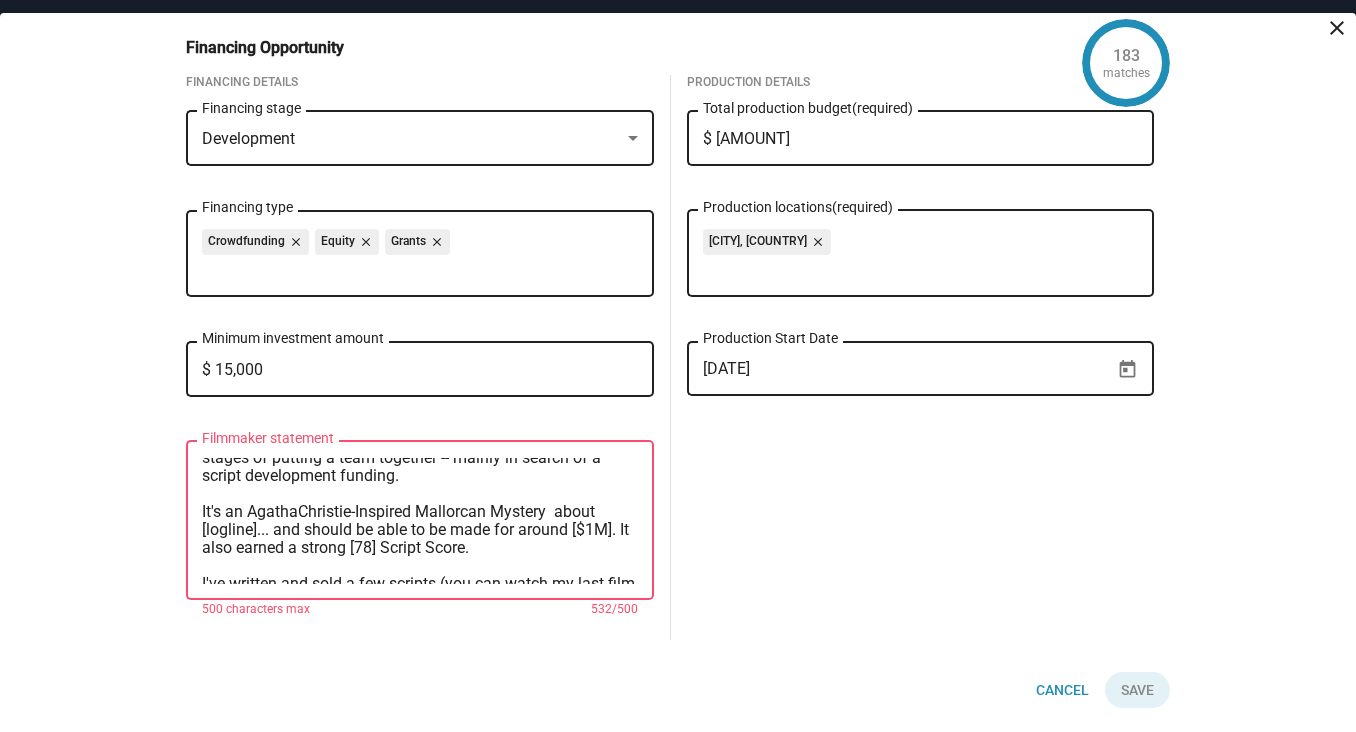 scroll, scrollTop: 33, scrollLeft: 0, axis: vertical 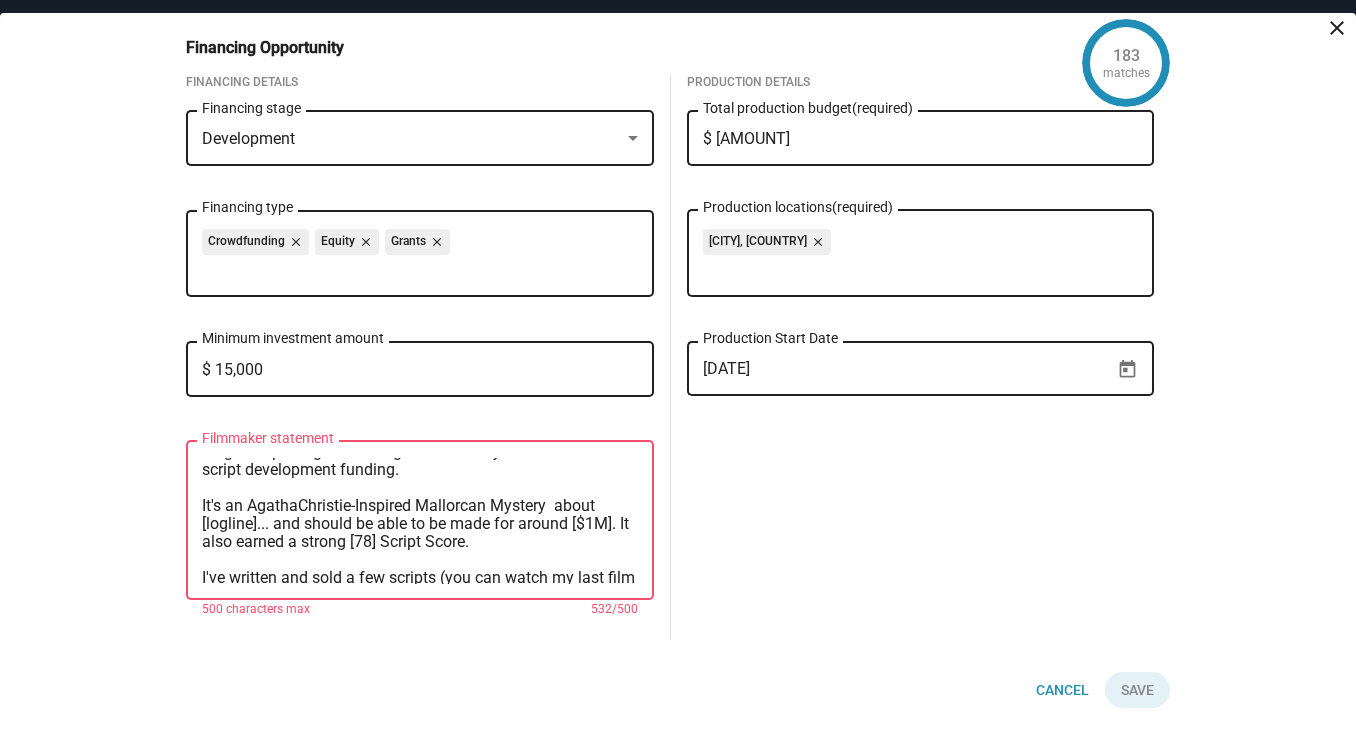 click on "No Shade at Noon is in development, and I'm in the early stages of putting a team together -- mainly in search of a script development funding.
​It's an AgathaChristie-Inspired Mallorcan Mystery  about [logline]... and should be able to be made for around [$1M]. It also earned a strong [78] Script Score.
I've written and sold a few scripts (you can watch my last film [FILM CREDIT] on [Amazon]), and am open to notes and collaboration.
Let me know if you want to check out the script.
I look forward to discussing with you," at bounding box center [420, 521] 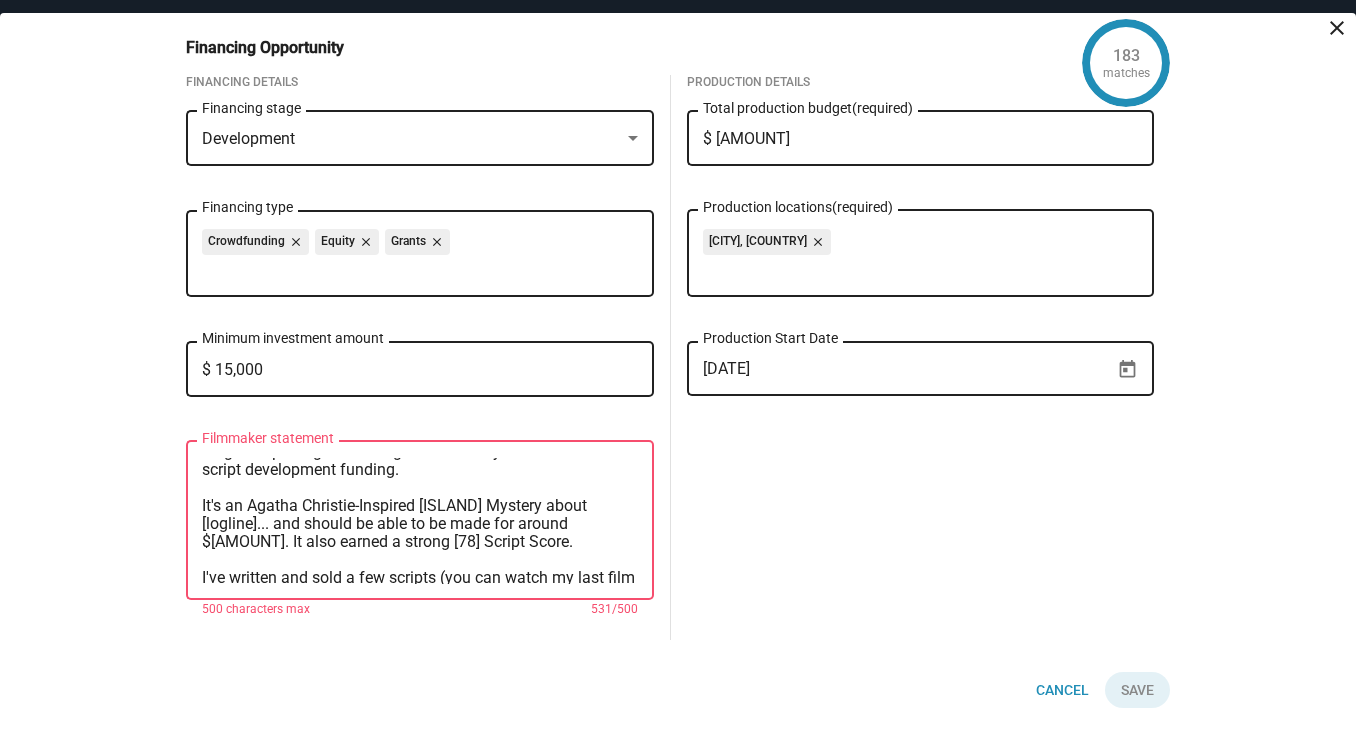 click on "No Shade at Noon is in development, and I'm in the early stages of putting a team together -- mainly in search of a script development funding.
​It's an Agatha Christie-Inspired [ISLAND] Mystery about [logline]... and should be able to be made for around $[AMOUNT]. It also earned a strong [78] Script Score.
I've written and sold a few scripts (you can watch my last film [FILM CREDIT] on [COMPANY]), and am open to notes and collaboration.
Let me know if you want to check out the script.
I look forward to discussing with you," at bounding box center (420, 521) 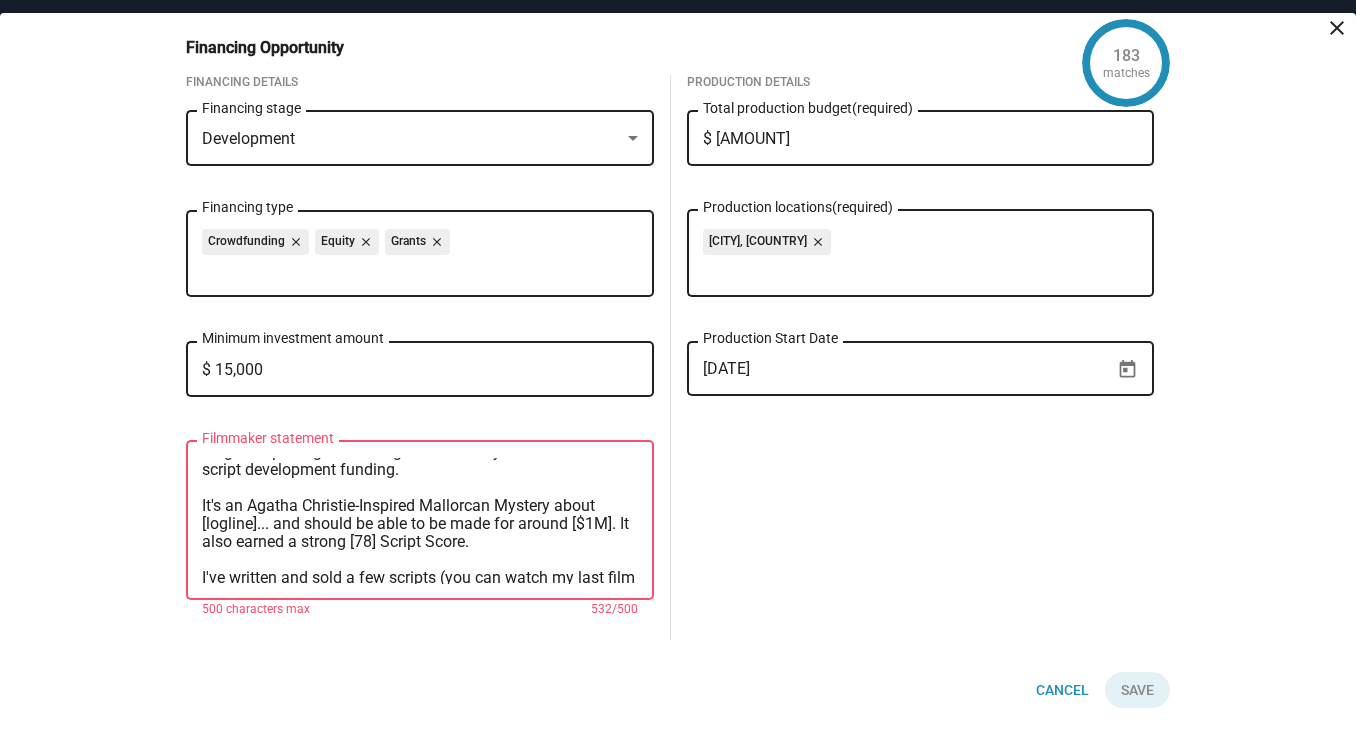 click on "No Shade at Noon is in development, and I'm in the early stages of putting a team together -- mainly in search of a script development funding.
​It's an Agatha Christie-Inspired Mallorcan Mystery about [logline]... and should be able to be made for around [$1M]. It also earned a strong [78] Script Score.
I've written and sold a few scripts (you can watch my last film [FILM CREDIT] on [Amazon]), and am open to notes and collaboration.
Let me know if you want to check out the script.
I look forward to discussing with you," at bounding box center (420, 521) 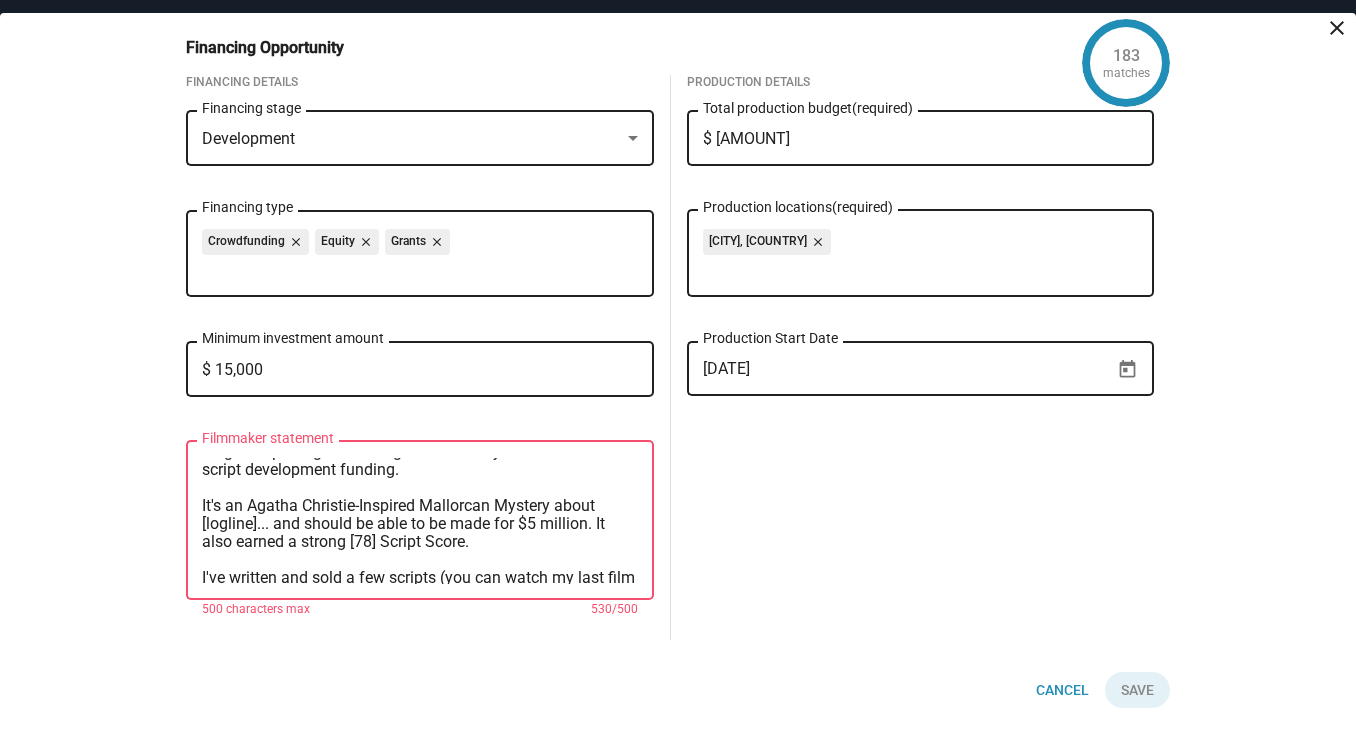 drag, startPoint x: 474, startPoint y: 548, endPoint x: 590, endPoint y: 530, distance: 117.388245 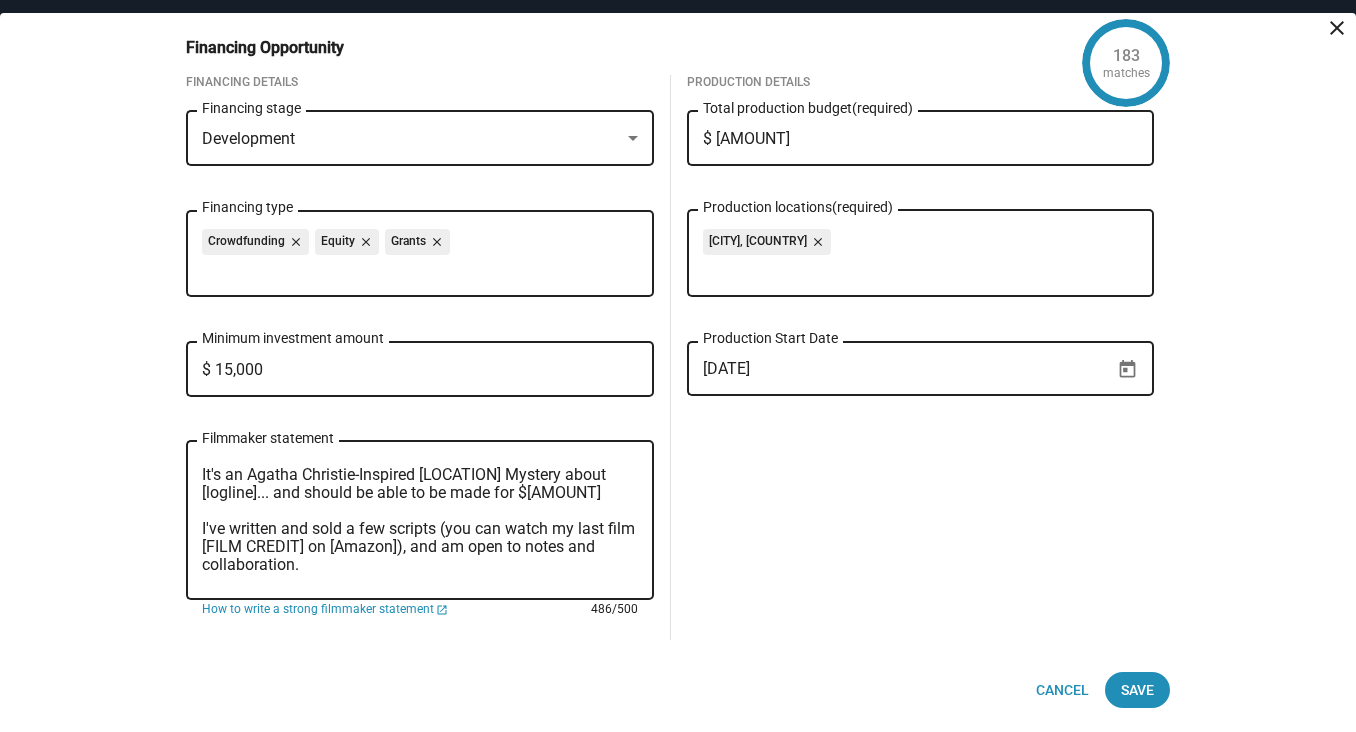 scroll, scrollTop: 86, scrollLeft: 0, axis: vertical 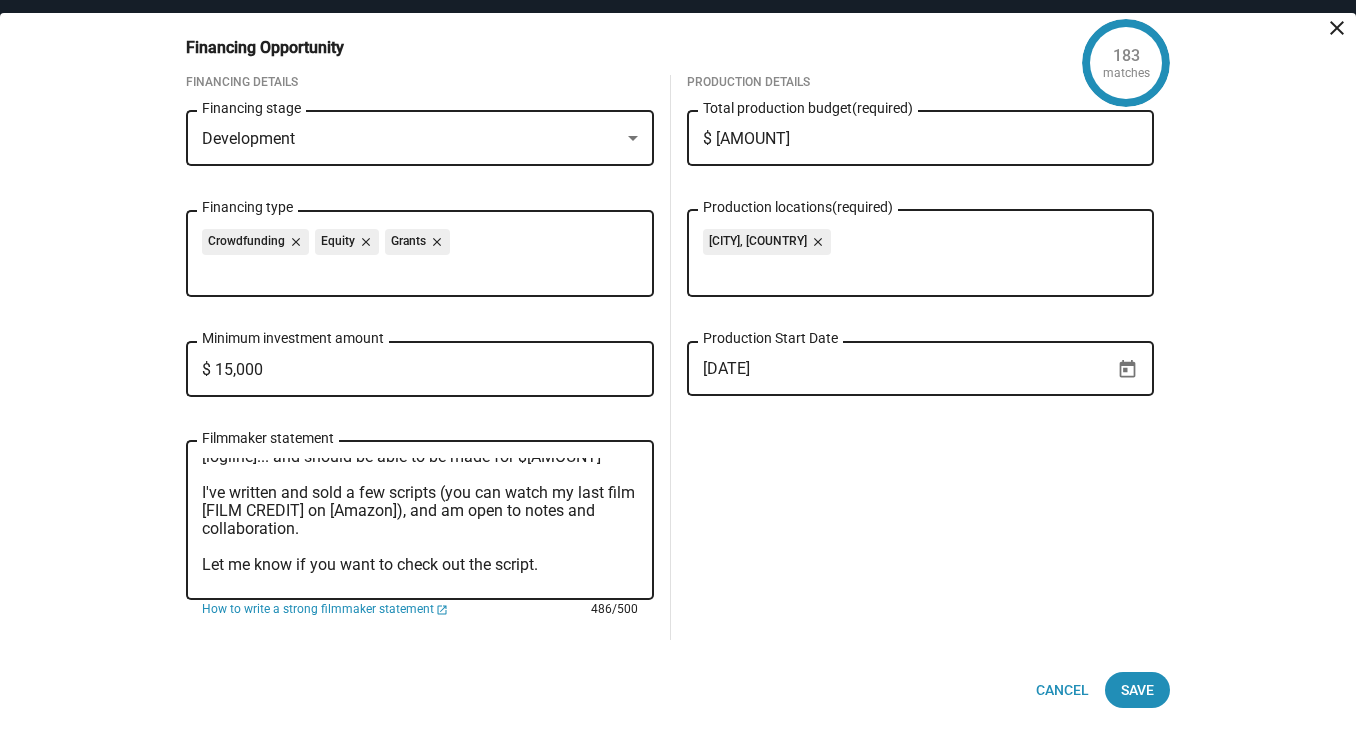 drag, startPoint x: 441, startPoint y: 496, endPoint x: 202, endPoint y: 498, distance: 239.00836 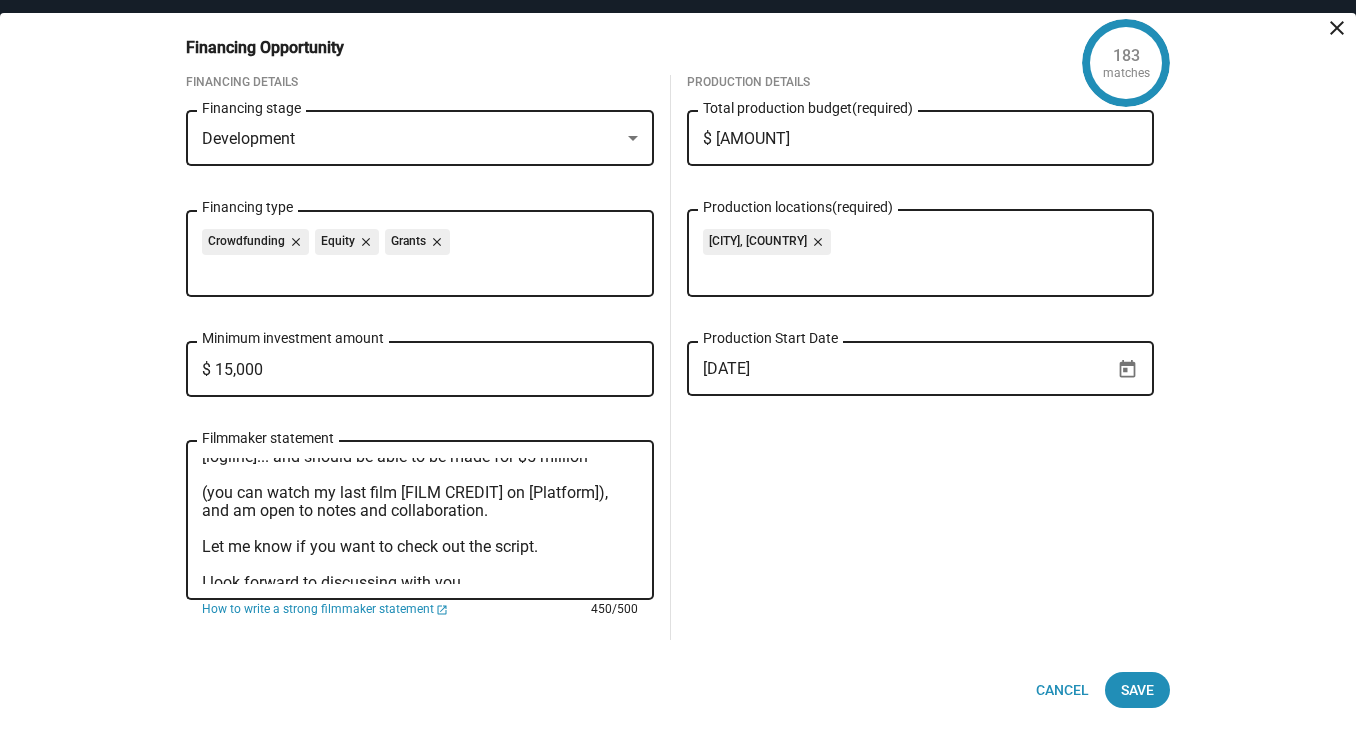 click on "No Shade at Noon is in development, and I'm in the early stages of putting a team together -- mainly in search of a script development funding.
​It's an Agatha Christie-Inspired Mallorcan Mystery about [logline]... and should be able to be made for $5 million
(you can watch my last film [FILM CREDIT] on [Platform]), and am open to notes and collaboration.
Let me know if you want to check out the script.
I look forward to discussing with you," at bounding box center [420, 521] 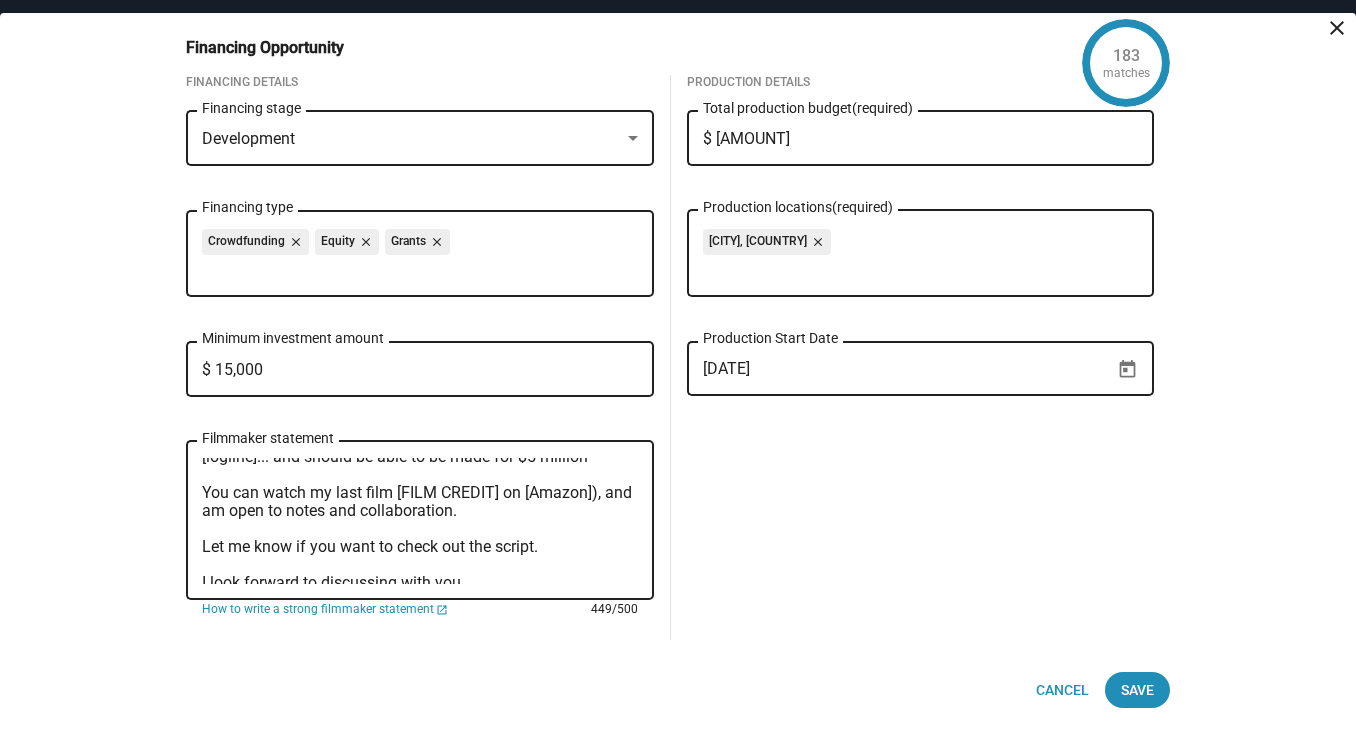 click on "No Shade at Noon is in development, and I'm in the early stages of putting a team together -- mainly in search of a script development funding.
​It's an Agatha Christie-Inspired Mallorcan Mystery about [logline]... and should be able to be made for $5 million
You can watch my last film [FILM CREDIT] on [Amazon]), and am open to notes and collaboration.
Let me know if you want to check out the script.
I look forward to discussing with you," at bounding box center (420, 521) 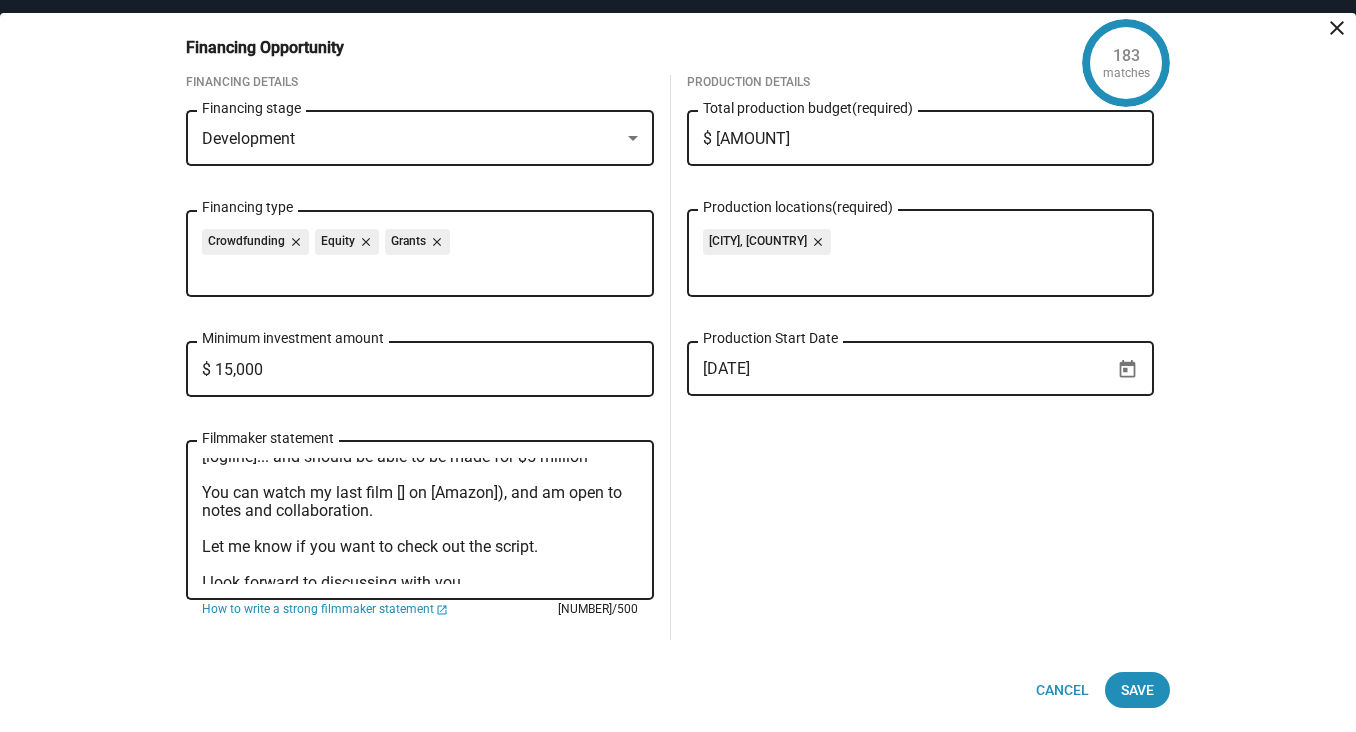 paste on "[FILM TITLE]" 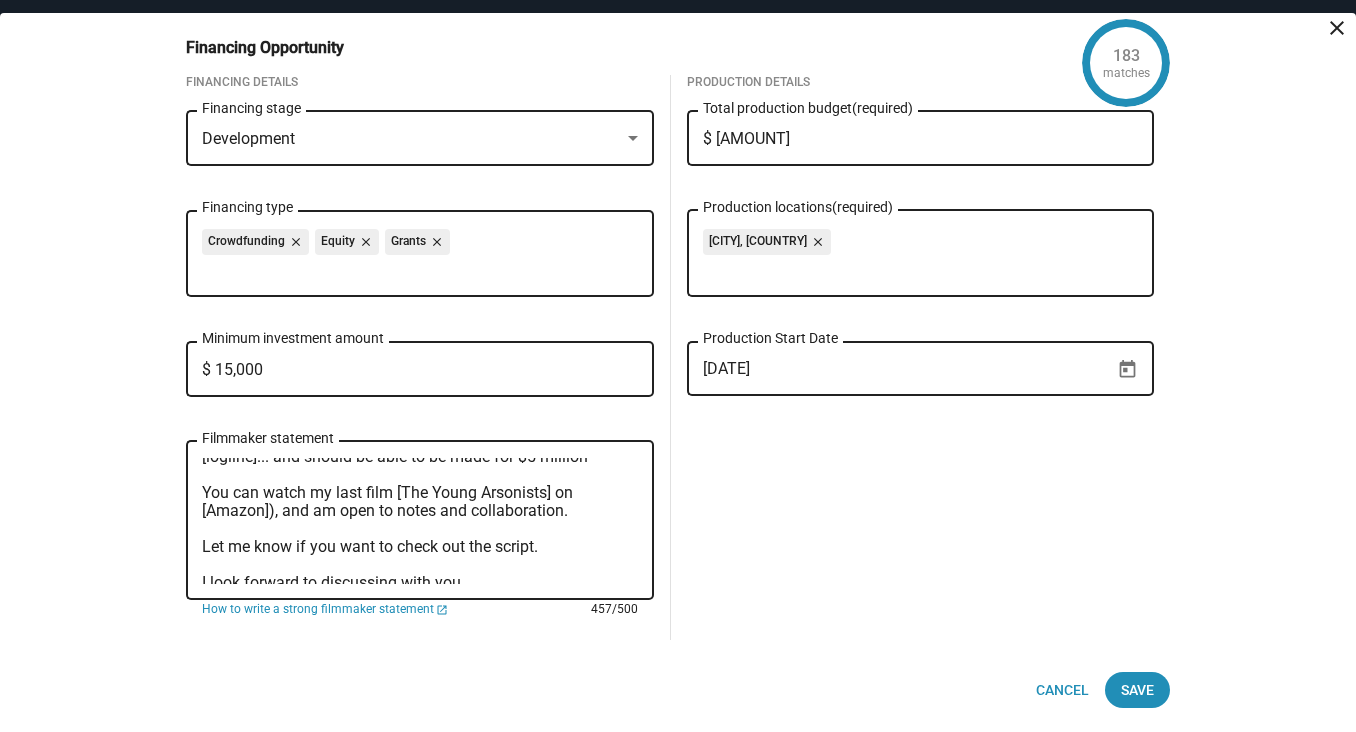 click on "No Shade at Noon is in development, and I'm in the early stages of putting a team together -- mainly in search of a script development funding.
​It's an Agatha Christie-Inspired Mallorcan Mystery about [logline]... and should be able to be made for $5 million
You can watch my last film [The Young Arsonists] on [Amazon]), and am open to notes and collaboration.
Let me know if you want to check out the script.
I look forward to discussing with you," at bounding box center (420, 521) 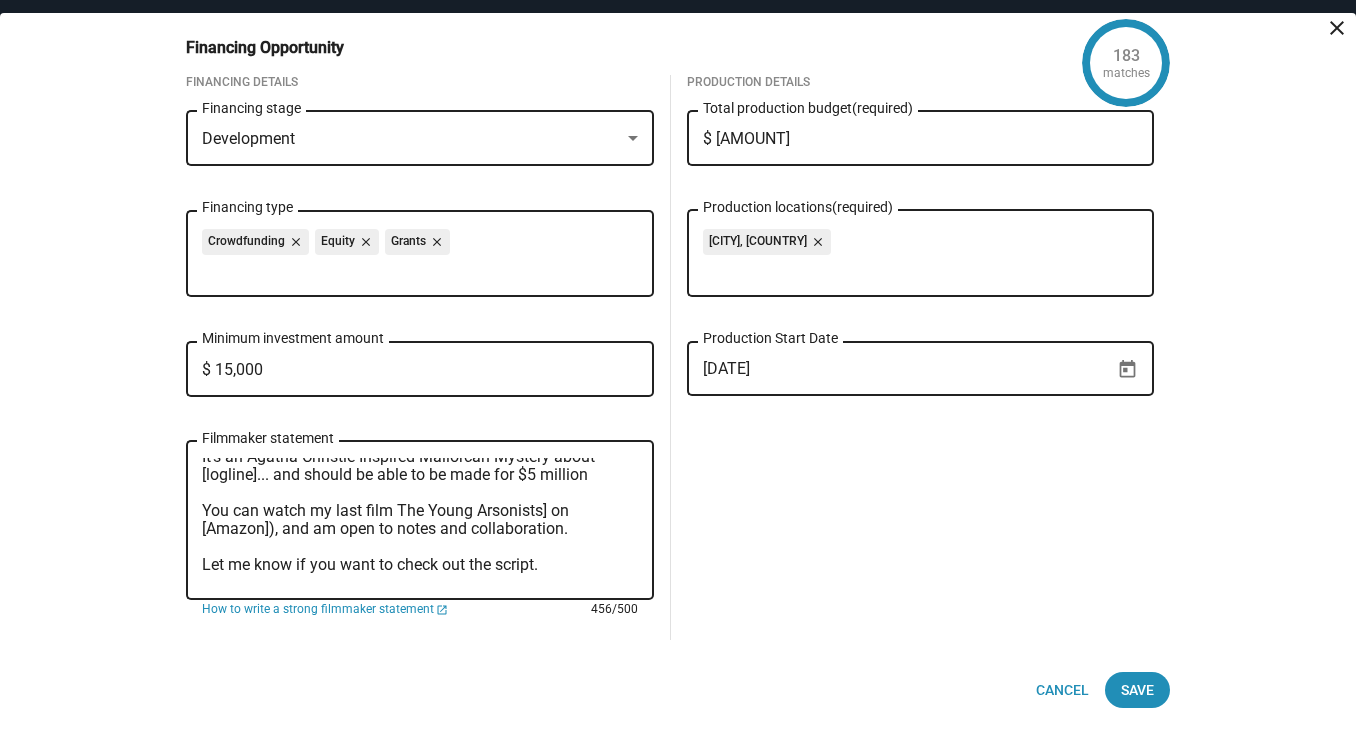 click on "No Shade at Noon is in development, and I'm in the early stages of putting a team together. I'm in the early stages of putting a team together -- mainly in search of a script development funding.
​It's an Agatha Christie-Inspired Mallorcan Mystery about [logline]... and should be able to be made for $5 million
You can watch my last film The Young Arsonists] on [Amazon]), and am open to notes and collaboration.
Let me know if you want to check out the script.
I look forward to discussing with you," at bounding box center (420, 521) 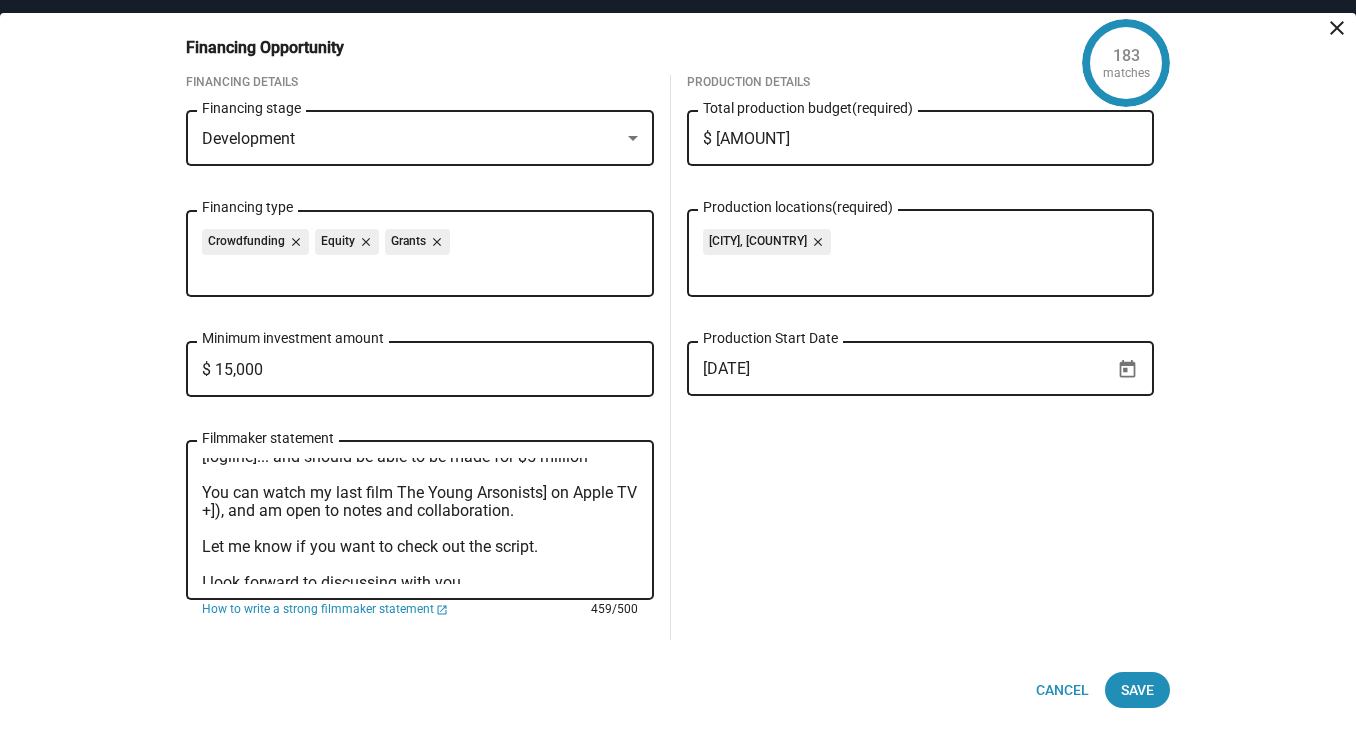 click on "No Shade at Noon is in development, and I'm in the early stages of putting a team together -- mainly in search of a script development funding.
​It's an Agatha Christie-Inspired Mallorcan Mystery about [logline]... and should be able to be made for $5 million
You can watch my last film The Young Arsonists] on Apple TV +]), and am open to notes and collaboration.
Let me know if you want to check out the script.
I look forward to discussing with you," at bounding box center (420, 521) 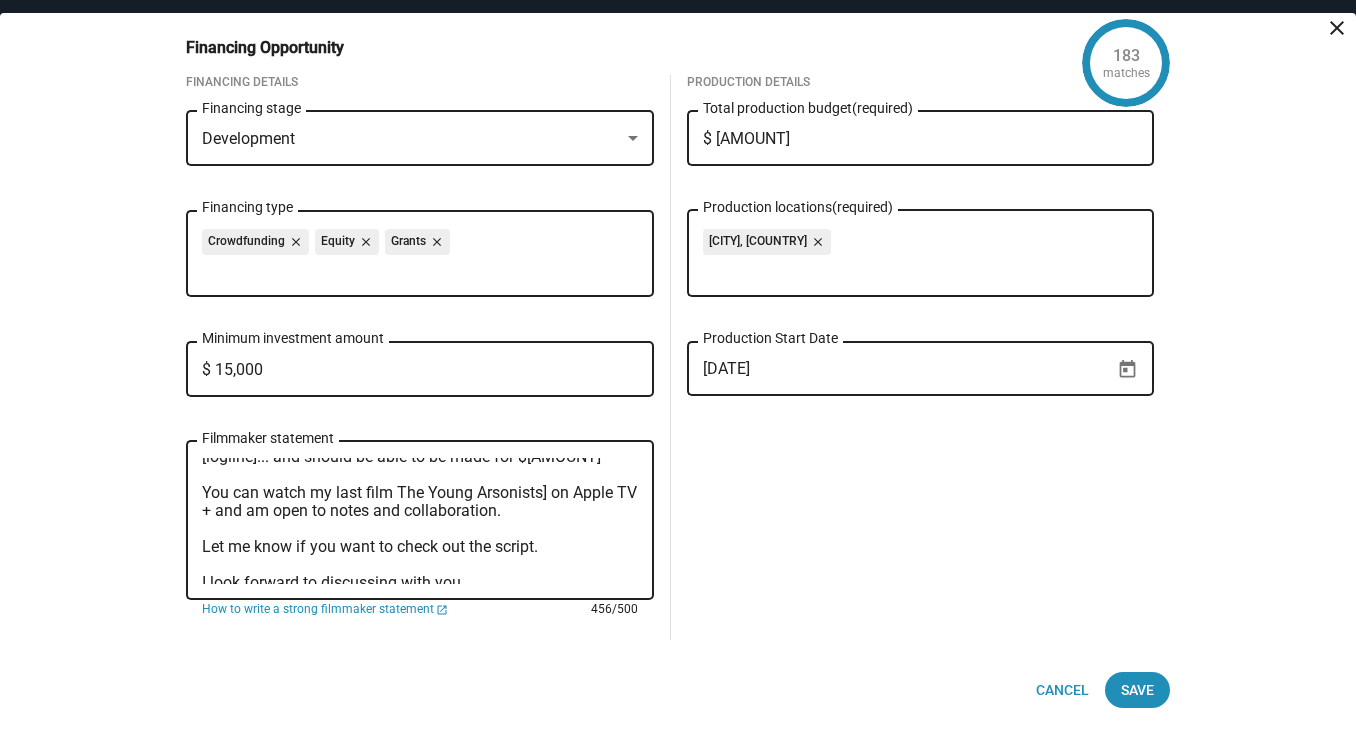 click on "No Shade at Noon is in development, and I'm in the early stages of putting a team together -- mainly in search of a script development funding.
​It's an Agatha Christie-Inspired Mallorcan Mystery about [logline]... and should be able to be made for $[AMOUNT]
You can watch my last film The Young Arsonists] on Apple TV + and am open to notes and collaboration.
Let me know if you want to check out the script.
I look forward to discussing with you," at bounding box center (420, 521) 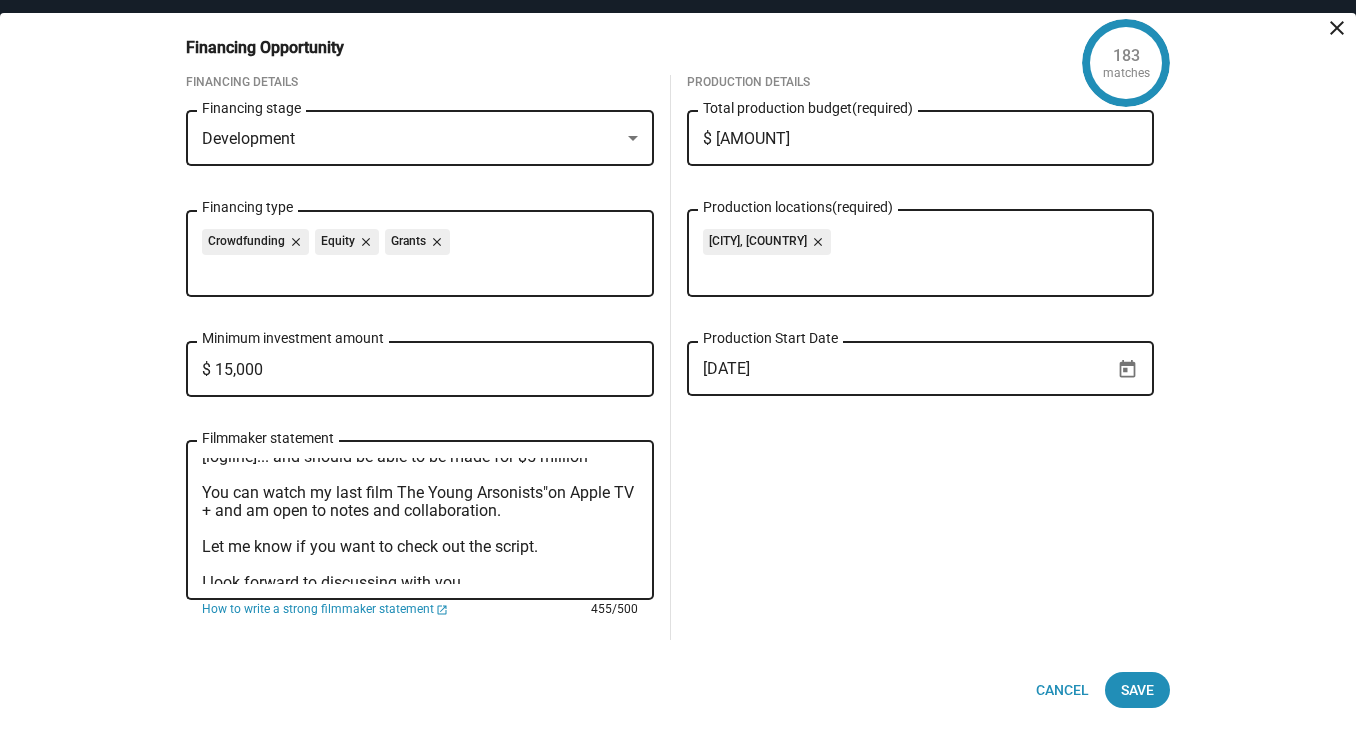 click on "No Shade at Noon is in development, and I'm in the early stages of putting a team together -- mainly in search of a script development funding.
​It's an Agatha Christie-Inspired Mallorcan Mystery about [logline]... and should be able to be made for $5 million
You can watch my last film The Young Arsonists"on Apple TV + and am open to notes and collaboration.
Let me know if you want to check out the script.
I look forward to discussing with you," at bounding box center (420, 521) 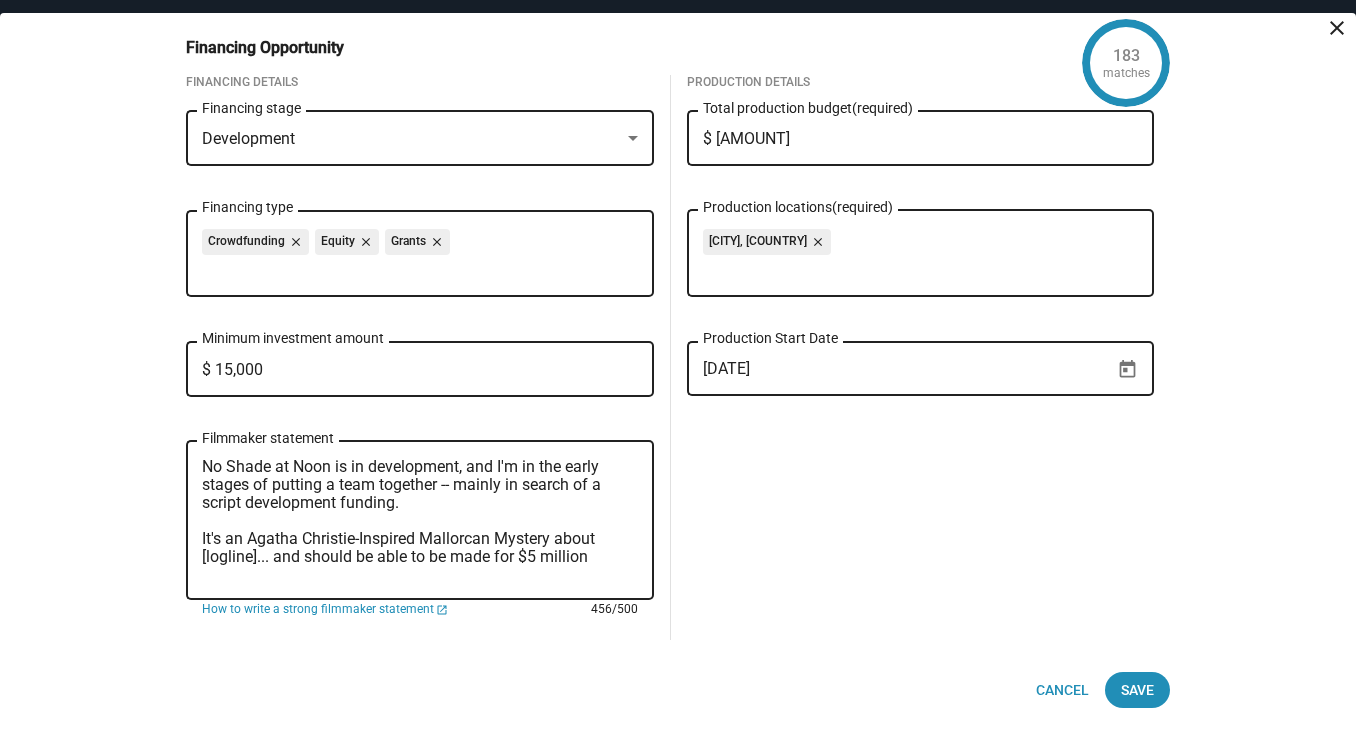 scroll, scrollTop: 0, scrollLeft: 0, axis: both 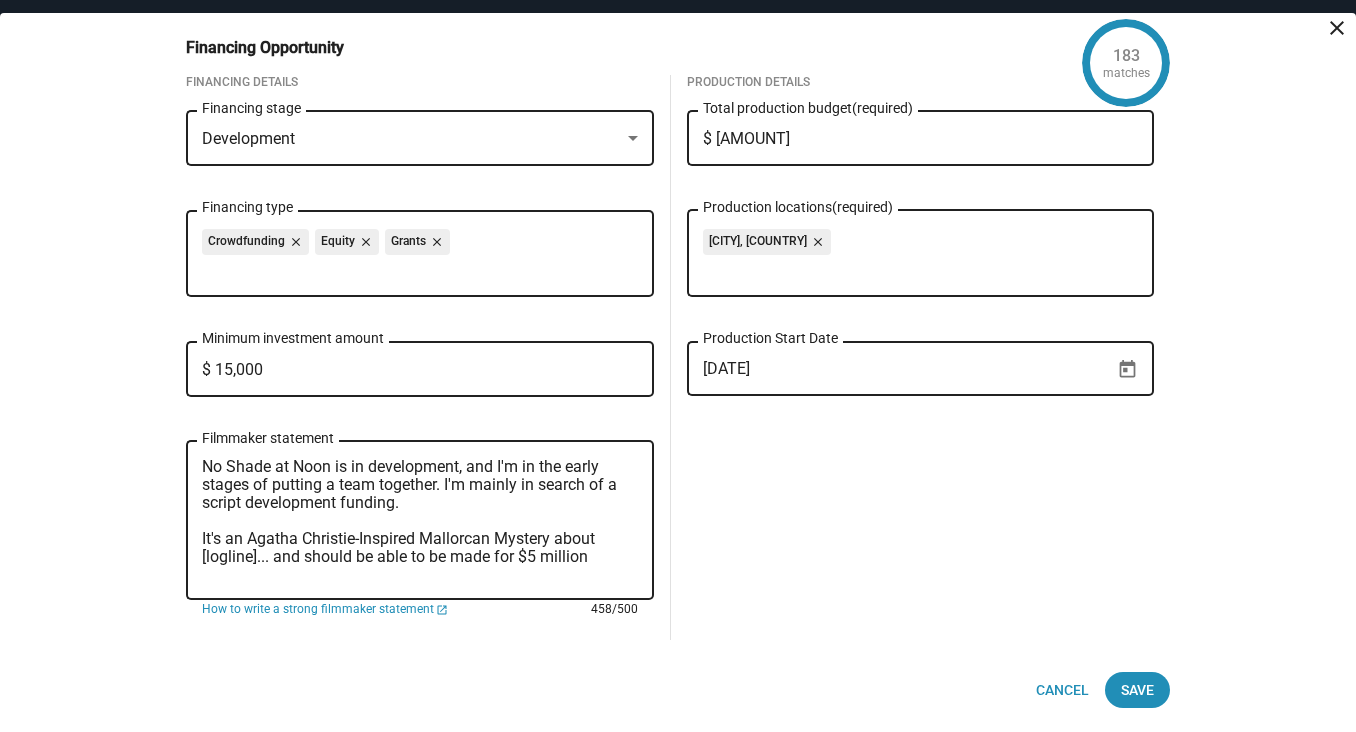 click on "No Shade at Noon is in development, and I'm in the early stages of putting a team together. I'm mainly in search of a script development funding.
​It's an Agatha Christie-Inspired Mallorcan Mystery about [logline]... and should be able to be made for $5 million
You can watch my last film "The Young Arsonists"on Apple TV + and am open to notes and collaboration.
Let me know if you want to check out the script.
I look forward to discussing with you," at bounding box center [420, 521] 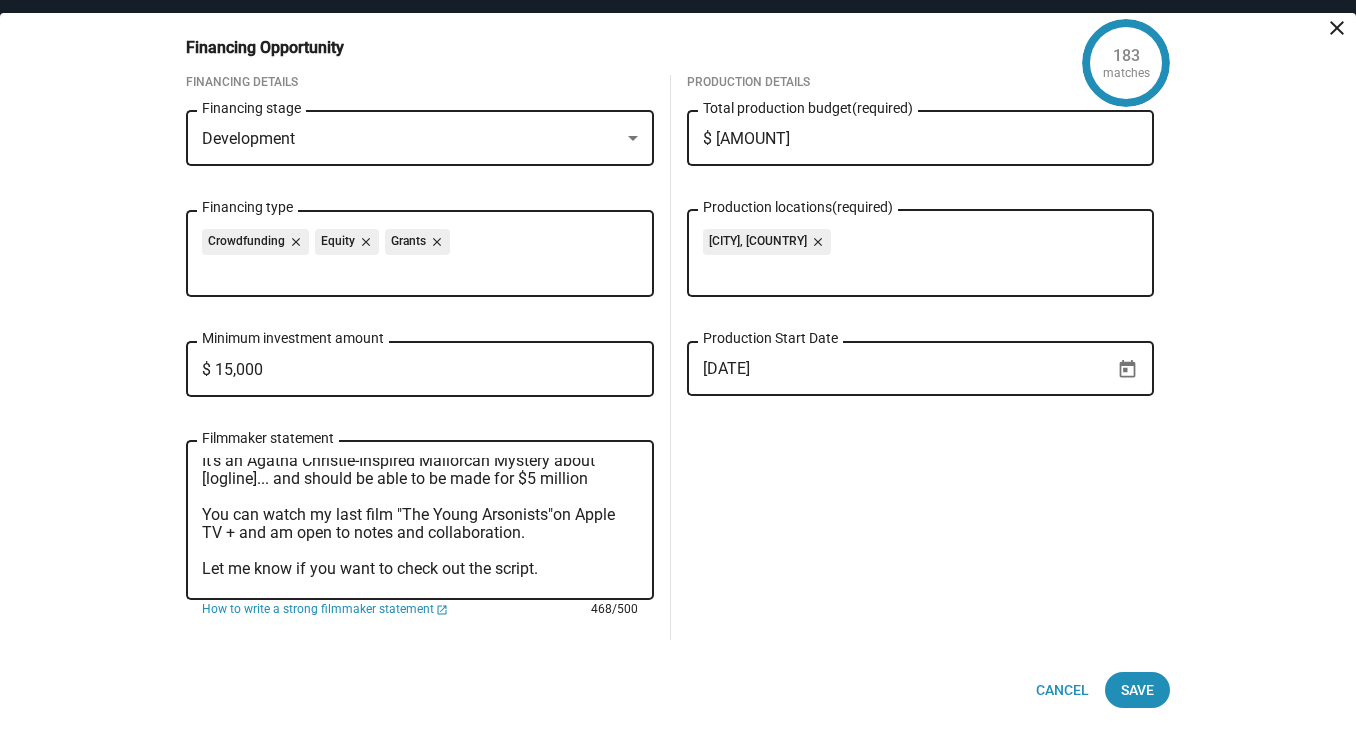 scroll, scrollTop: 58, scrollLeft: 0, axis: vertical 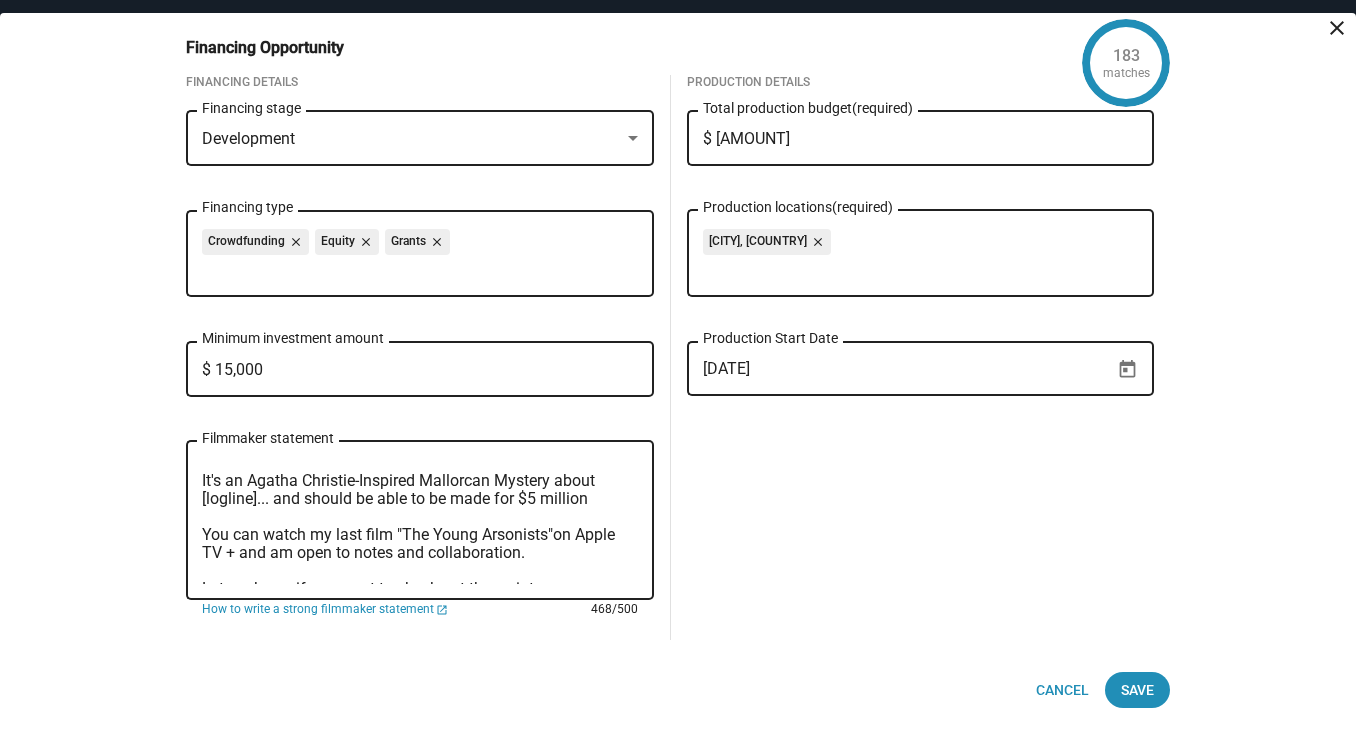 drag, startPoint x: 273, startPoint y: 501, endPoint x: 203, endPoint y: 502, distance: 70.00714 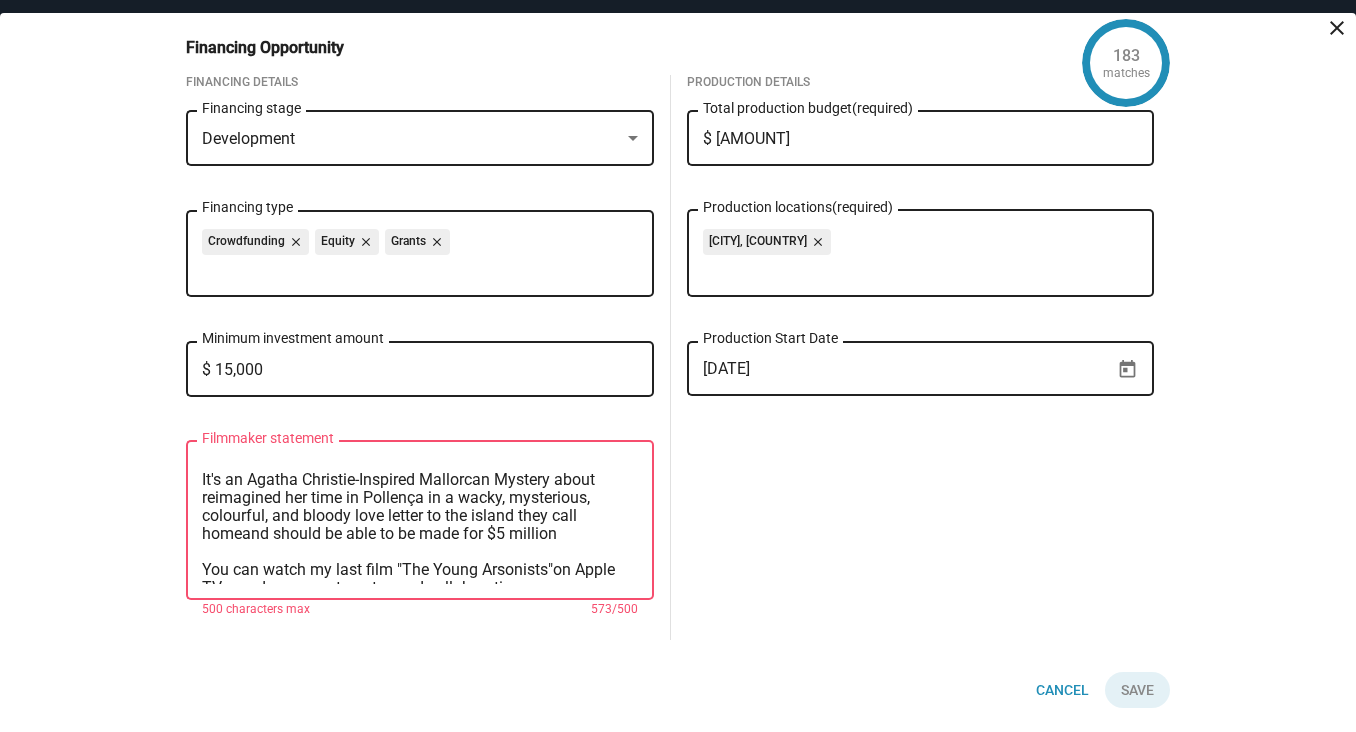 scroll, scrollTop: 58, scrollLeft: 0, axis: vertical 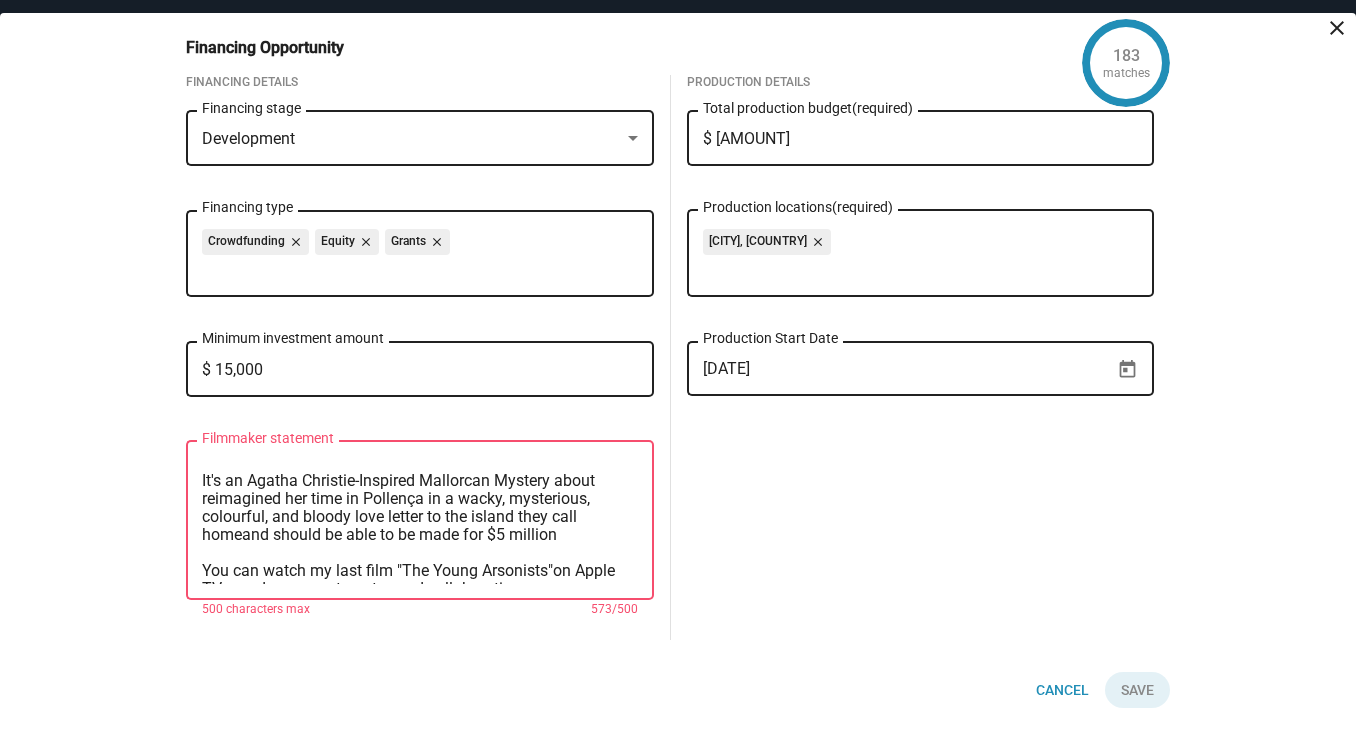 click on "No Shade at Noon is in development, and I'm in the early stages of putting a team together. I'm mainly in search of a script development funding for $15000
​It's an Agatha Christie-Inspired Mallorcan Mystery about reimagined her time in Pollença in a wacky, mysterious, colourful, and bloody love letter to the island they call homeand should be able to be made for $5 million
You can watch my last film "The Young Arsonists"on Apple TV + and am open to notes and collaboration.
Let me know if you want to check out the script.
I look forward to discussing with you," at bounding box center [420, 521] 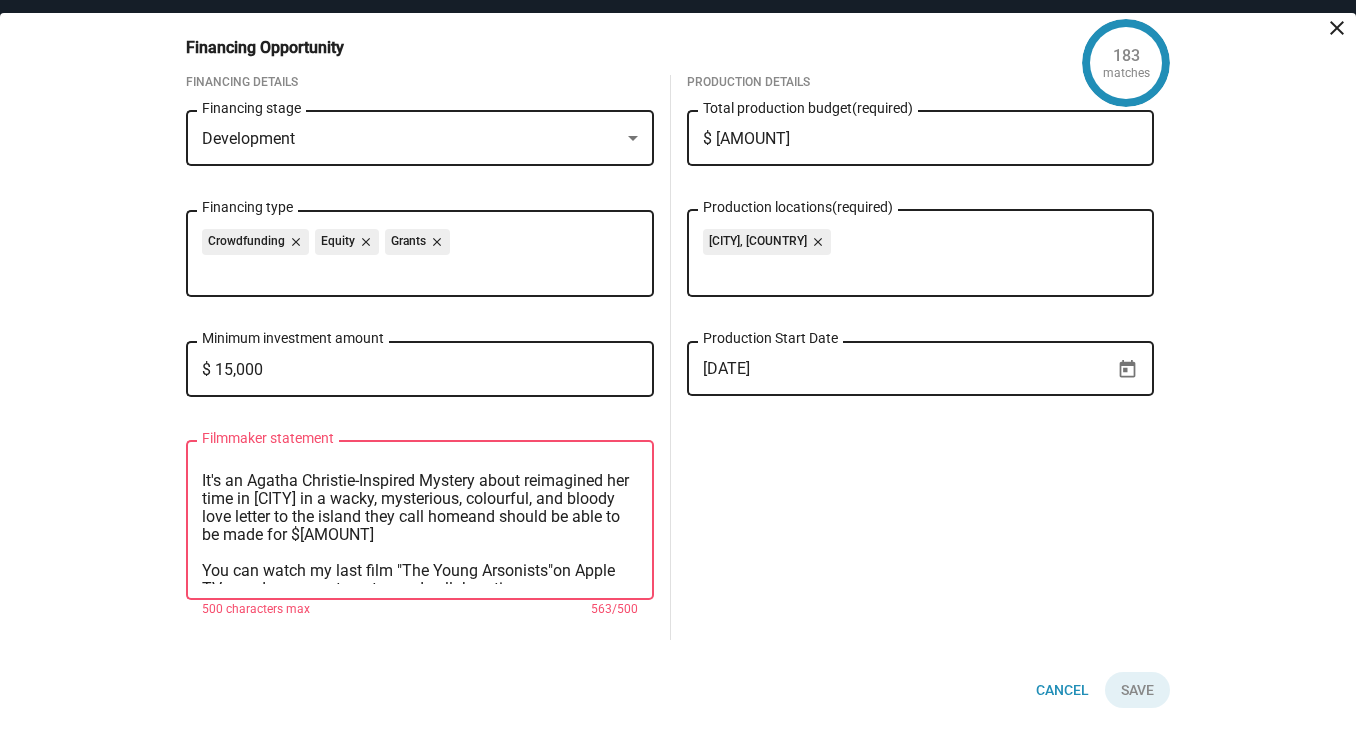 click on "No Shade at Noon is in development, and I'm in the early stages of putting a team together. I'm mainly in search of a script development funding for $[AMOUNT]
​It's an Agatha Christie-Inspired Mystery about reimagined her time in [CITY] in a wacky, mysterious, colourful, and bloody love letter to the island they call homeand should be able to be made for $[AMOUNT]
You can watch my last film "The Young Arsonists"on Apple TV + and am open to notes and collaboration.
Let me know if you want to check out the script.
I look forward to discussing with you," at bounding box center (420, 521) 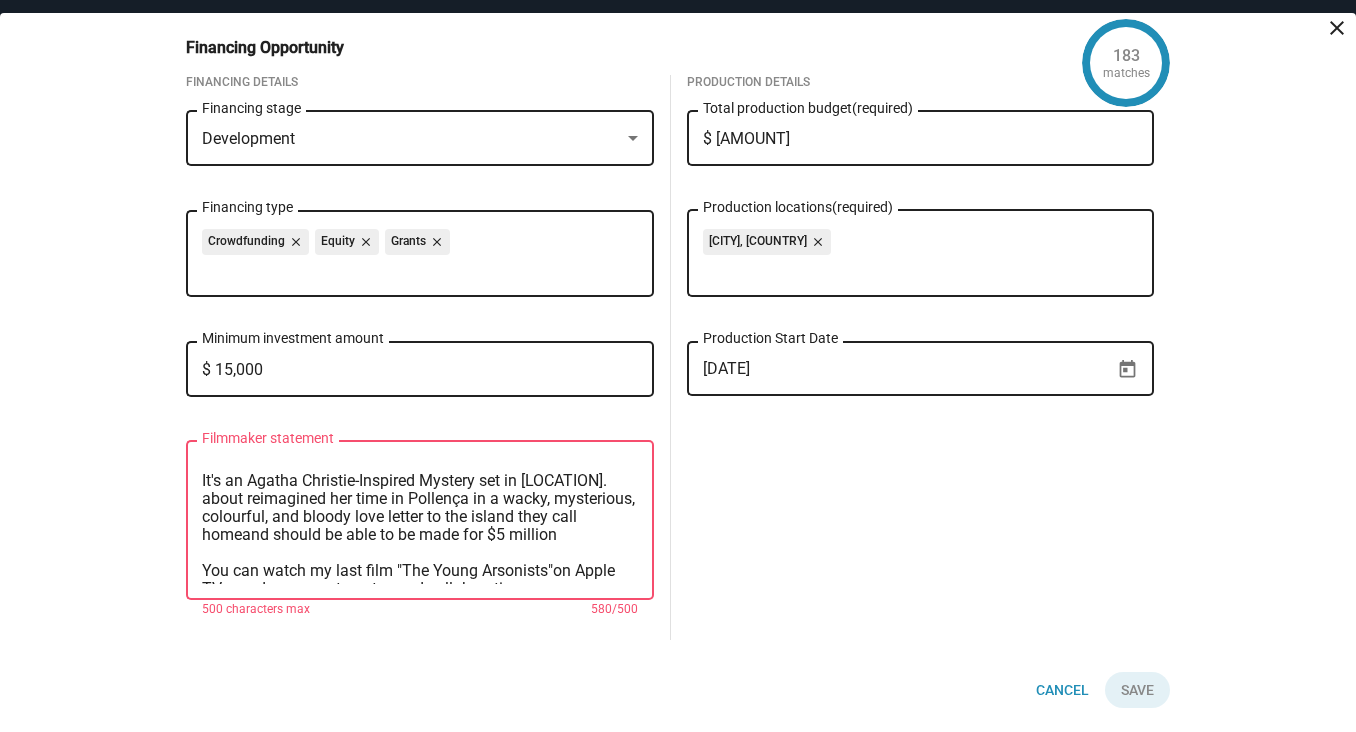 click on "No Shade at Noon is in development, and I'm in the early stages of putting a team together. I'm mainly in search of a script development funding for $15000
​It's an Agatha Christie-Inspired Mystery set in [LOCATION]. about reimagined her time in Pollença in a wacky, mysterious, colourful, and bloody love letter to the island they call homeand should be able to be made for $5 million
You can watch my last film "The Young Arsonists"on Apple TV + and am open to notes and collaboration.
Let me know if you want to check out the script.
I look forward to discussing with you," at bounding box center (420, 521) 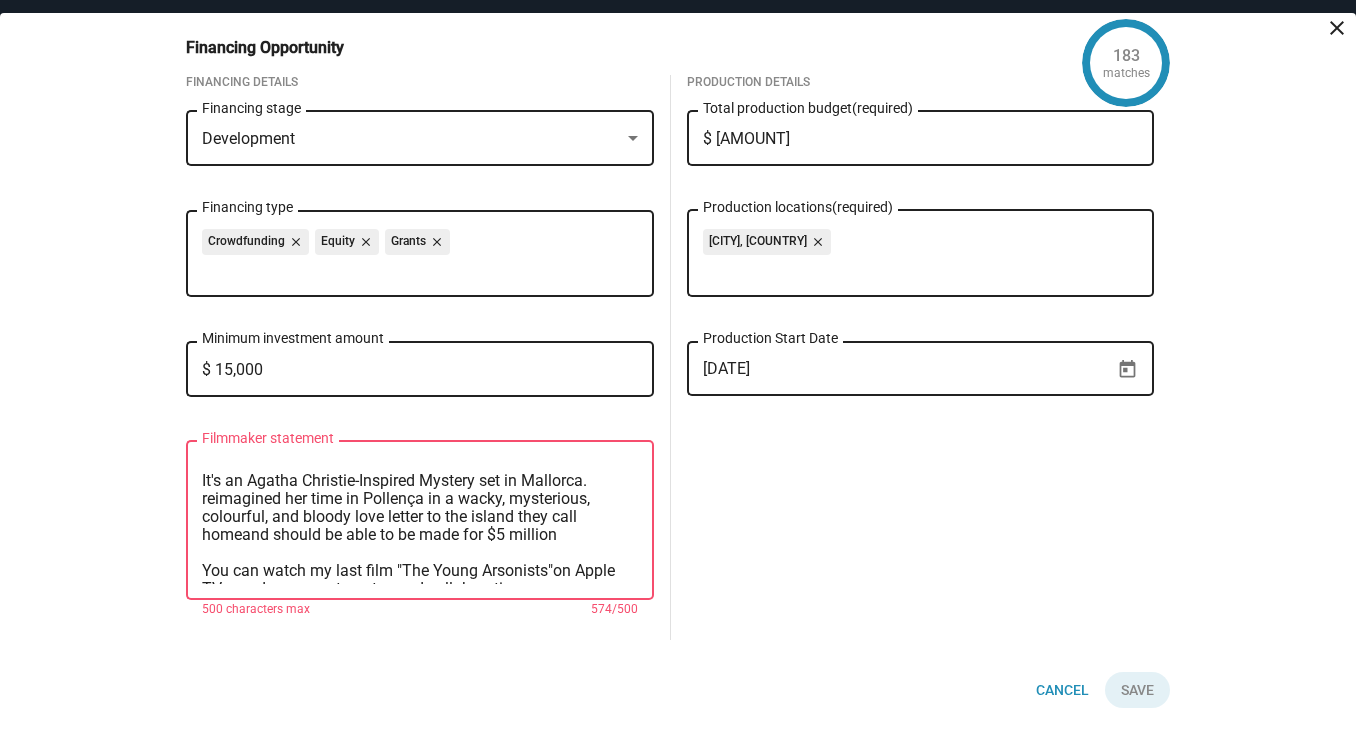 click on "No Shade at Noon is in development, and I'm in the early stages of putting a team together. I'm mainly in search of a script development funding for $15000
​It's an Agatha Christie-Inspired Mystery set in [LOCATION]. reimagined her time in [LOCATION] in a wacky, mysterious, colourful, and bloody love letter to the island they call homeand should be able to be made for $5 million
You can watch my last film "The Young Arsonists"on Apple TV + and am open to notes and collaboration.
Let me know if you want to check out the script.
I look forward to discussing with you, Filmmaker statement" at bounding box center [420, 518] 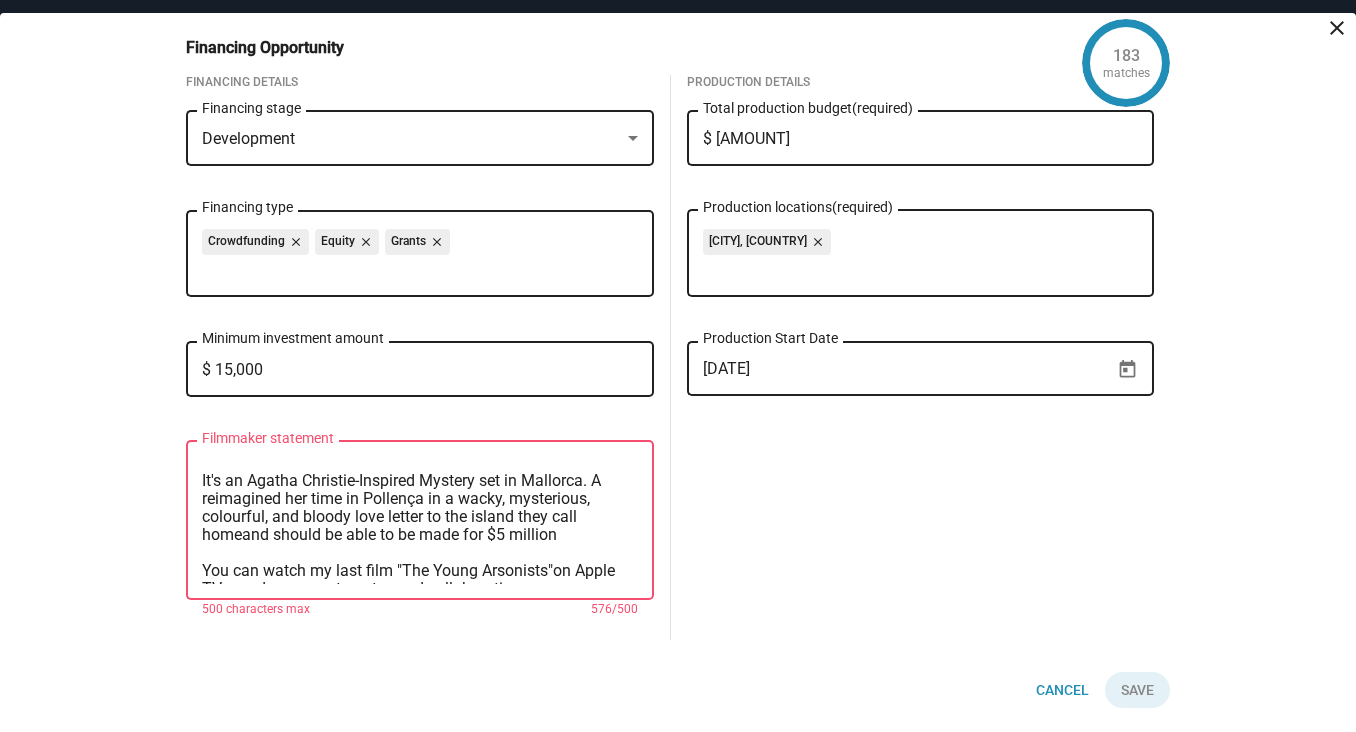 click on "No Shade at Noon is in development, and I'm in the early stages of putting a team together. I'm mainly in search of a script development funding for $15000
​It's an Agatha Christie-Inspired Mystery set in Mallorca. A reimagined her time in Pollença in a wacky, mysterious, colourful, and bloody love letter to the island they call homeand should be able to be made for $5 million
You can watch my last film "The Young Arsonists"on Apple TV + and am open to notes and collaboration.
Let me know if you want to check out the script.
I look forward to discussing with you," at bounding box center [420, 521] 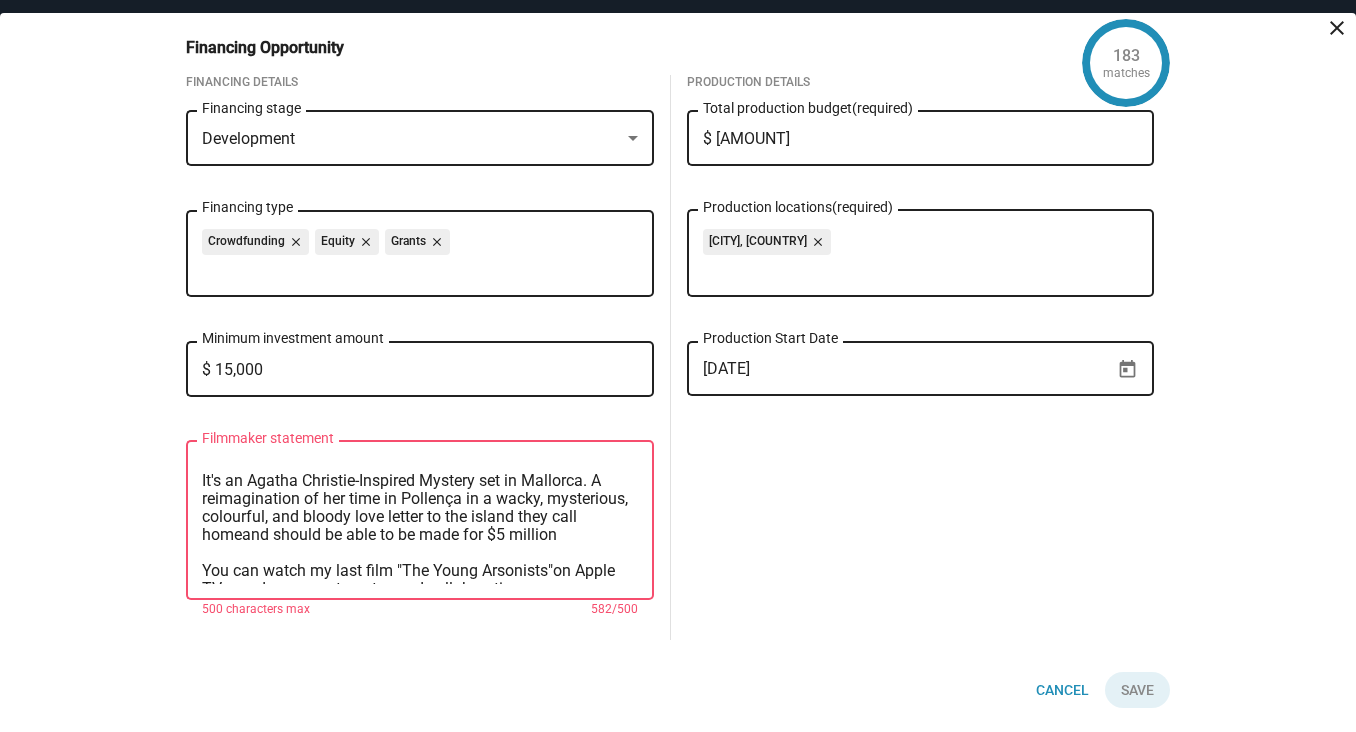 click on "No Shade at Noon is in development, and I'm in the early stages of putting a team together. I'm mainly in search of a script development funding for $15000
​It's an Agatha Christie-Inspired Mystery set in Mallorca. A reimagination of her time in Pollença in a wacky, mysterious, colourful, and bloody love letter to the island they call homeand should be able to be made for $5 million
You can watch my last film "The Young Arsonists"on Apple TV + and am open to notes and collaboration.
Let me know if you want to check out the script.
I look forward to discussing with you," at bounding box center [420, 521] 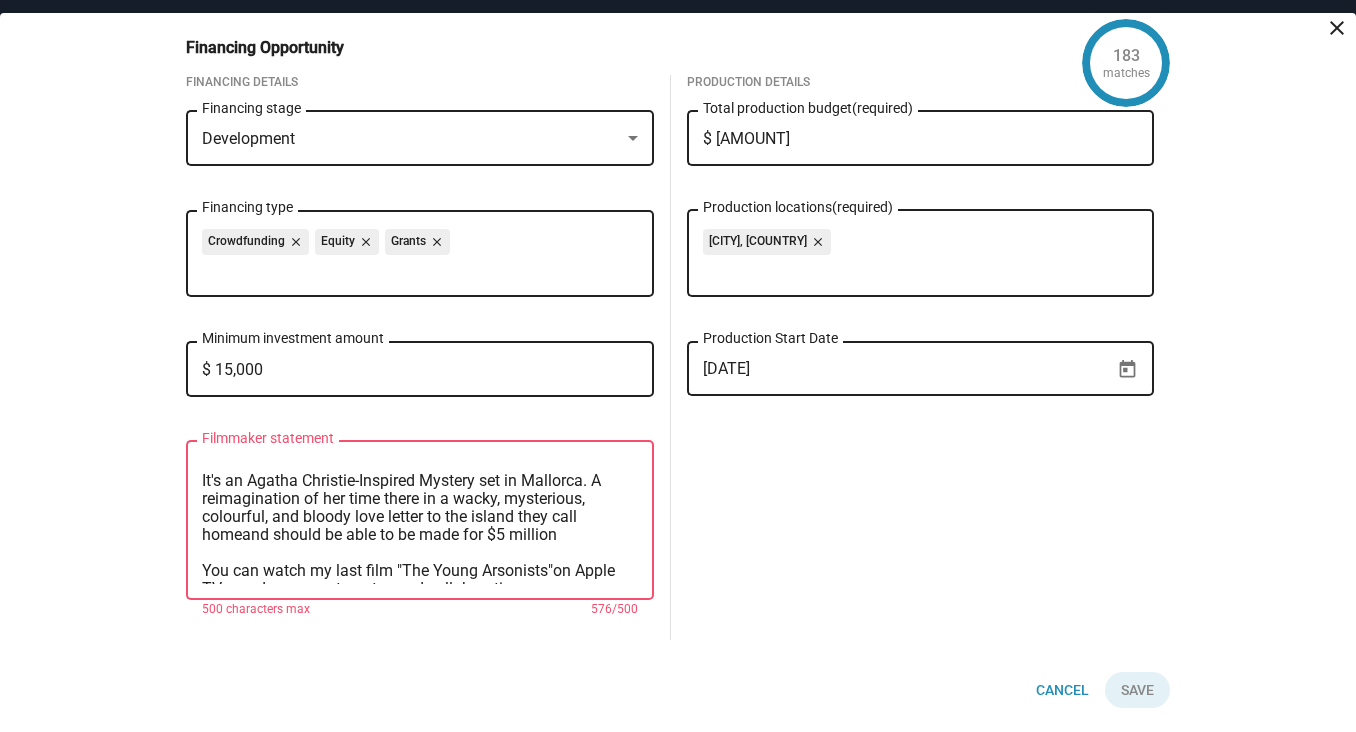 click on "No Shade at Noon is in development, and I'm in the early stages of putting a team together. I'm mainly in search of a script development funding for $15000
​It's an Agatha Christie-Inspired Mystery set in Mallorca. A reimagination of her time there in a wacky, mysterious, colourful, and bloody love letter to the island they call homeand should be able to be made for $5 million
You can watch my last film "The Young Arsonists"on Apple TV + and am open to notes and collaboration.
Let me know if you want to check out the script.
I look forward to discussing with you," at bounding box center (420, 521) 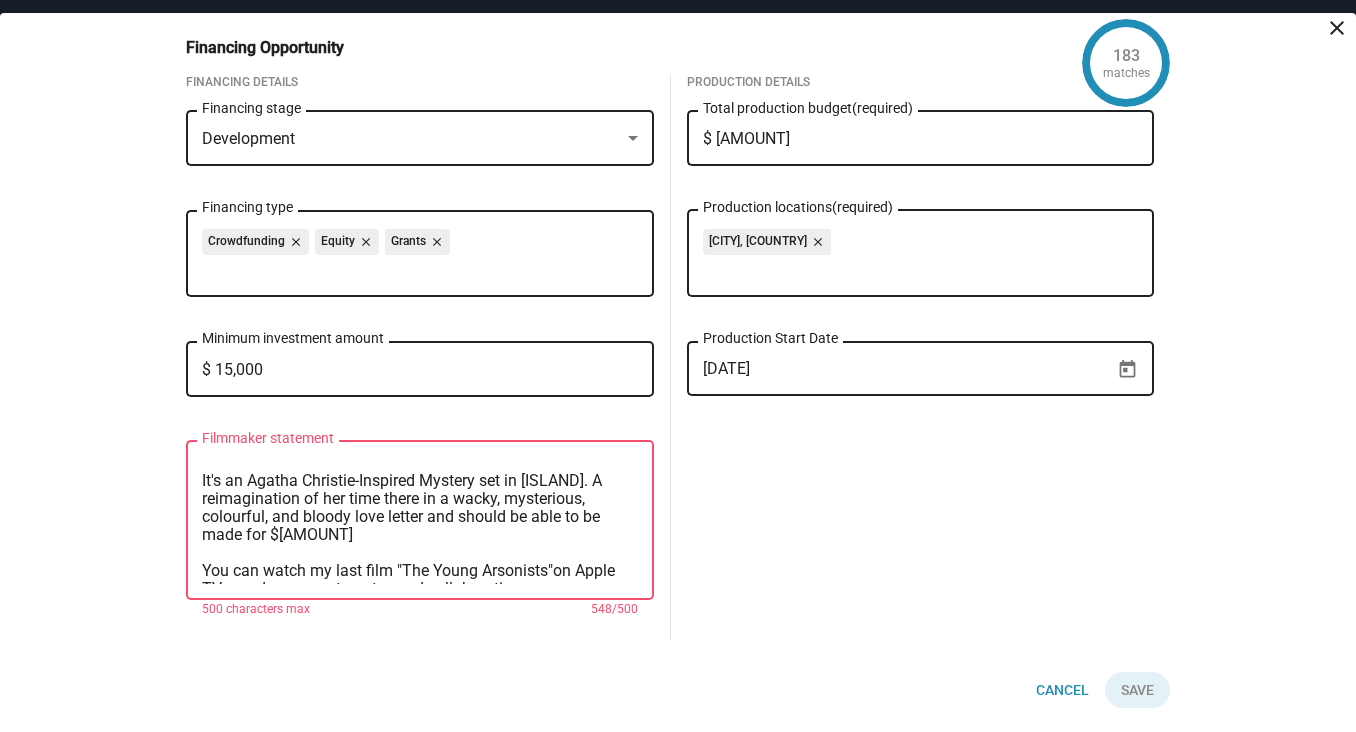 click on "No Shade at Noon is in development, and I'm in the early stages of putting a team together. I'm mainly in search of a script development funding for $[AMOUNT]
​It's an Agatha Christie-Inspired Mystery set in [ISLAND]. A reimagination of her time there in a wacky, mysterious, colourful, and bloody love letter and should be able to be made for $[AMOUNT]
You can watch my last film "The Young Arsonists"on Apple TV + and am open to notes and collaboration.
Let me know if you want to check out the script.
I look forward to discussing with you," at bounding box center (420, 521) 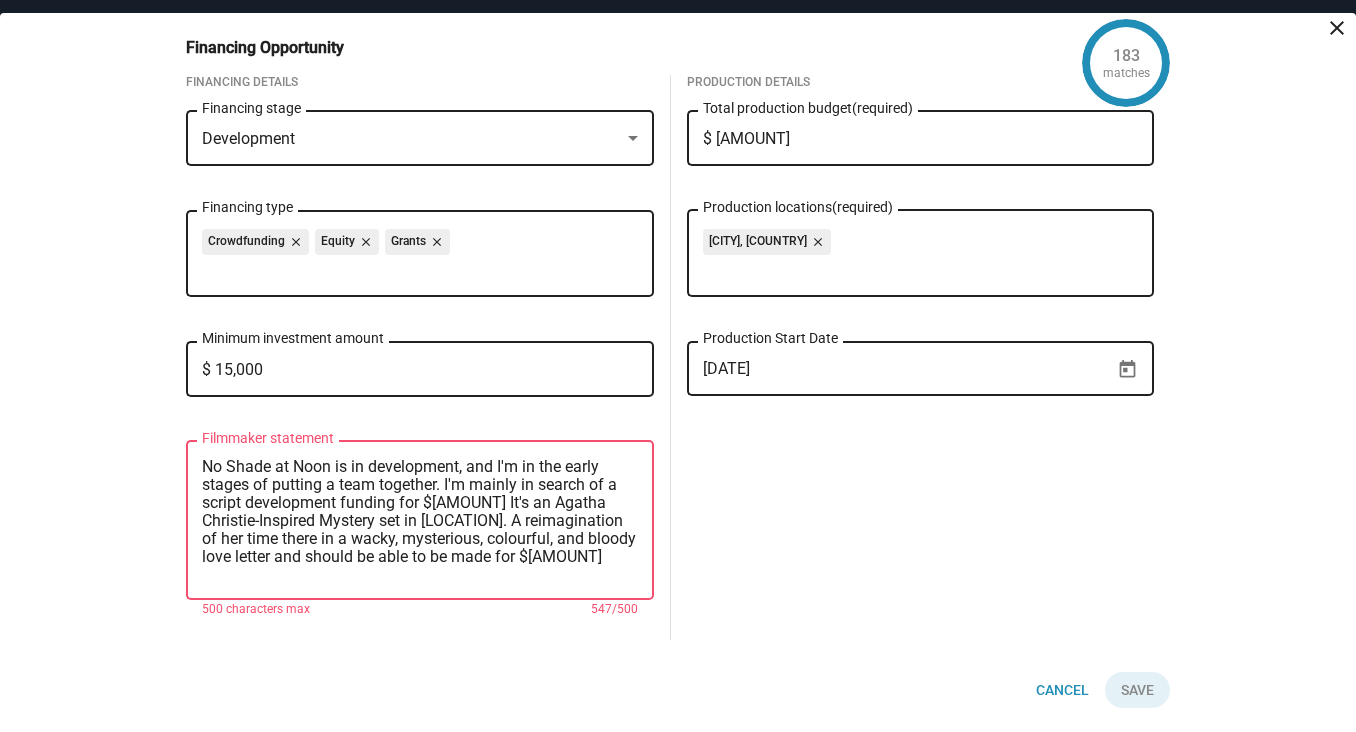 scroll, scrollTop: 0, scrollLeft: 0, axis: both 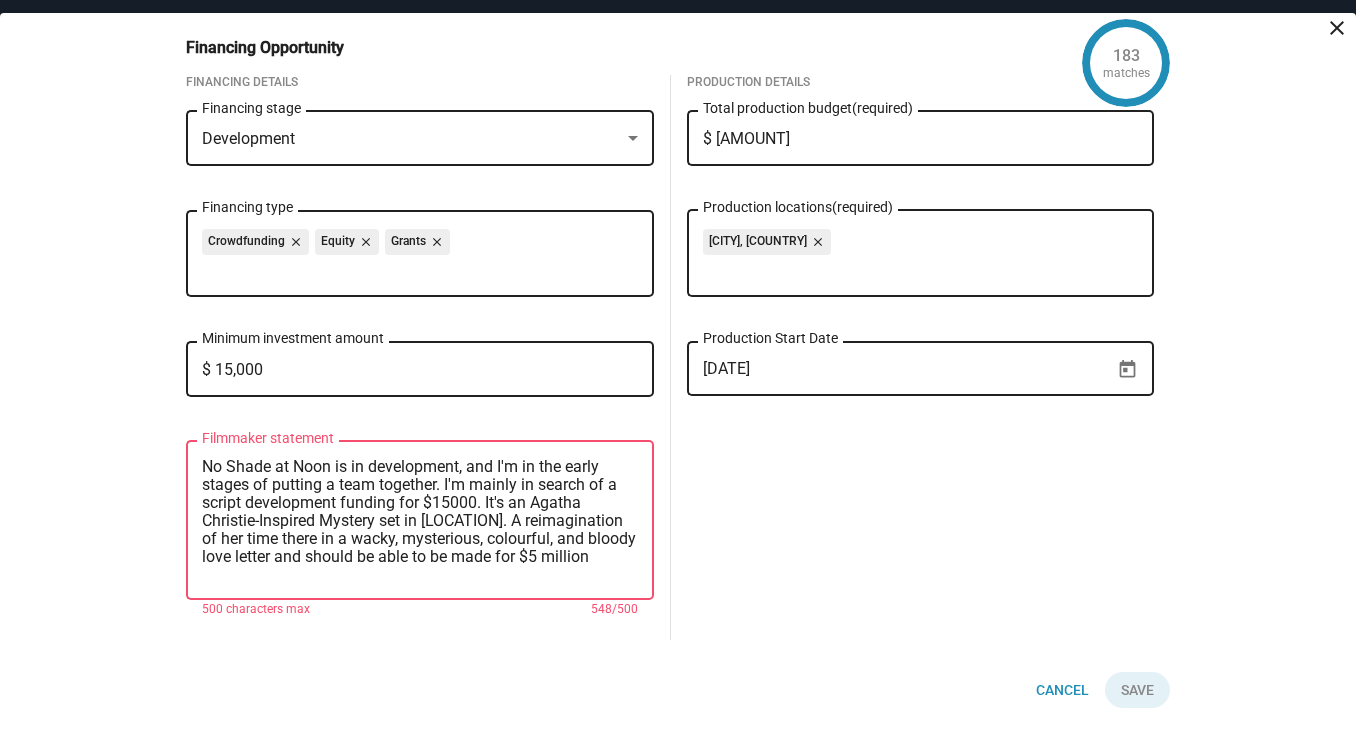 click on "No Shade at Noon is in development, and I'm in the early stages of putting a team together. I'm mainly in search of a script development funding for $15000. ​It's an Agatha Christie-Inspired Mystery set in [LOCATION]. A reimagination of her time there in a wacky, mysterious, colourful, and bloody love letter and should be able to be made for $5 million
You can watch my last film "The Young Arsonists"on Apple TV + and am open to notes and collaboration.
Let me know if you want to check out the script.
I look forward to discussing with you," at bounding box center [420, 521] 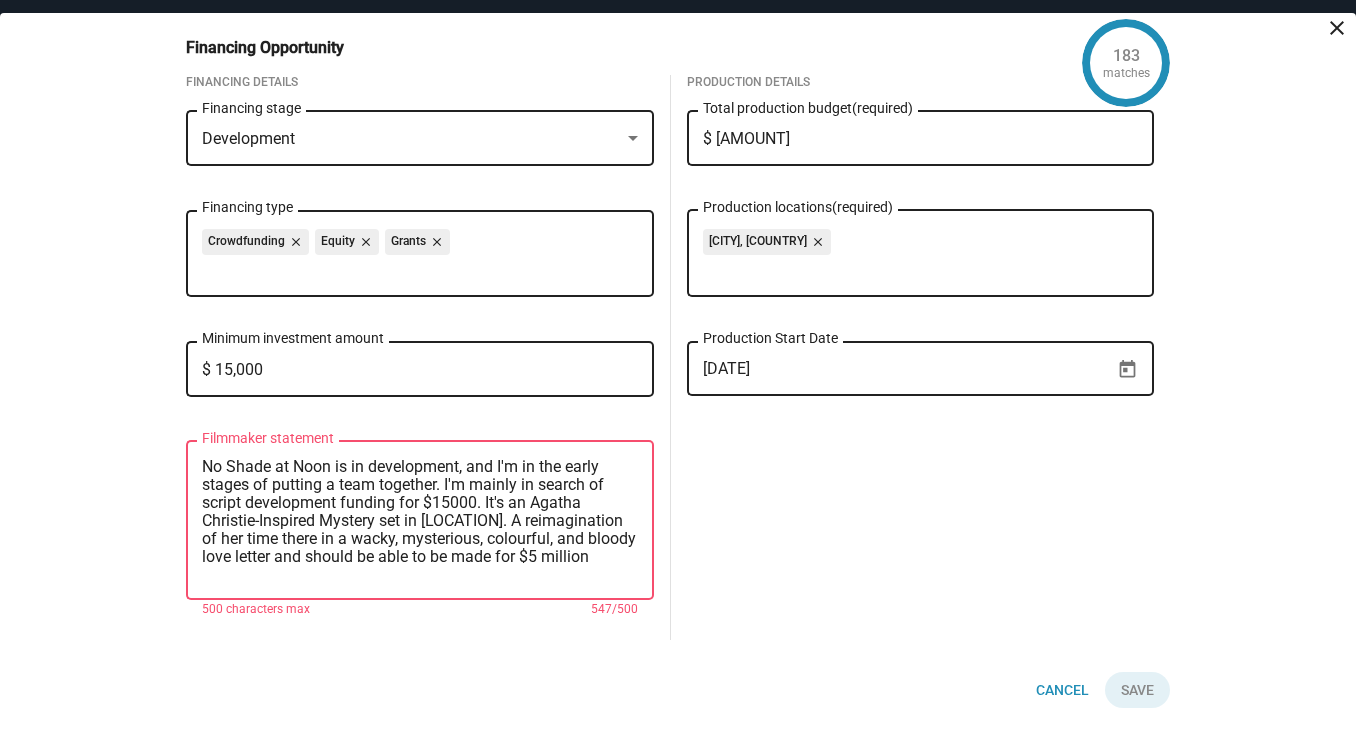 click on "No Shade at Noon is in development, and I'm in the early stages of putting a team together. I'm mainly in search of  script development funding for $15000. ​It's an Agatha Christie-Inspired Mystery set in [LOCATION]. A reimagination of her time there in a wacky, mysterious, colourful, and bloody love letter and should be able to be made for $5 million
You can watch my last film "The Young Arsonists"on Apple TV + and am open to notes and collaboration.
Let me know if you want to check out the script.
I look forward to discussing with you," at bounding box center [420, 521] 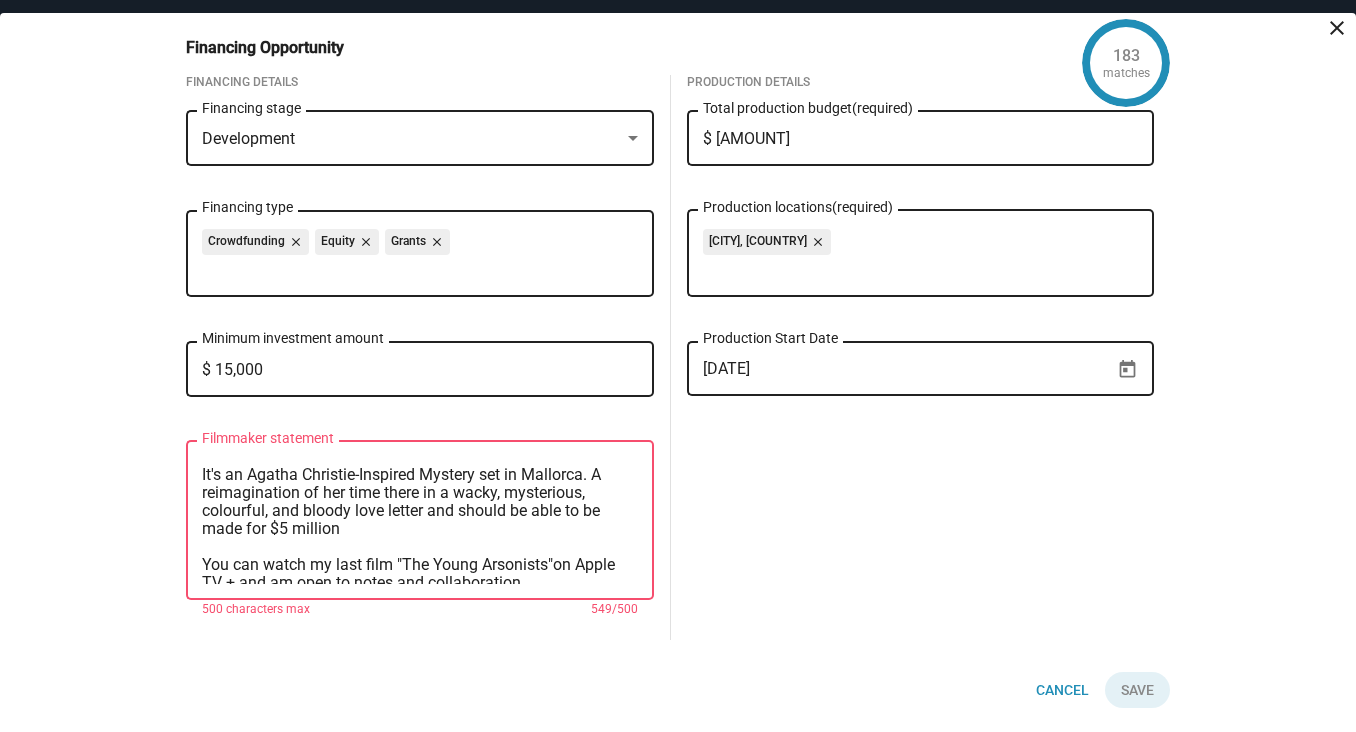 scroll, scrollTop: 68, scrollLeft: 0, axis: vertical 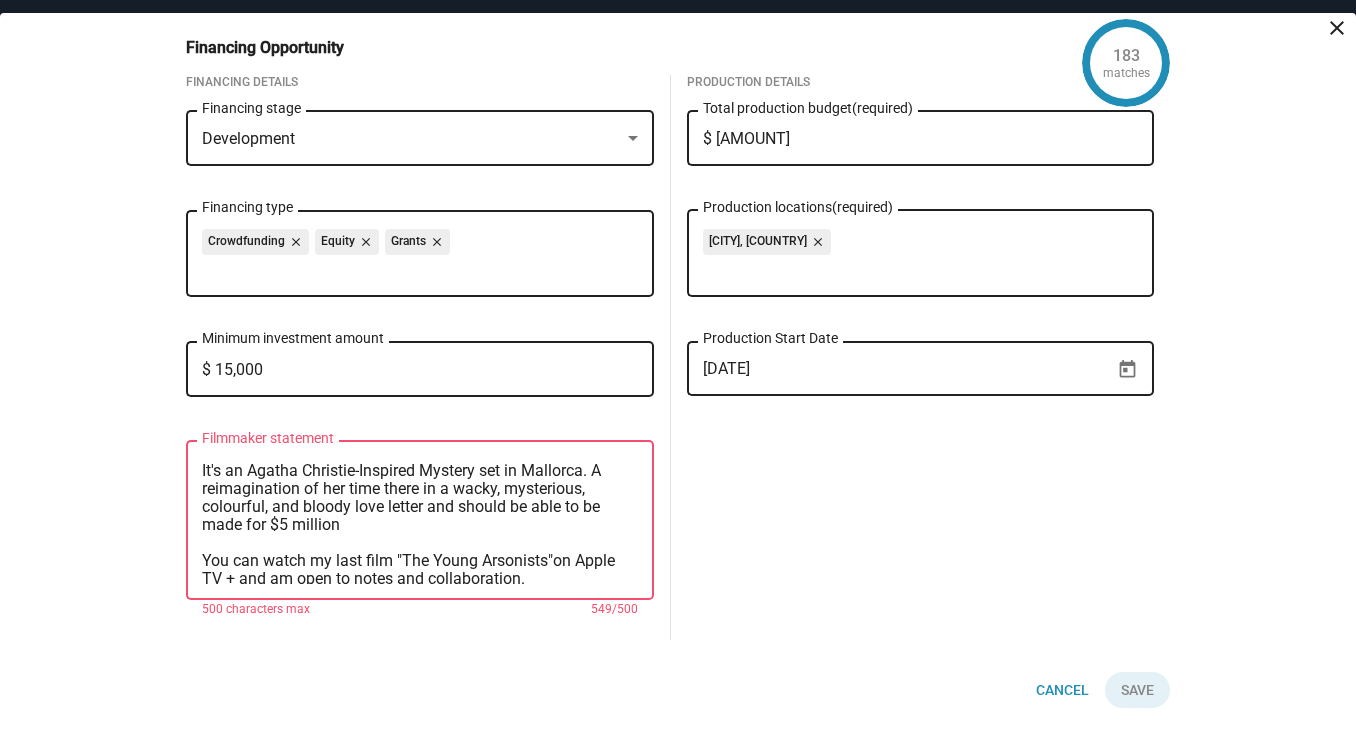 click on "No Shade at Noon is in development, and I'm in the early stages of putting a team together. I'm mainly in search of  script development funding for $15000.
​It's an Agatha Christie-Inspired Mystery set in Mallorca. A reimagination of her time there in a wacky, mysterious, colourful, and bloody love letter and should be able to be made for $5 million
You can watch my last film "The Young Arsonists"on Apple TV + and am open to notes and collaboration.
Let me know if you want to check out the script.
I look forward to discussing with you," at bounding box center (420, 521) 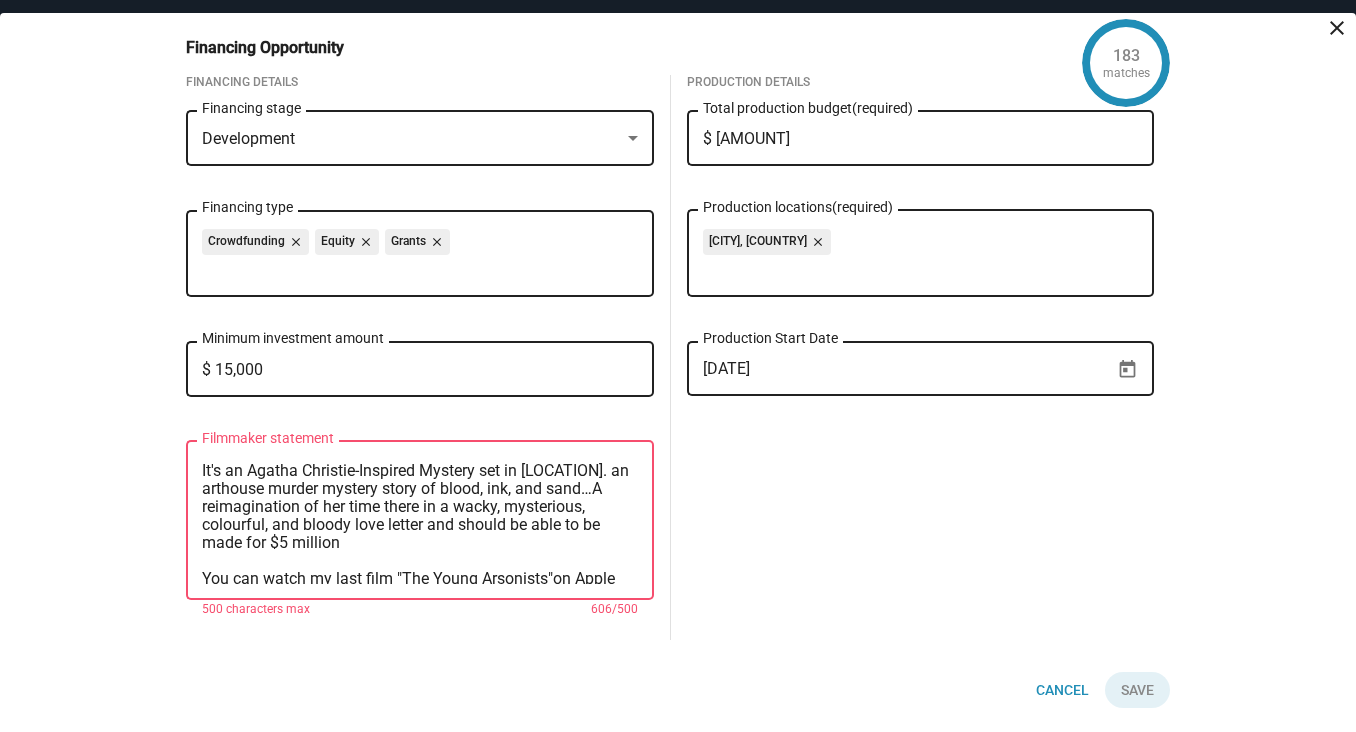 click on "No Shade at Noon is in development, and I'm in the early stages of putting a team together. I'm mainly in search of  script development funding for $15000.
​It's an Agatha Christie-Inspired Mystery set in [LOCATION]. an arthouse murder mystery story of blood, ink, and sand…A reimagination of her time there in a wacky, mysterious, colourful, and bloody love letter and should be able to be made for $5 million
You can watch my last film "The Young Arsonists"on Apple TV + and am open to notes and collaboration.
Let me know if you want to check out the script.
I look forward to discussing with you," at bounding box center (420, 521) 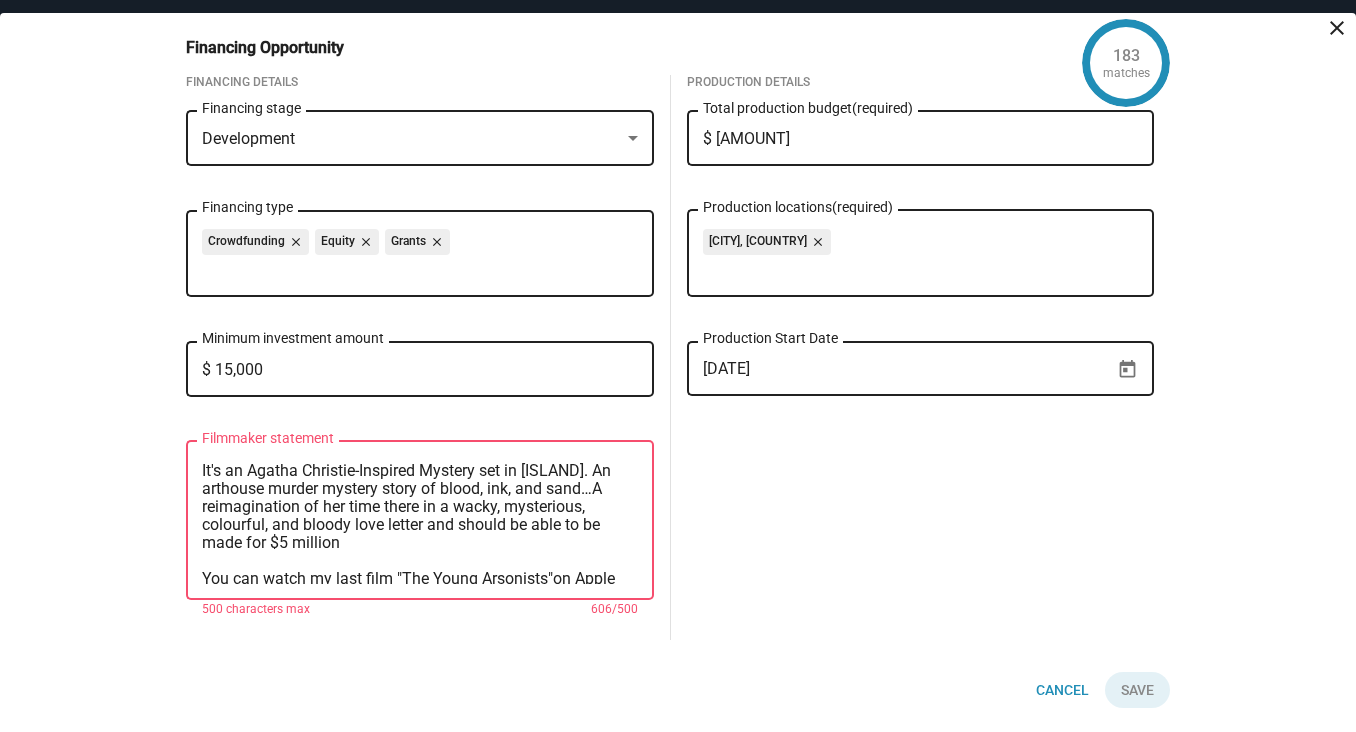 drag, startPoint x: 426, startPoint y: 528, endPoint x: 590, endPoint y: 492, distance: 167.90474 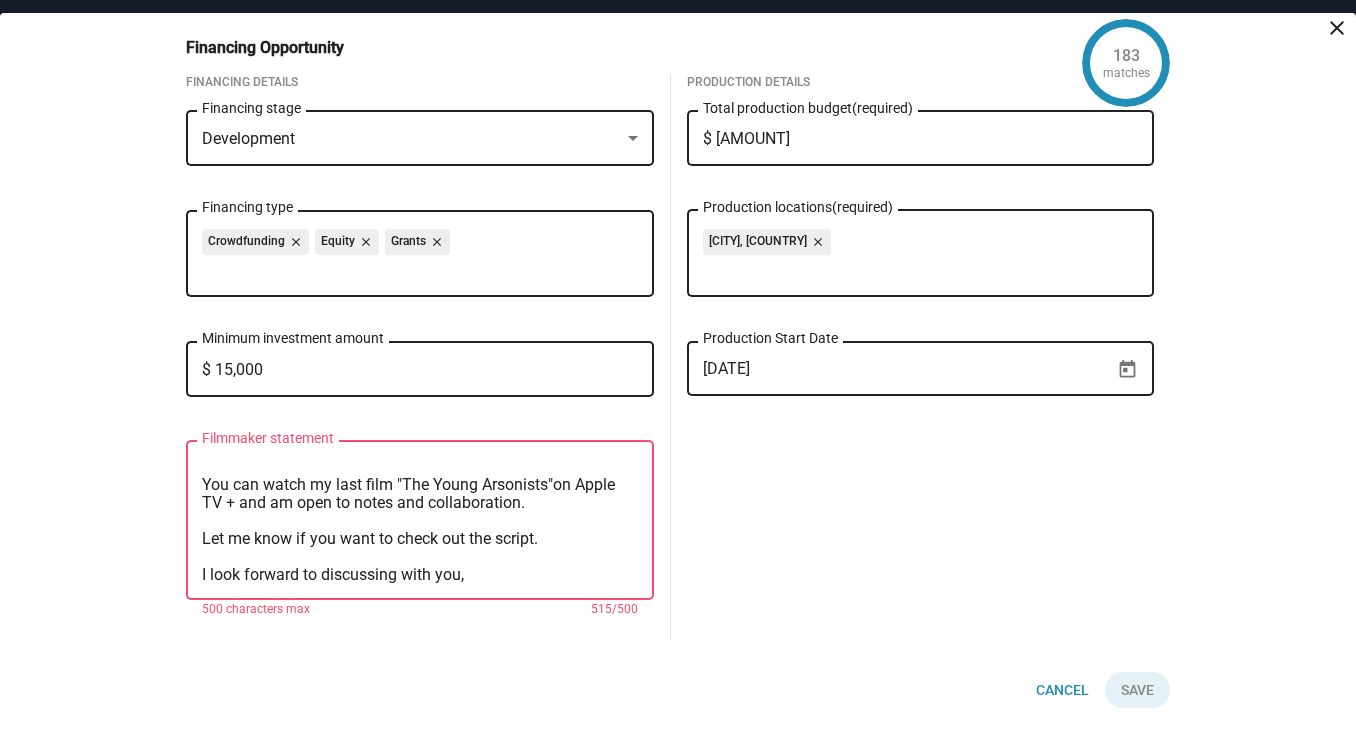 scroll, scrollTop: 126, scrollLeft: 0, axis: vertical 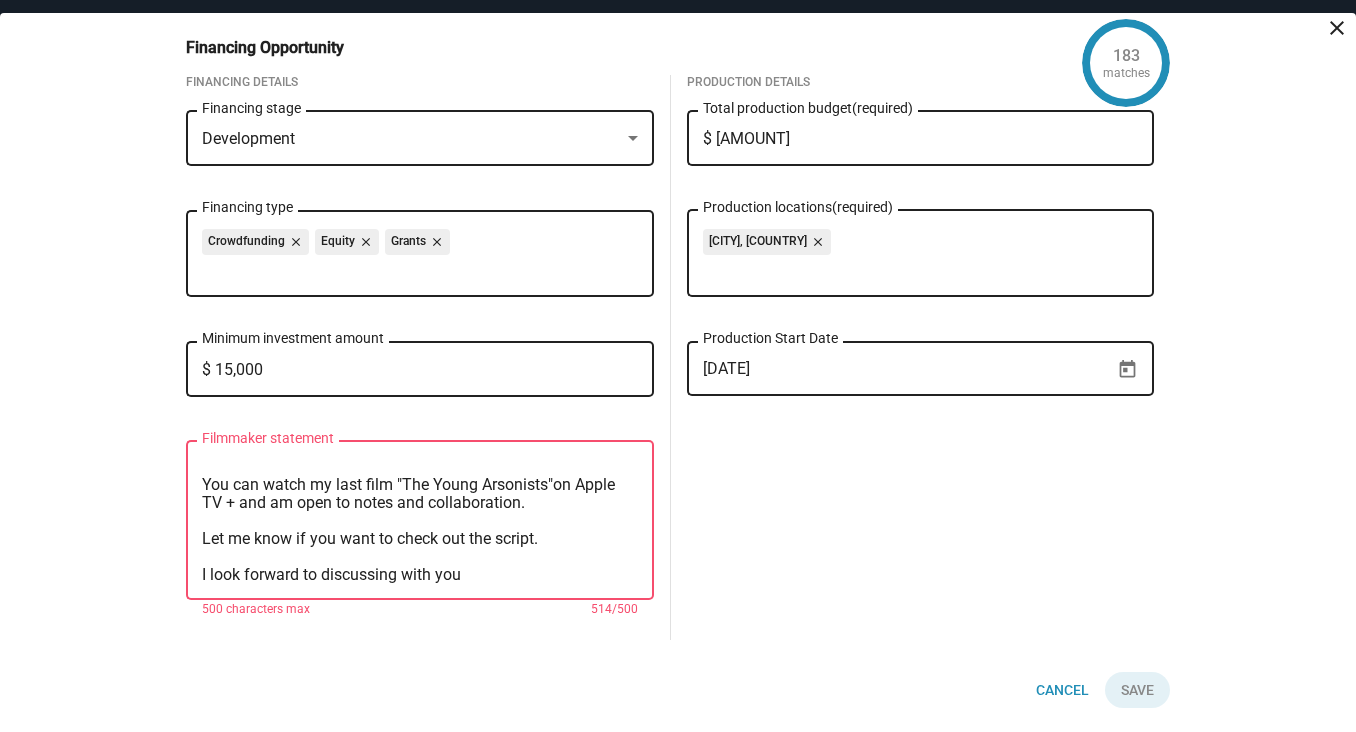 drag, startPoint x: 547, startPoint y: 543, endPoint x: 204, endPoint y: 539, distance: 343.02332 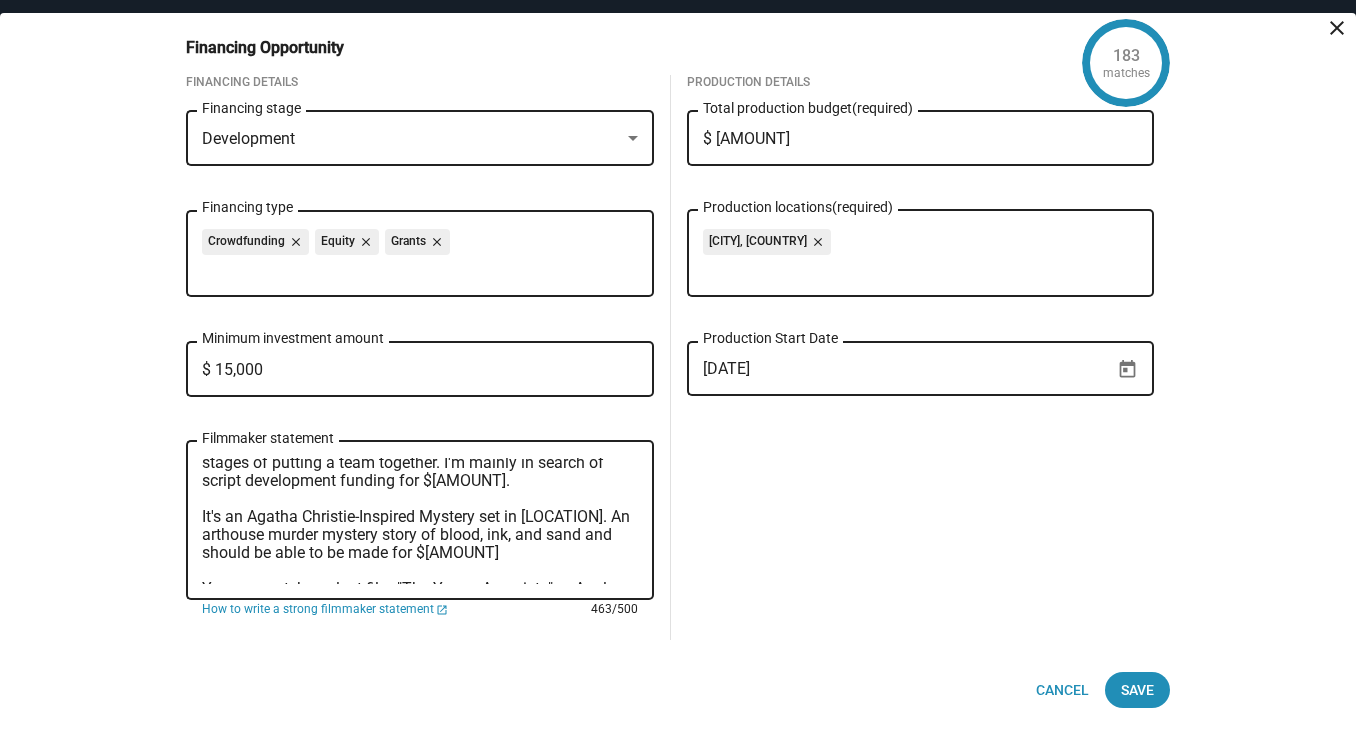 scroll, scrollTop: 36, scrollLeft: 0, axis: vertical 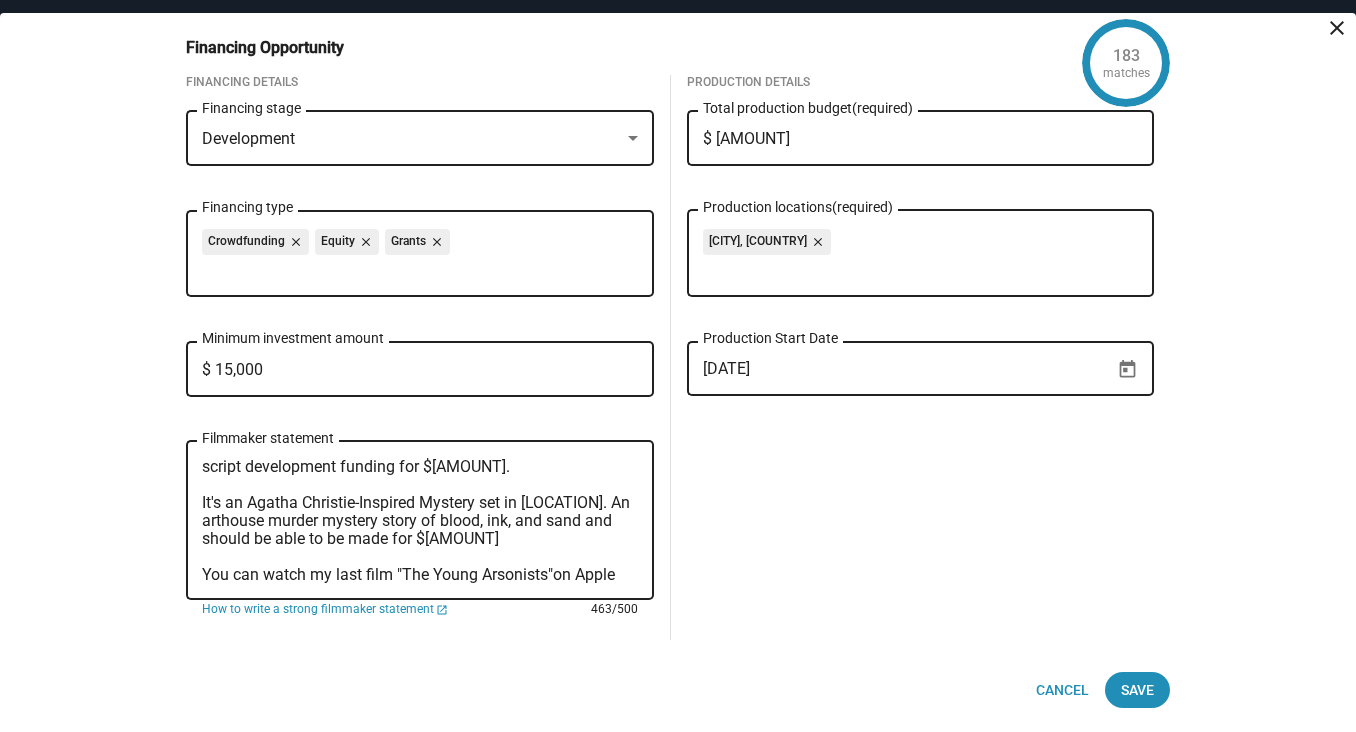 click on "No Shade at Noon is in development, and I'm in the early stages of putting a team together. I'm mainly in search of  script development funding for $[AMOUNT].
​It's an Agatha Christie-Inspired Mystery set in [LOCATION]. An arthouse murder mystery story of blood, ink, and sand and should be able to be made for $[AMOUNT]
You can watch my last film "The Young Arsonists"on Apple TV + and am open to notes and collaboration.
I look forward to discussing with you" at bounding box center [420, 521] 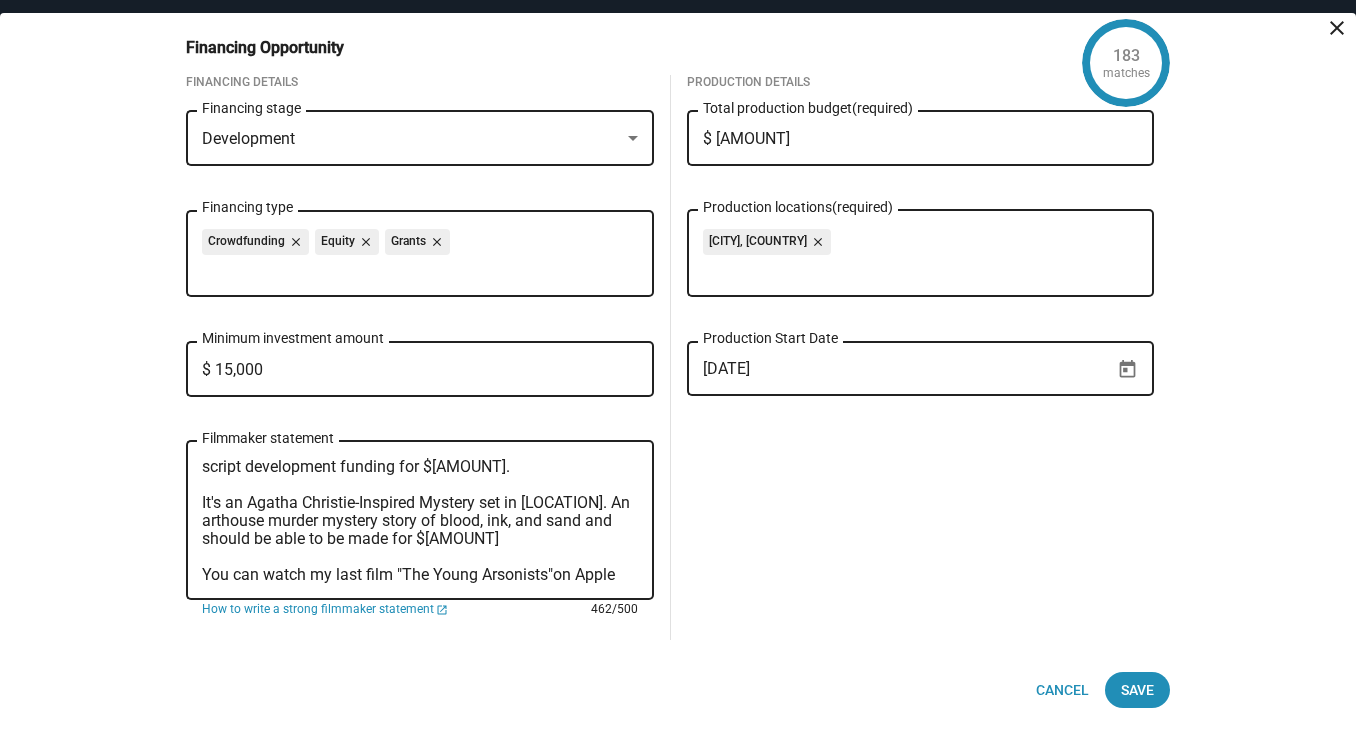 click on "No Shade at Noon is in development, and I'm in the early stages of putting a team together. I'm mainly in search of  script development funding for $[AMOUNT].
​It's an Agatha Christie-Inspired Mystery set in [LOCATION]. An arthouse murder mystery story of blood, ink, and sand and should be able to be made for $[AMOUNT]
You can watch my last film "The Young Arsonists"on Apple TV + and am open to notes and collaboration.
I look forward to discussing with you" at bounding box center [420, 521] 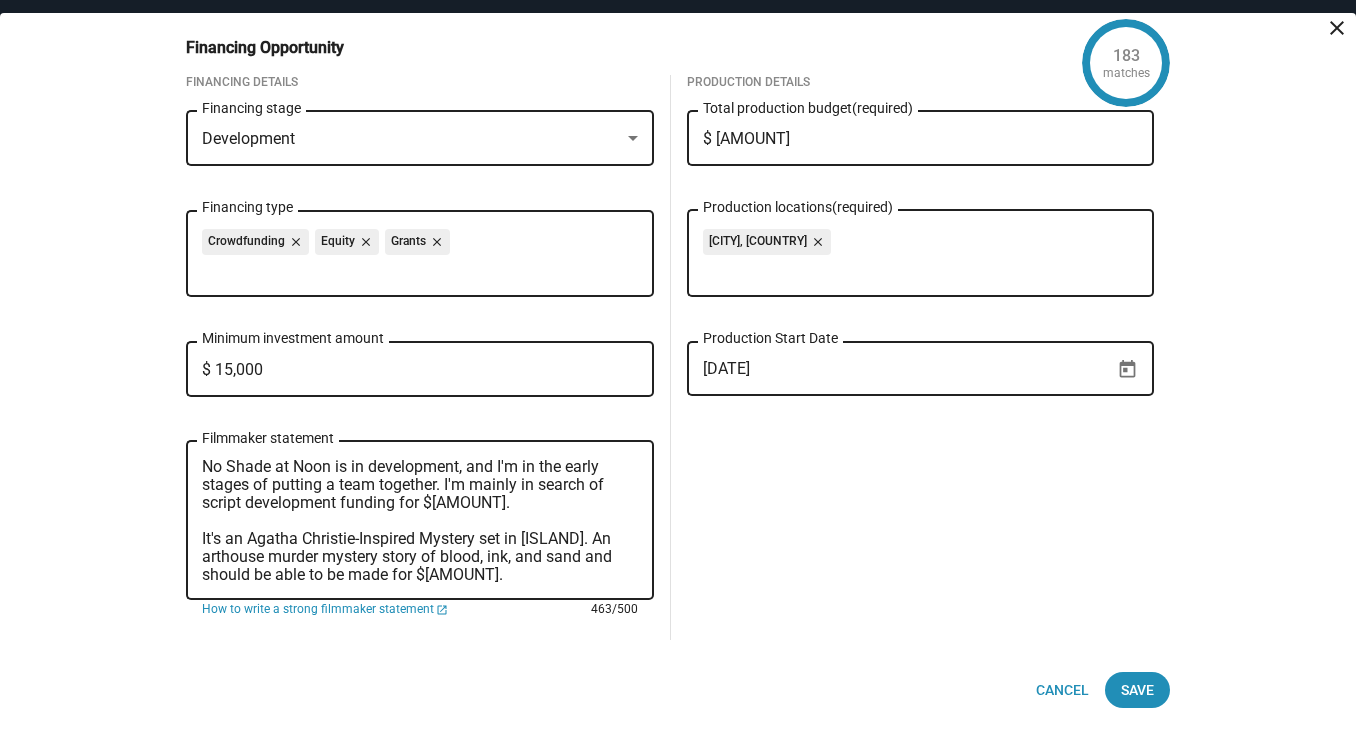 scroll, scrollTop: 0, scrollLeft: 0, axis: both 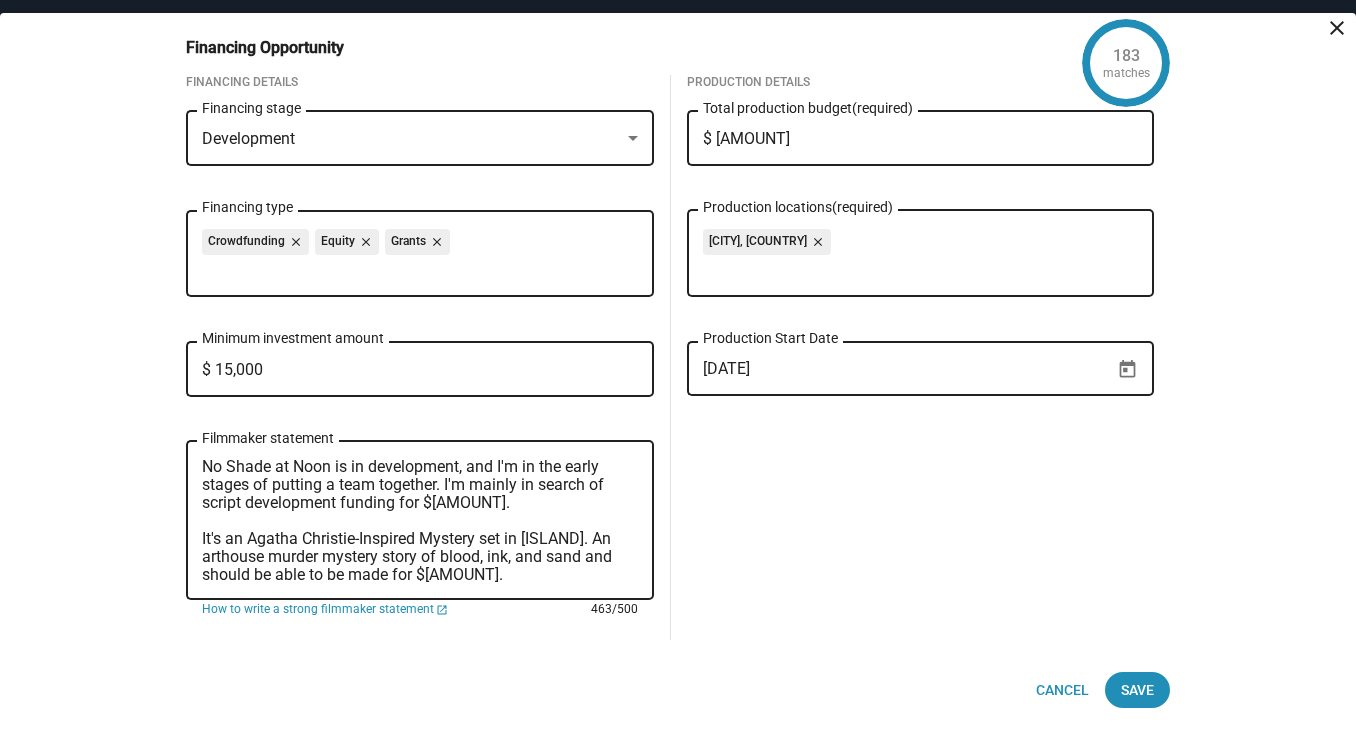 click on "No Shade at Noon is in development, and I'm in the early stages of putting a team together. I'm mainly in search of  script development funding for $[AMOUNT].
​It's an Agatha Christie-Inspired Mystery set in [ISLAND]. An arthouse murder mystery story of blood, ink, and sand and should be able to be made for $[AMOUNT].
You can watch my last film "The Young Arsonists"on Apple TV + and am open to notes and collaboration.
I look forward to discussing with you" at bounding box center [420, 521] 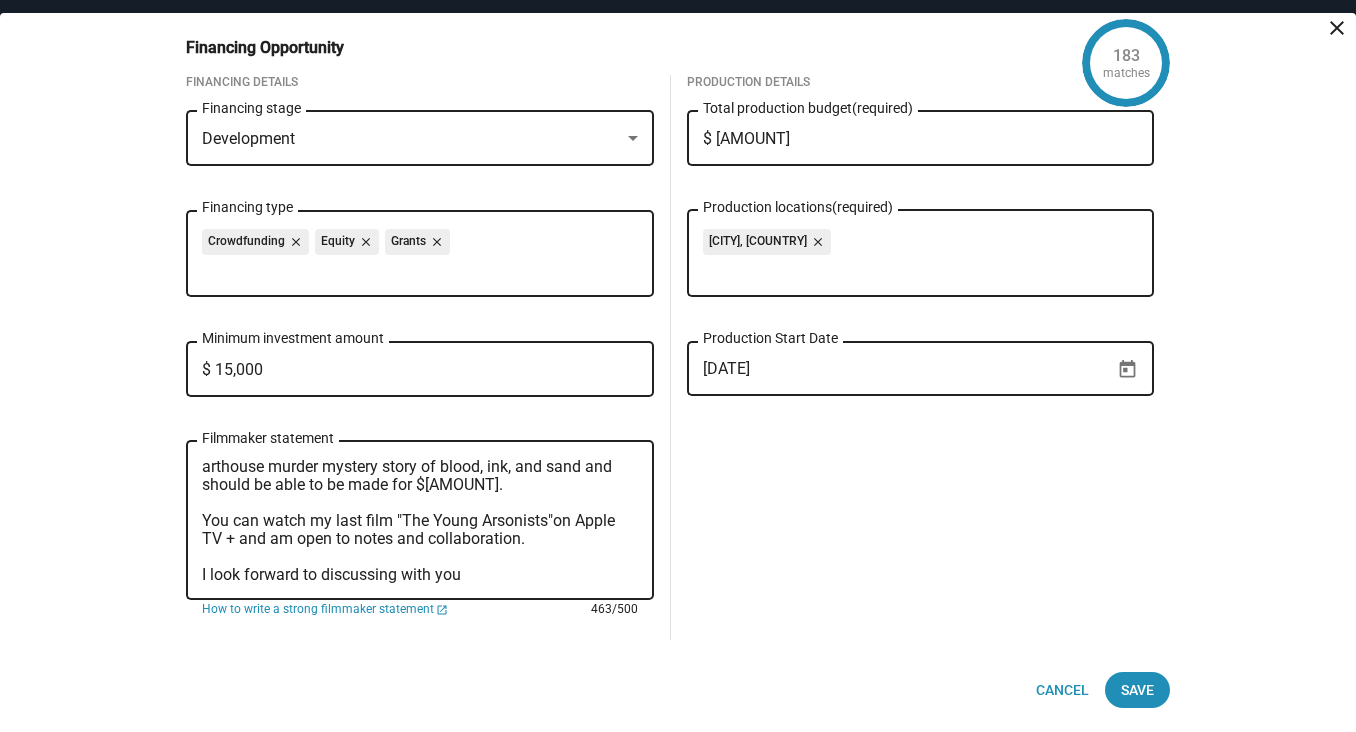scroll, scrollTop: 90, scrollLeft: 0, axis: vertical 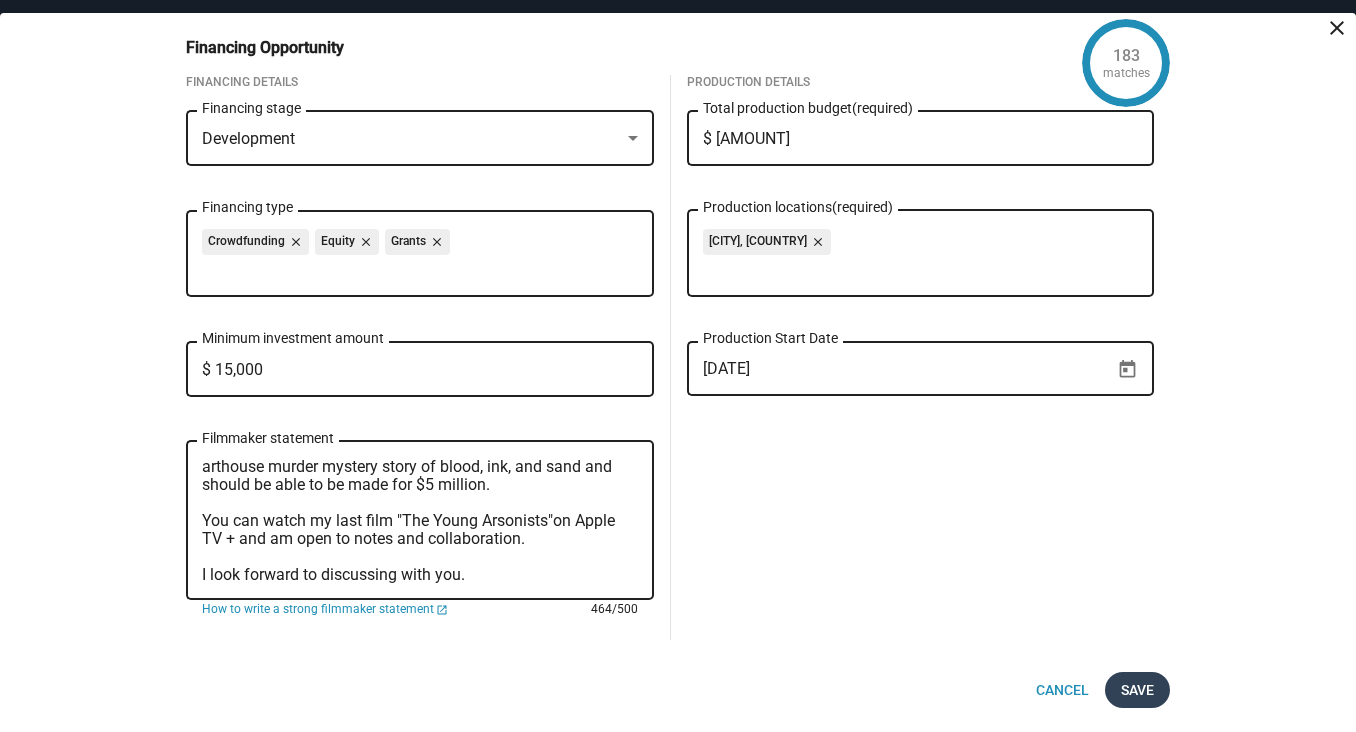type on "No Shade at Noon is in development, and I'm in the early stages of putting a team together. I'm mainly in search of  script development funding for $15000.
​It's an Agatha Christie-Inspired Mystery set in [LOCATION]. An arthouse murder mystery story of blood, ink, and sand and should be able to be made for $5 million.
You can watch my last film "The Young Arsonists"on Apple TV + and am open to notes and collaboration.
I look forward to discussing with you." 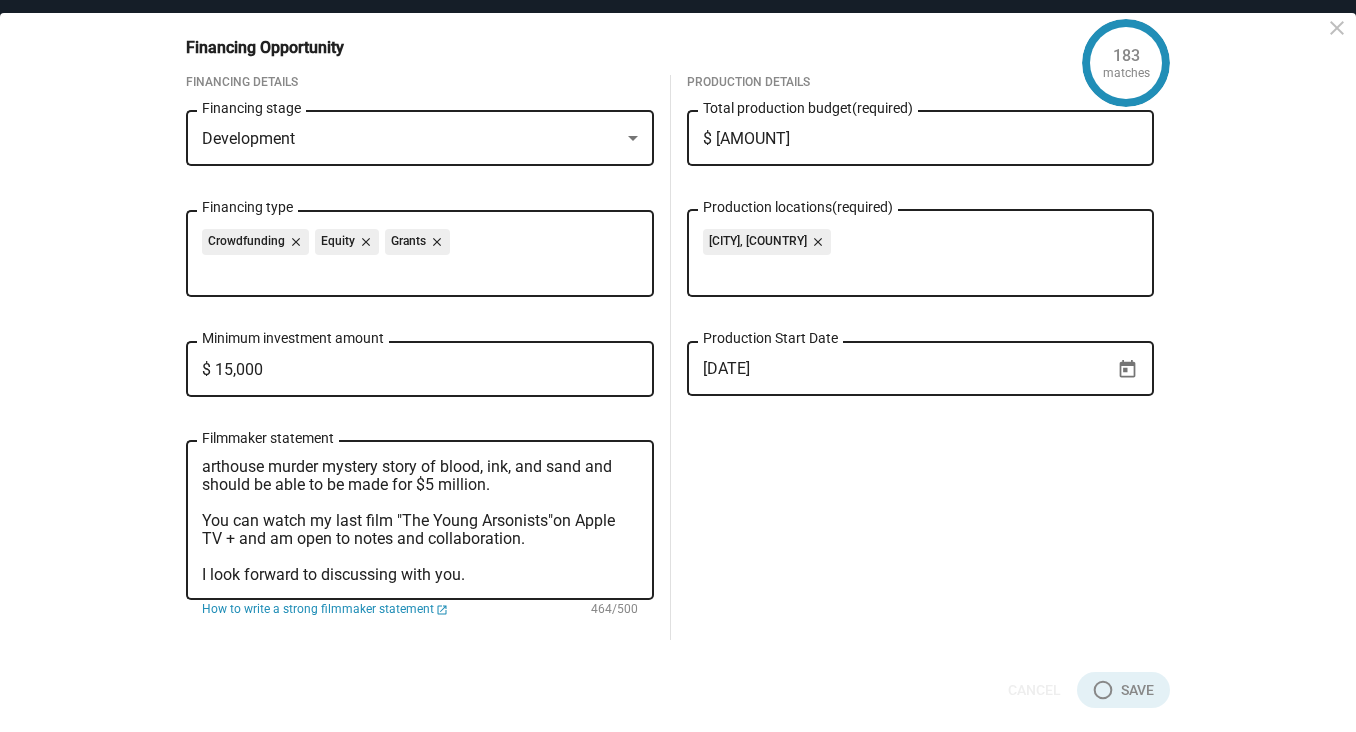 checkbox on "true" 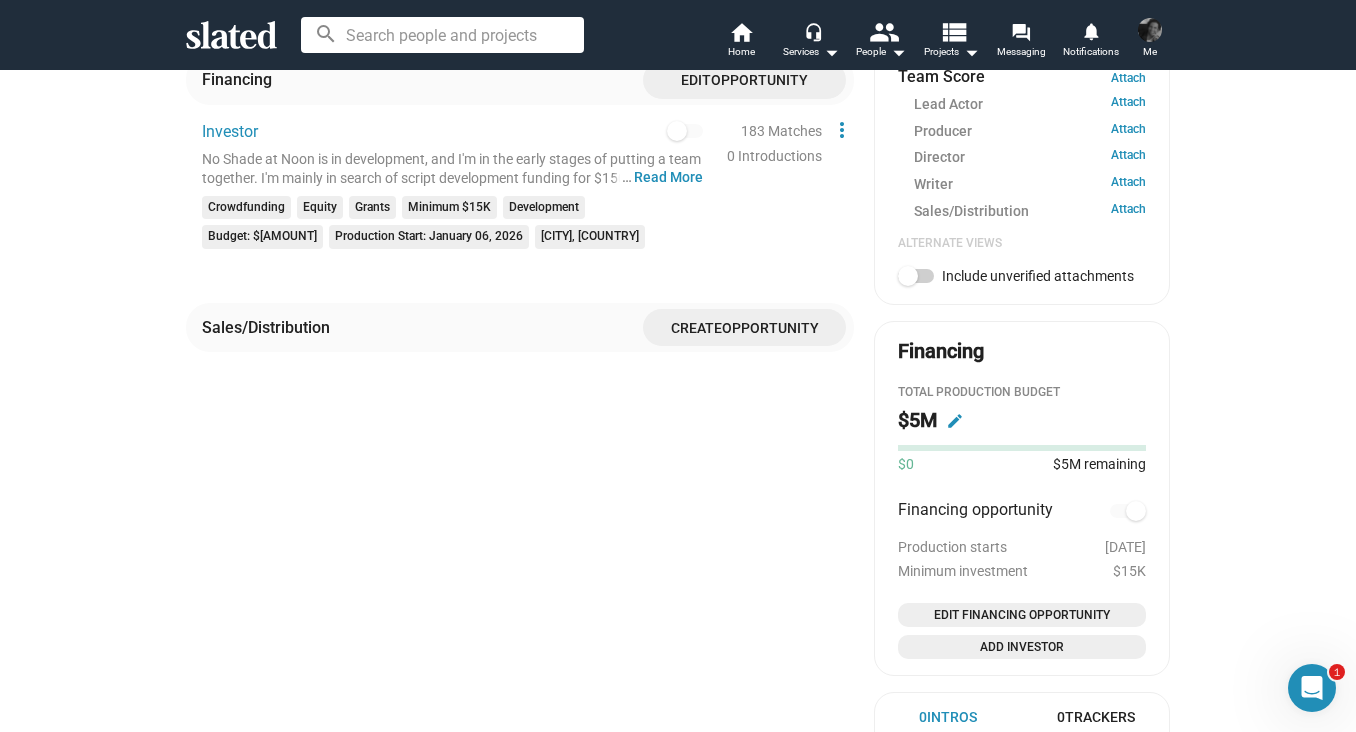 scroll, scrollTop: 823, scrollLeft: 0, axis: vertical 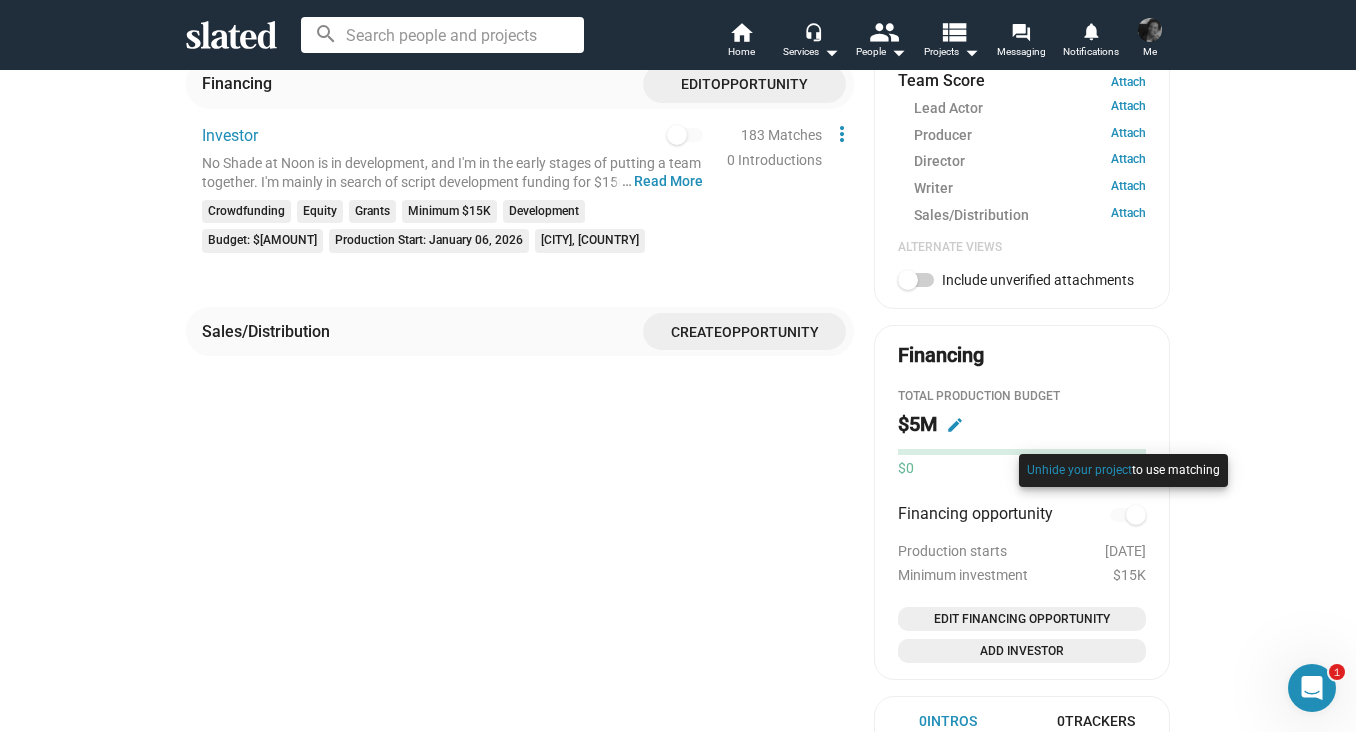 click at bounding box center [1123, 490] 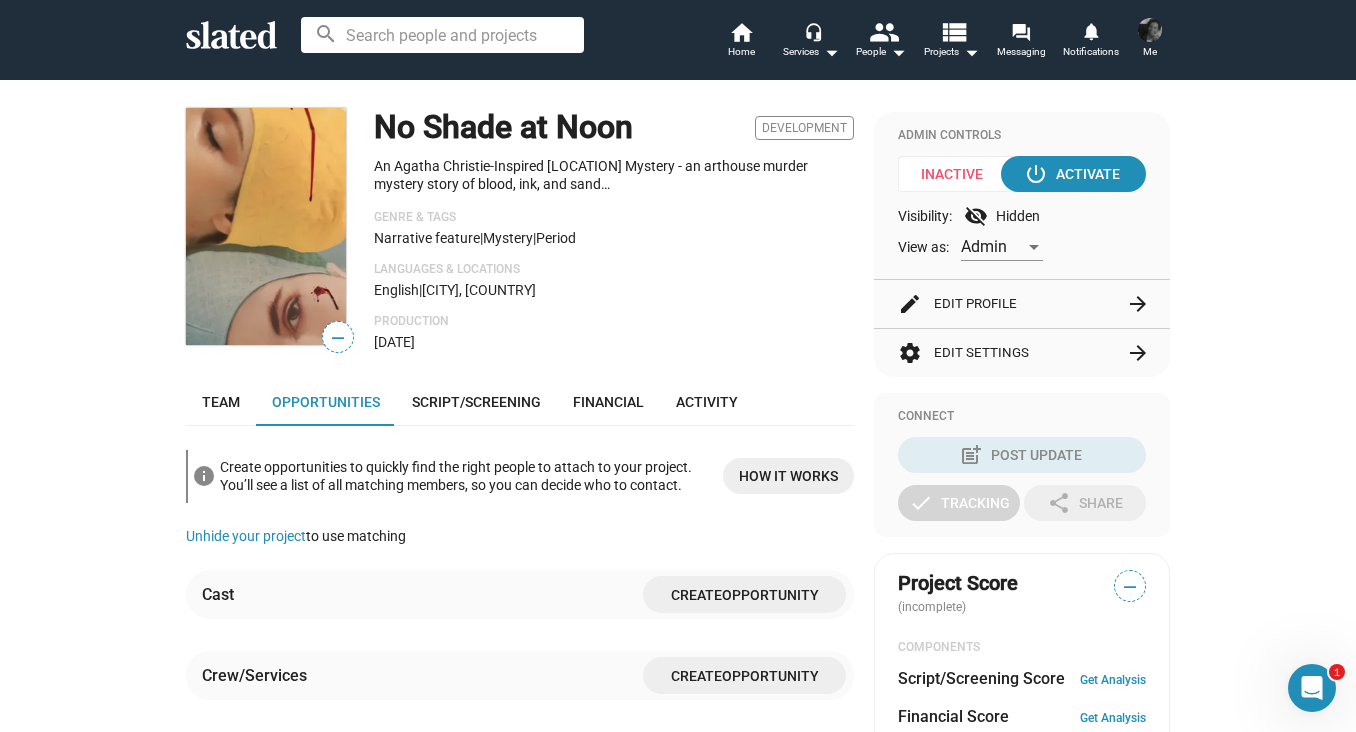 scroll, scrollTop: 154, scrollLeft: 0, axis: vertical 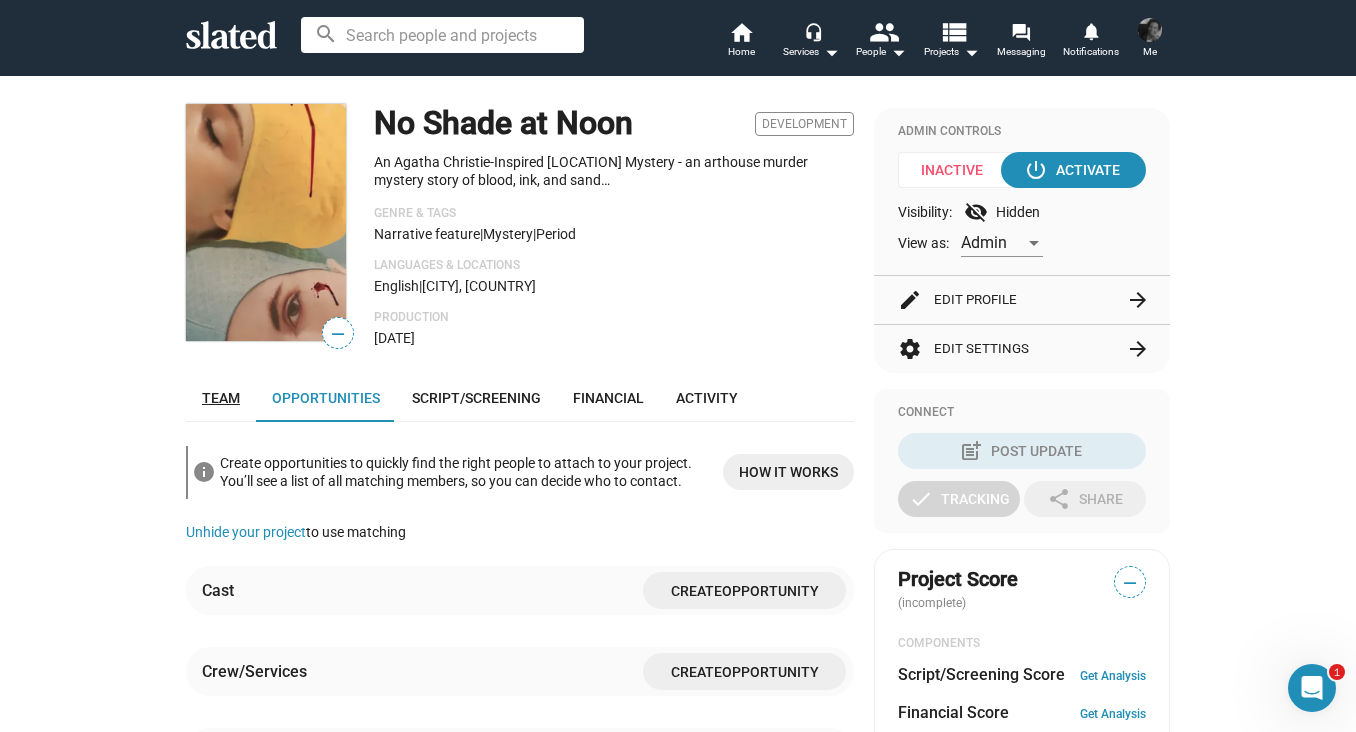 click on "Team" at bounding box center (221, 398) 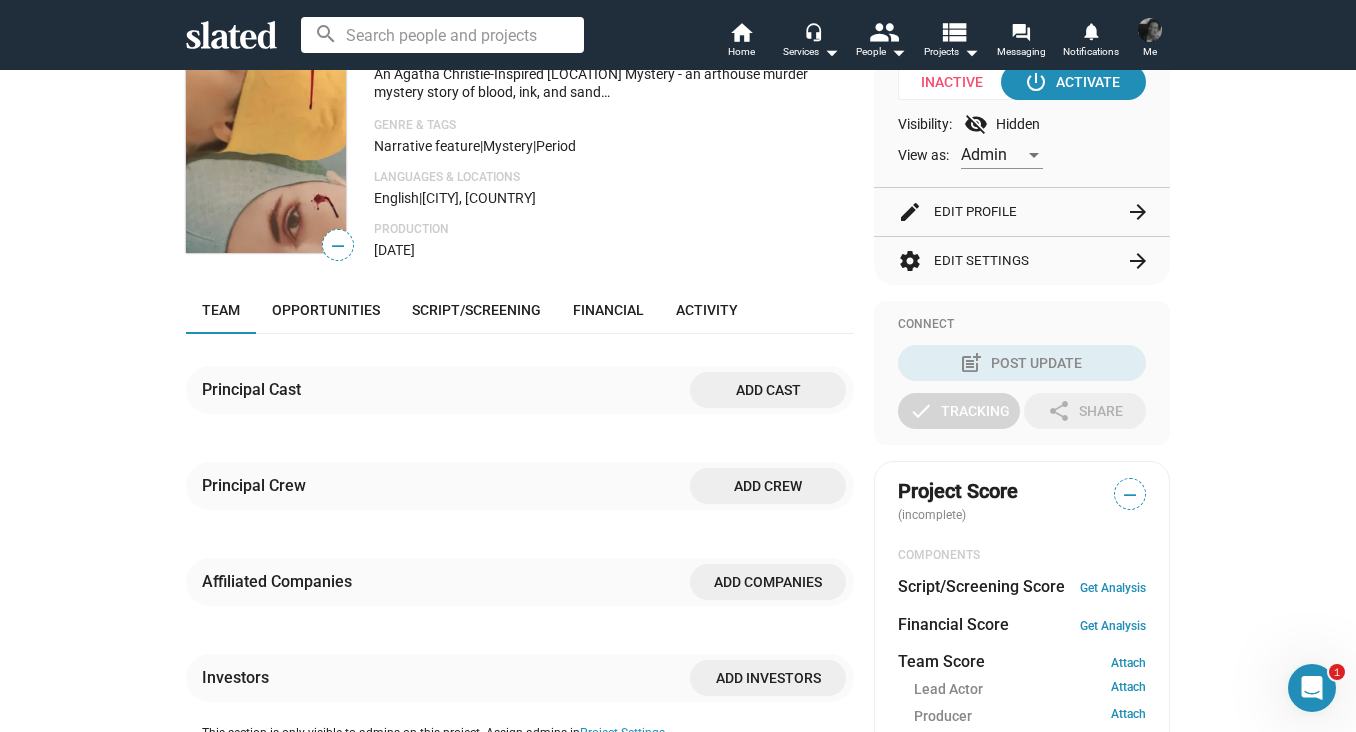 scroll, scrollTop: 238, scrollLeft: 0, axis: vertical 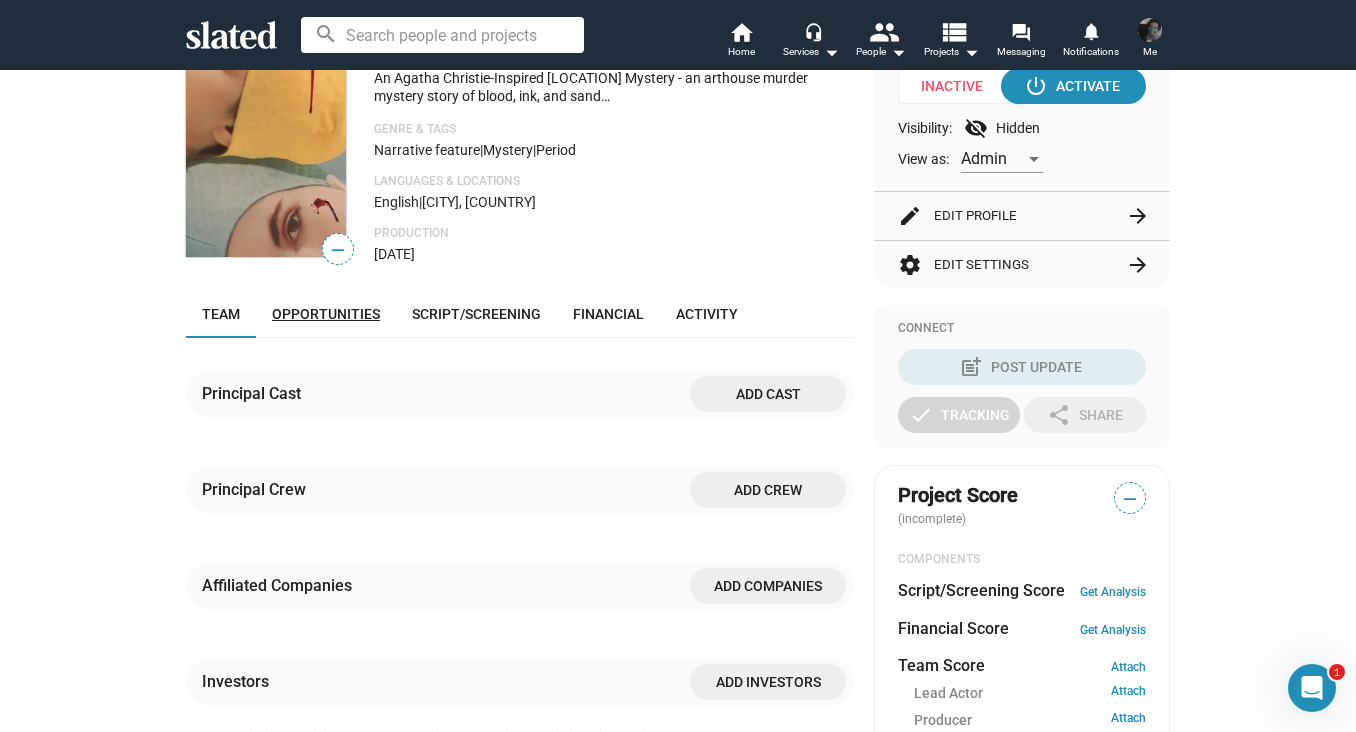 click on "Opportunities" at bounding box center (326, 314) 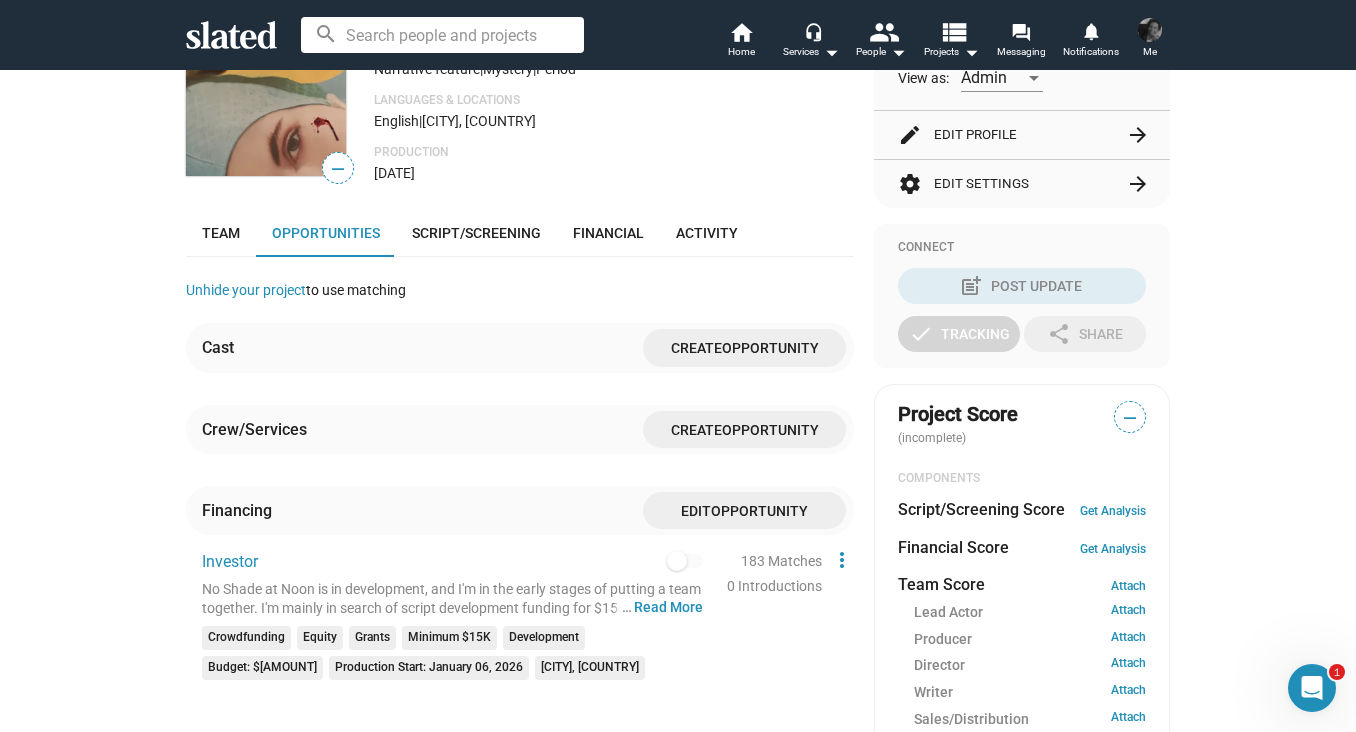scroll, scrollTop: 327, scrollLeft: 0, axis: vertical 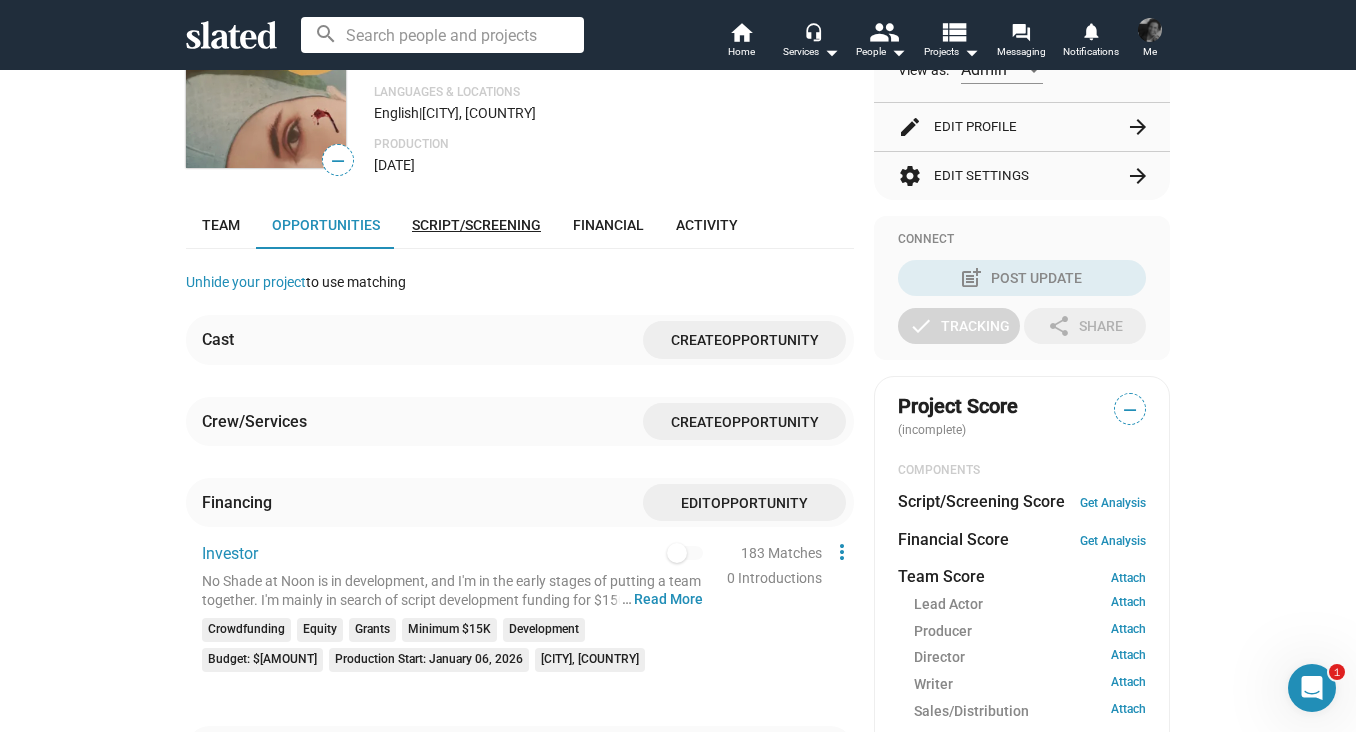 click on "Script/Screening" at bounding box center (476, 225) 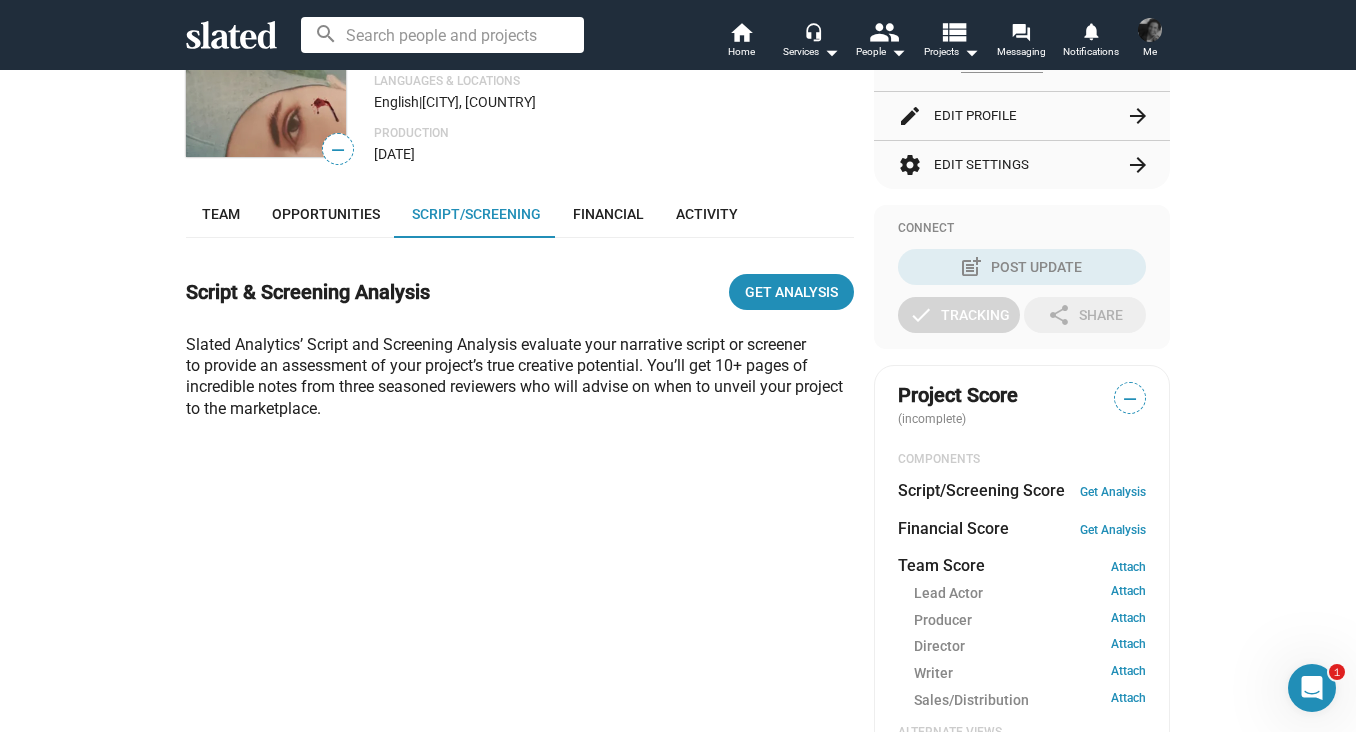 scroll, scrollTop: 334, scrollLeft: 0, axis: vertical 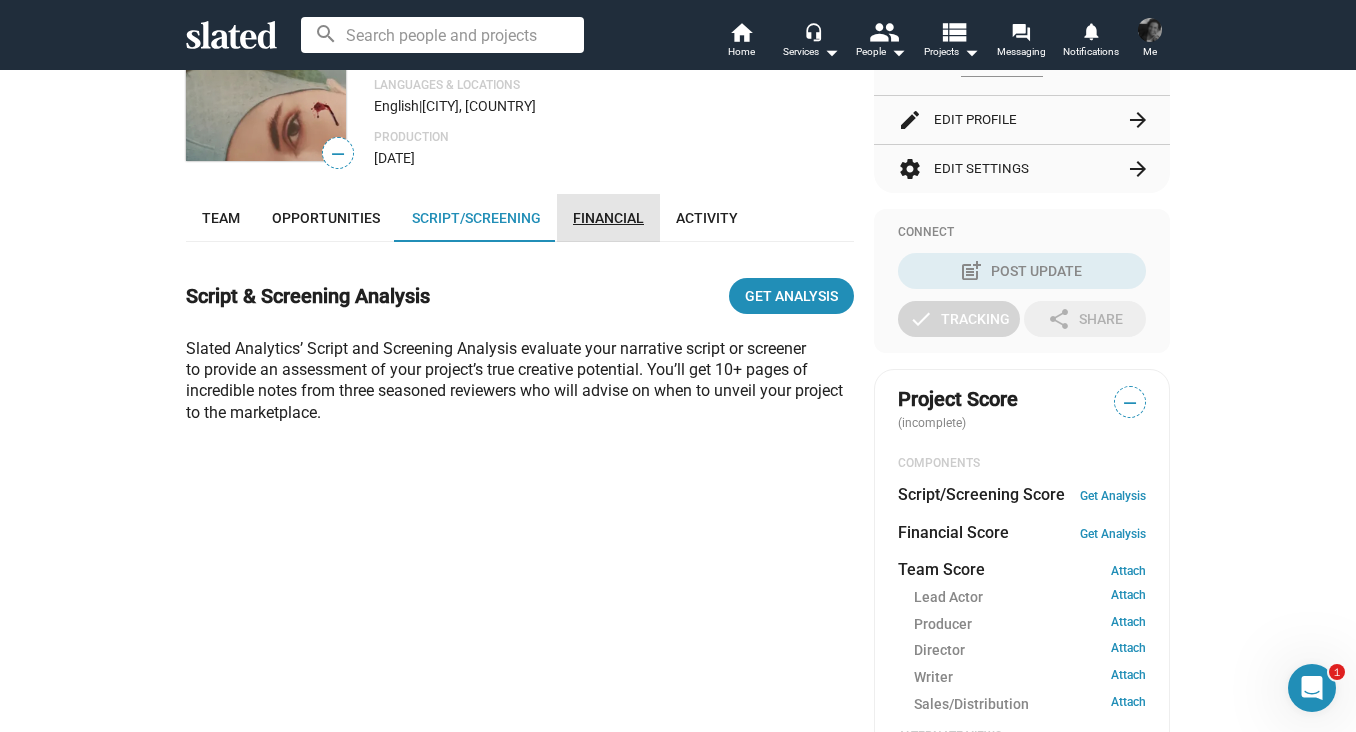 click on "Financial" at bounding box center (608, 218) 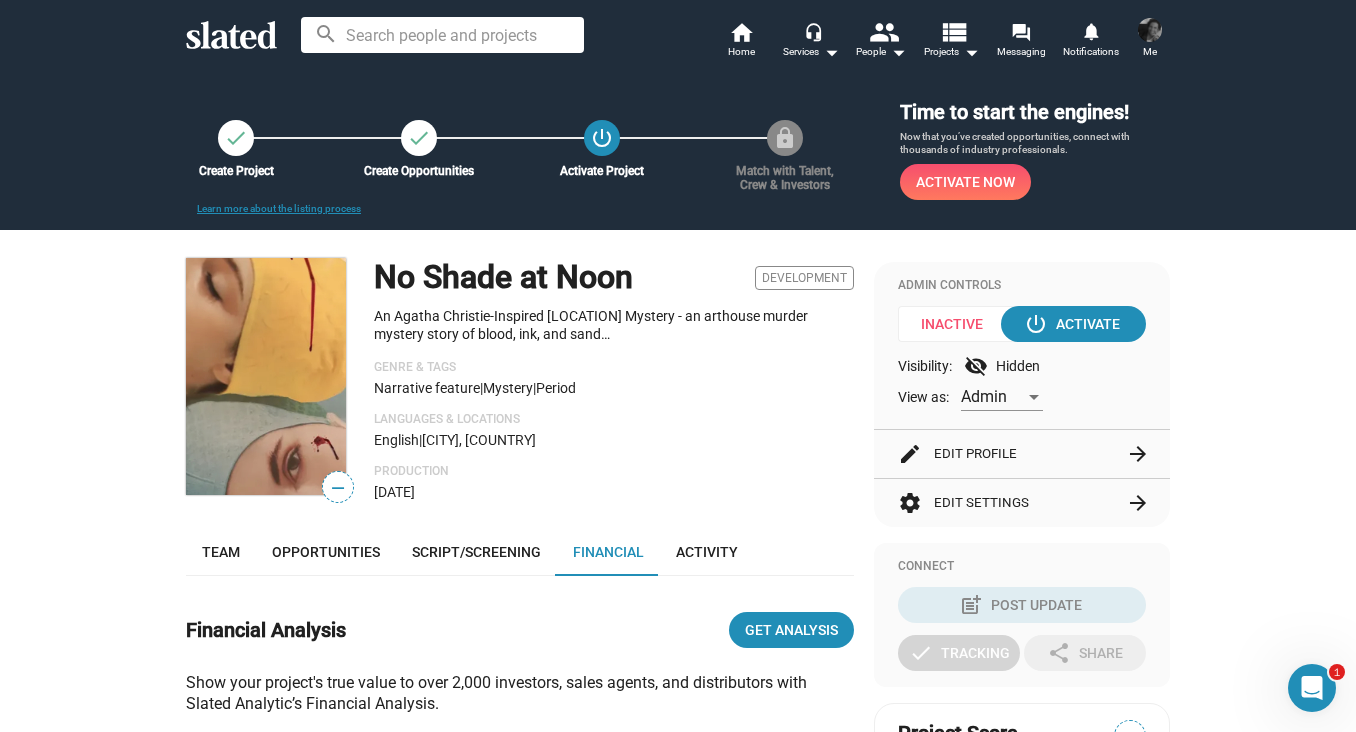 scroll, scrollTop: 0, scrollLeft: 0, axis: both 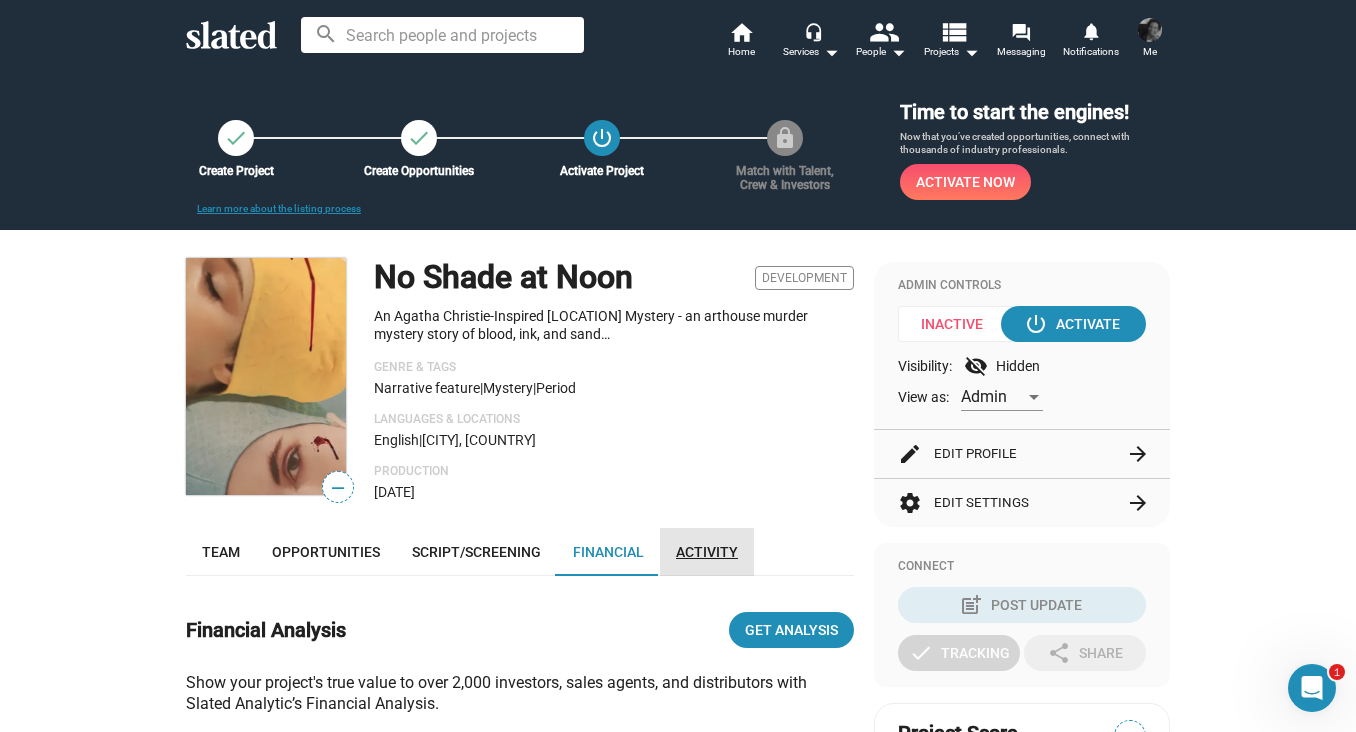 click on "Activity" at bounding box center (707, 552) 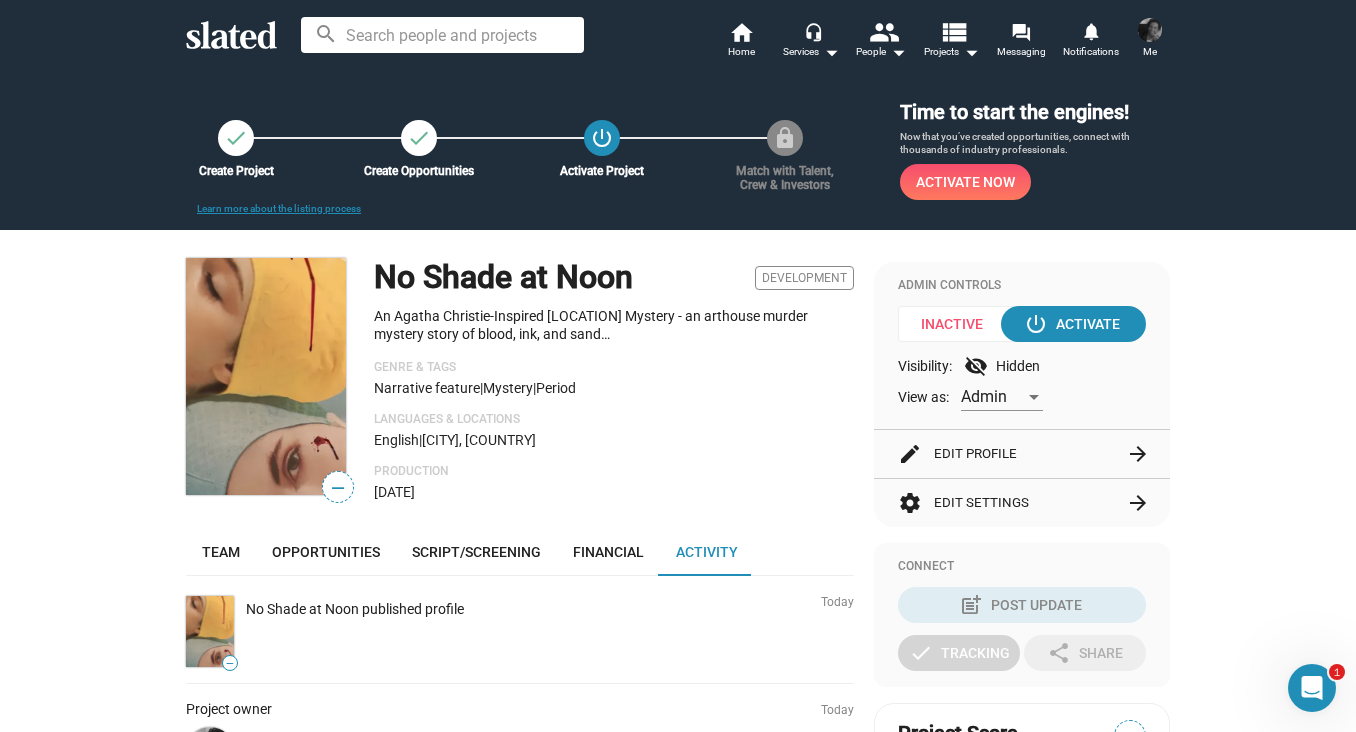 scroll, scrollTop: 0, scrollLeft: 0, axis: both 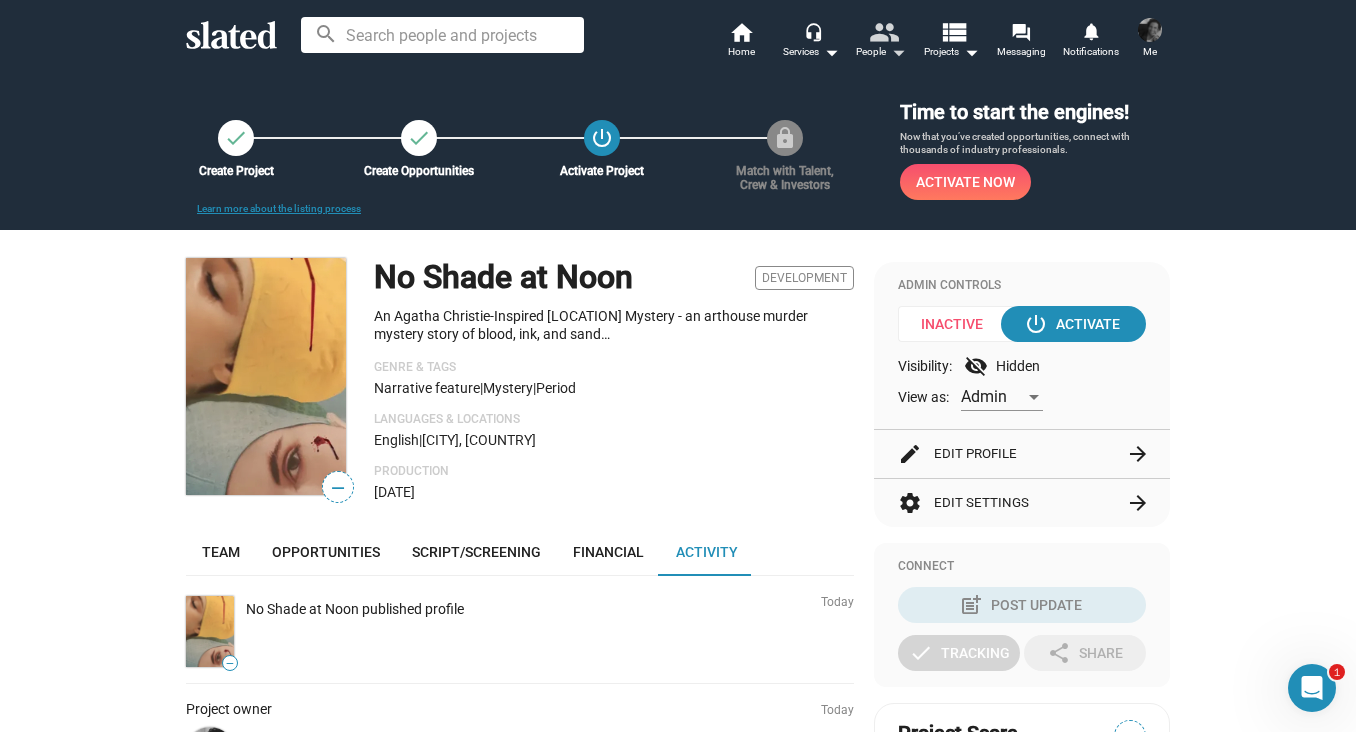 click on "arrow_drop_down" at bounding box center (898, 52) 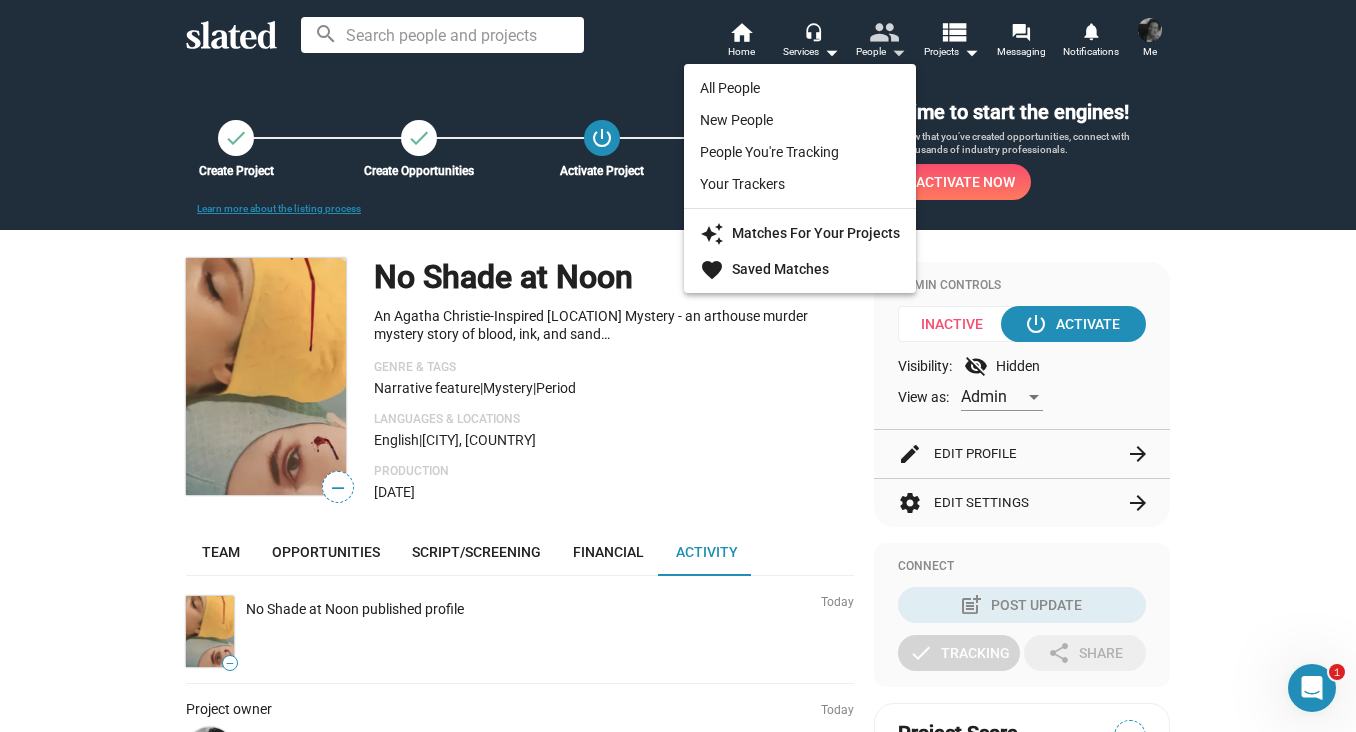 click at bounding box center (678, 366) 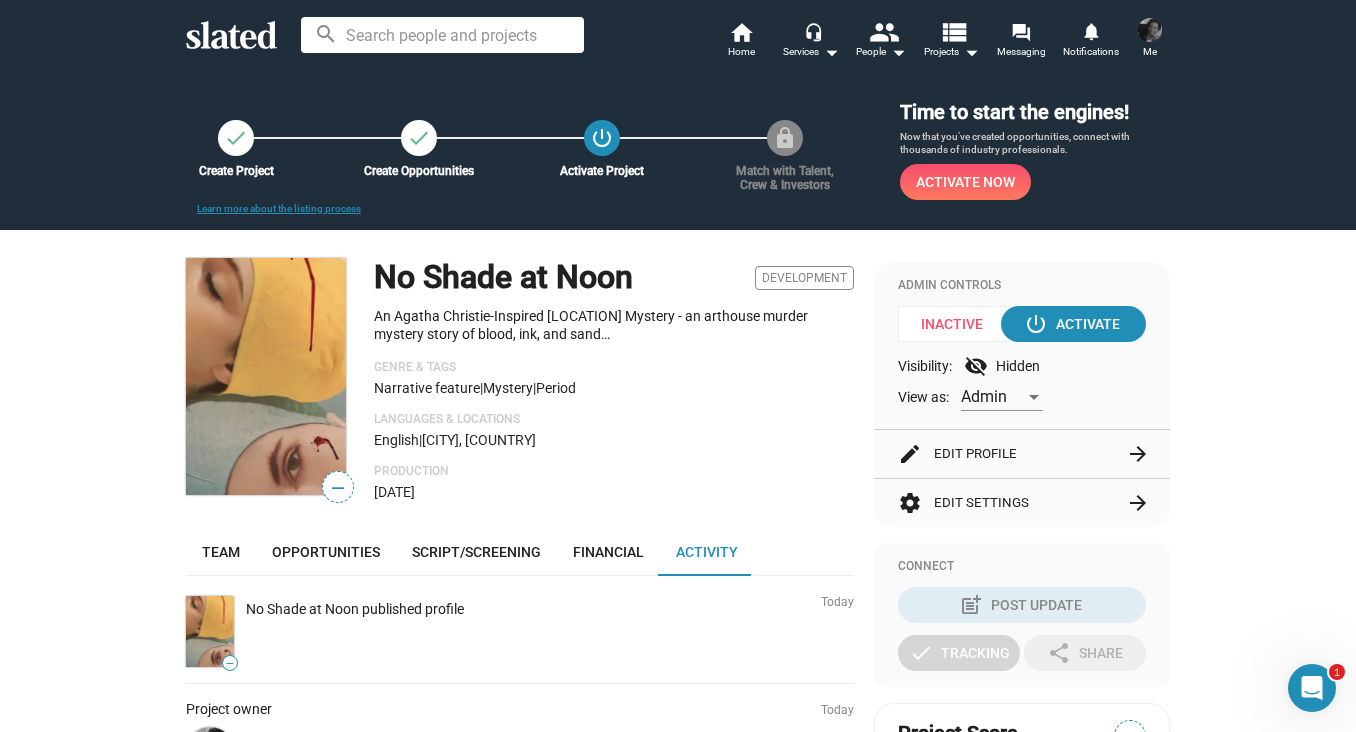click 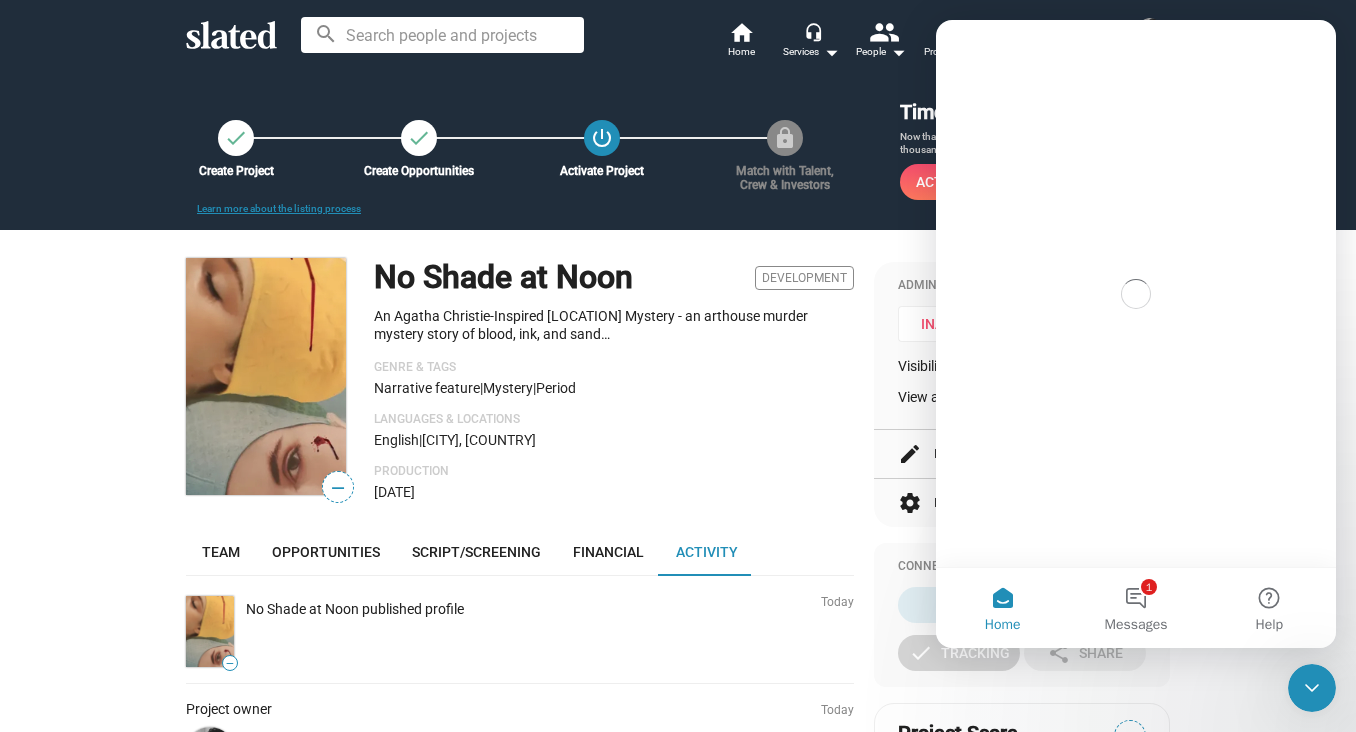 scroll, scrollTop: 0, scrollLeft: 0, axis: both 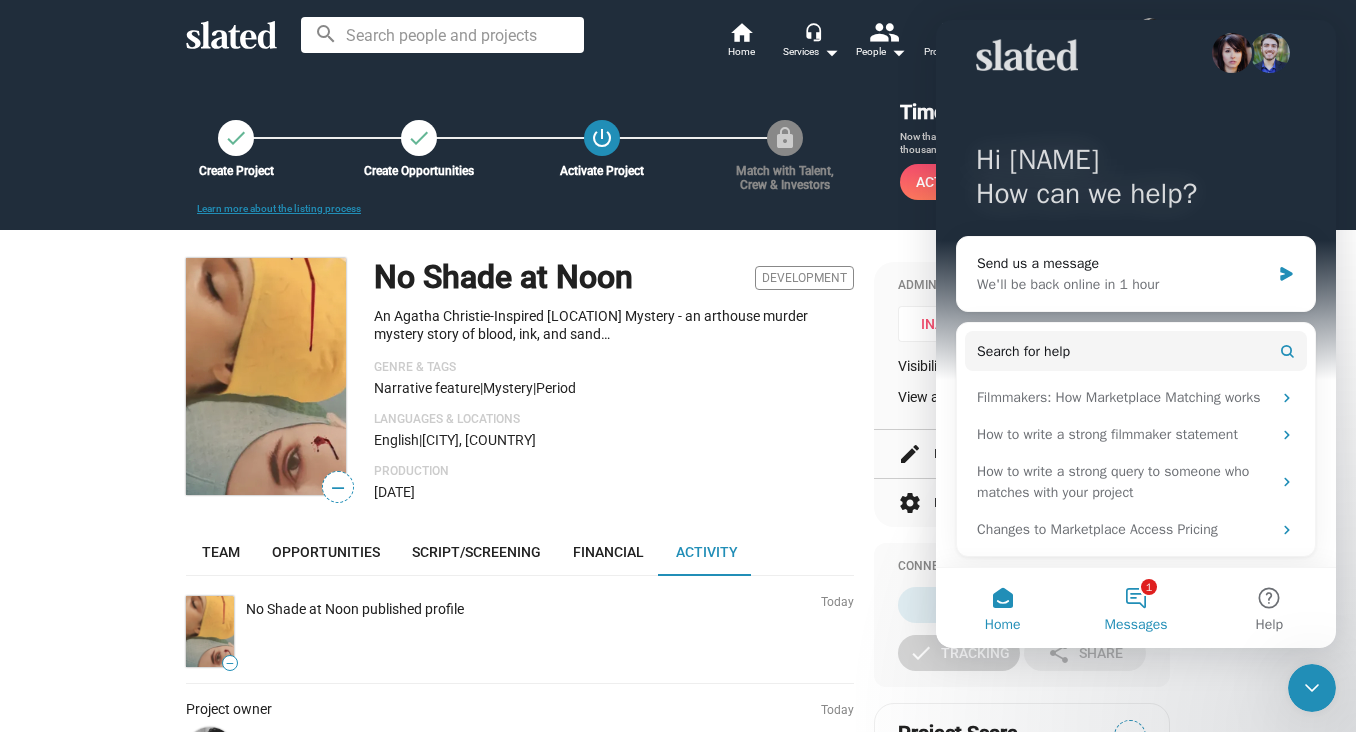 click on "1 Messages" at bounding box center [1135, 608] 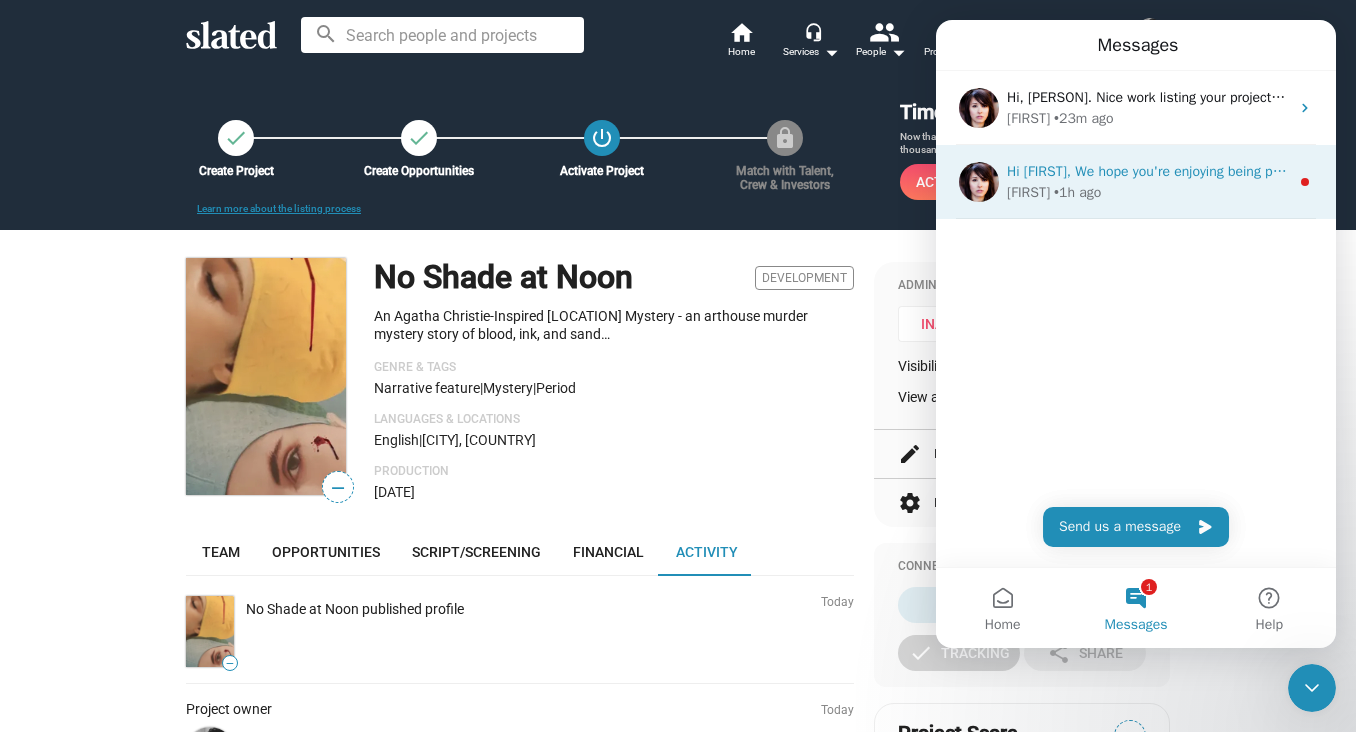 click on "• [TIME] ago" at bounding box center (1077, 192) 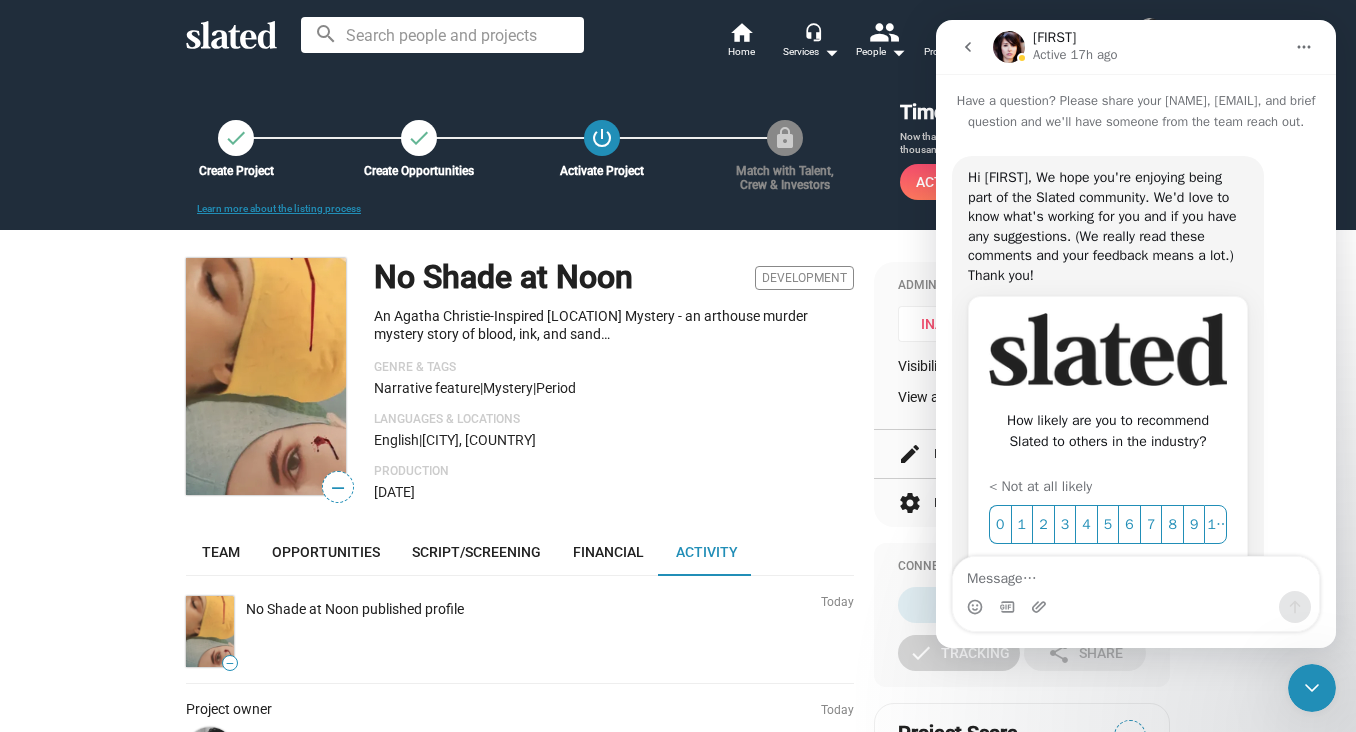 scroll, scrollTop: 147, scrollLeft: 0, axis: vertical 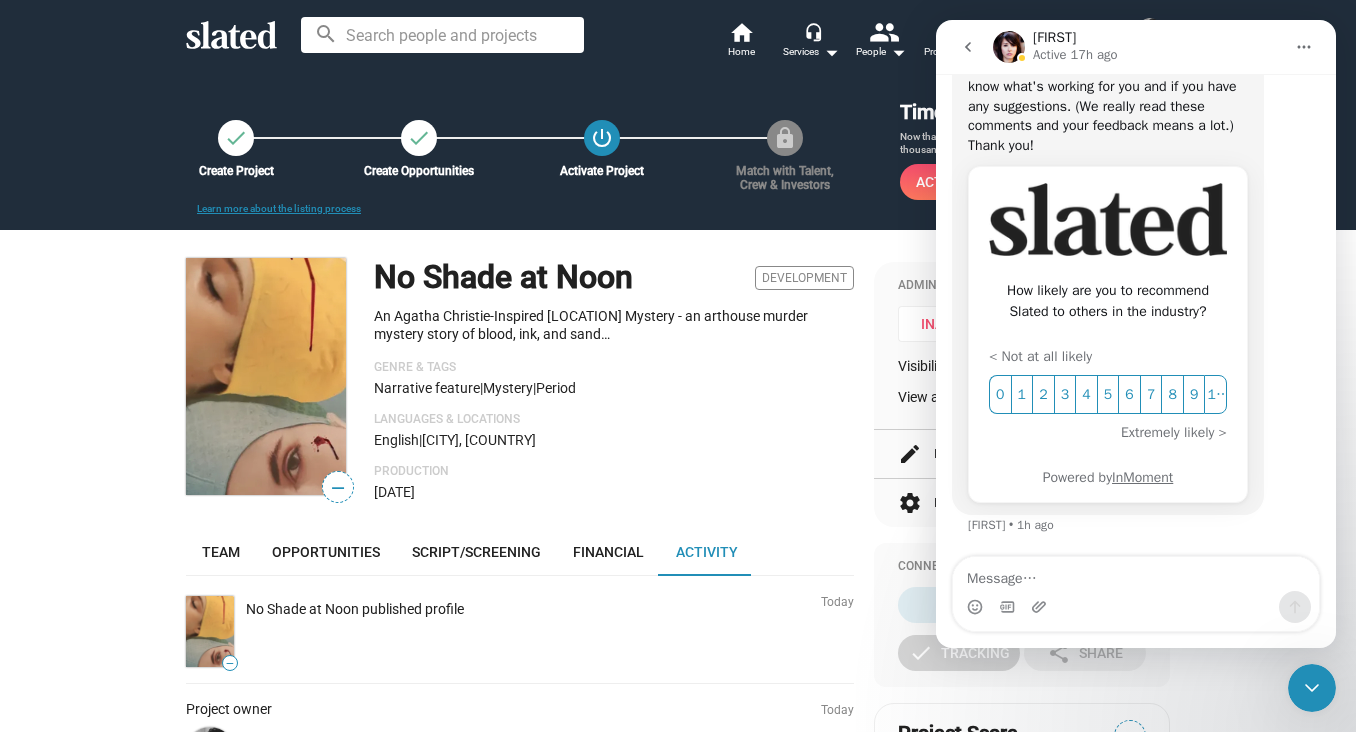 click 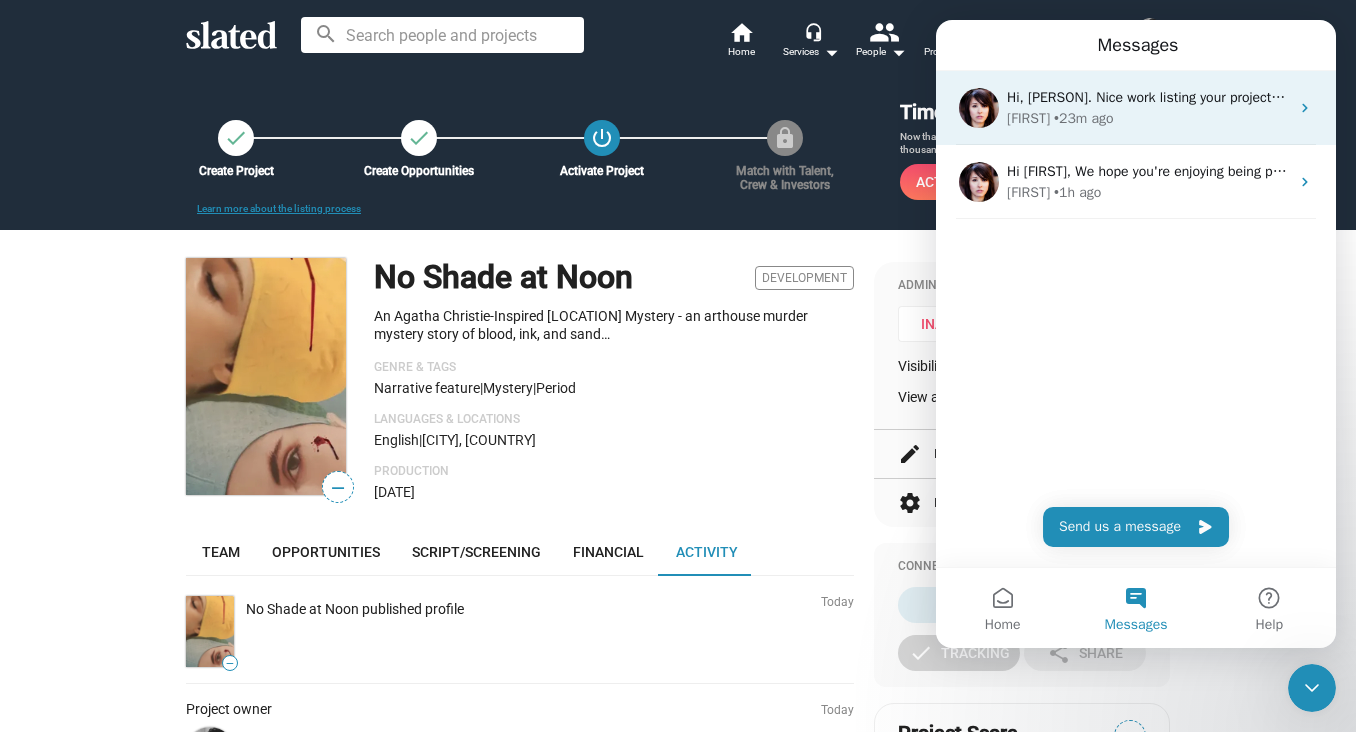 click on "[NAME] •  23m ago" at bounding box center (1148, 118) 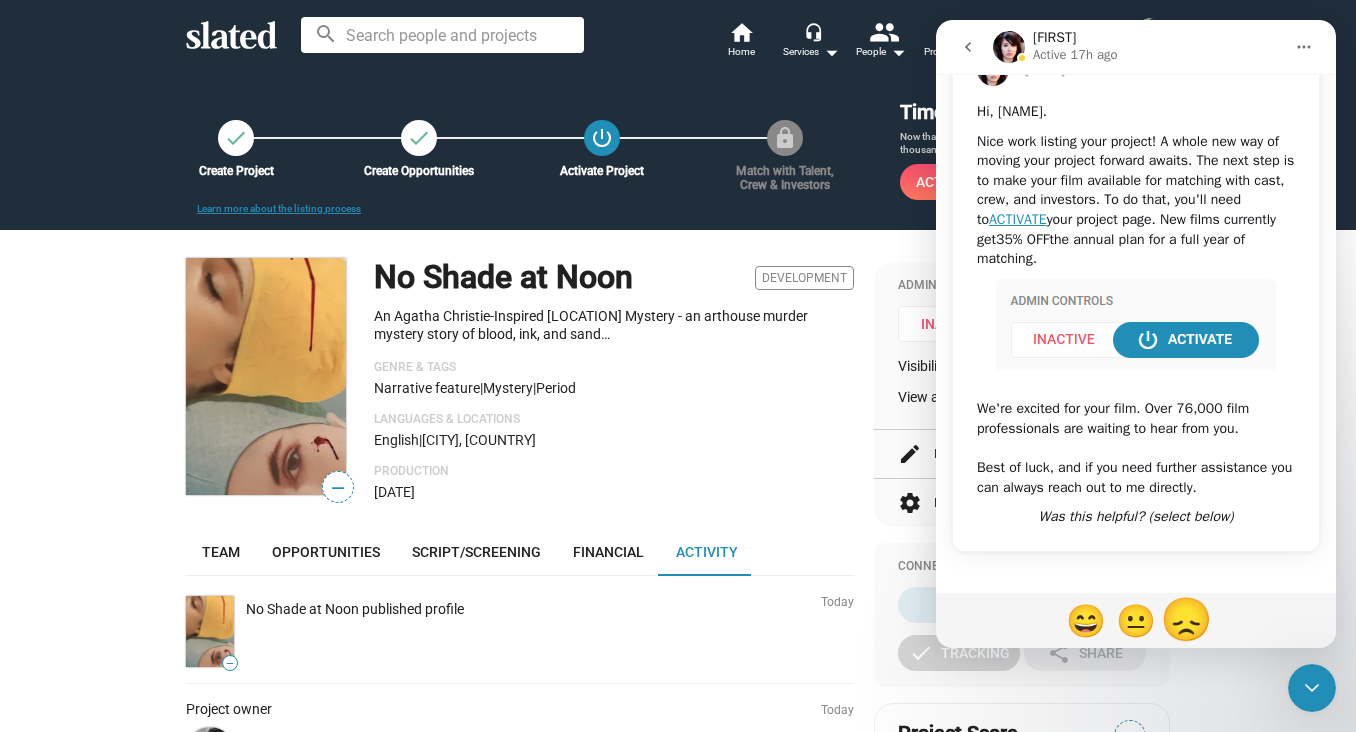 scroll, scrollTop: 139, scrollLeft: 0, axis: vertical 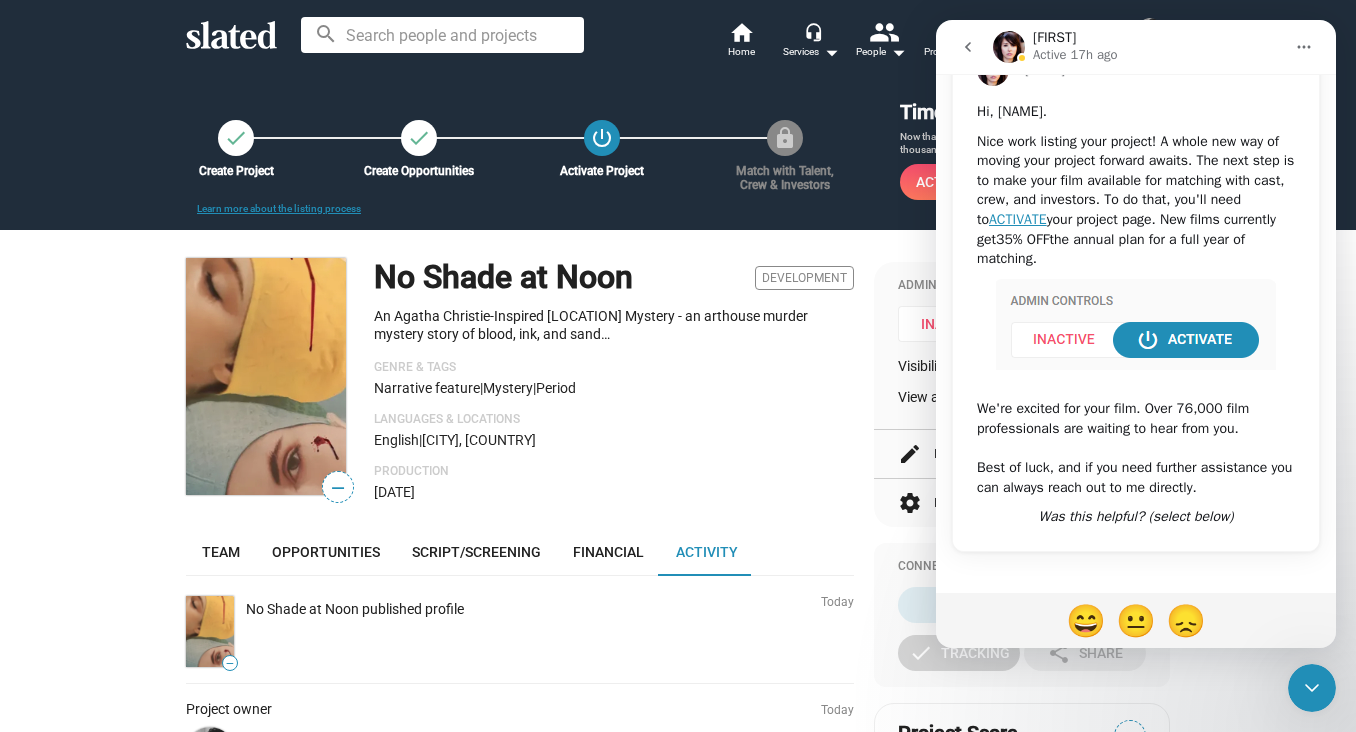 click 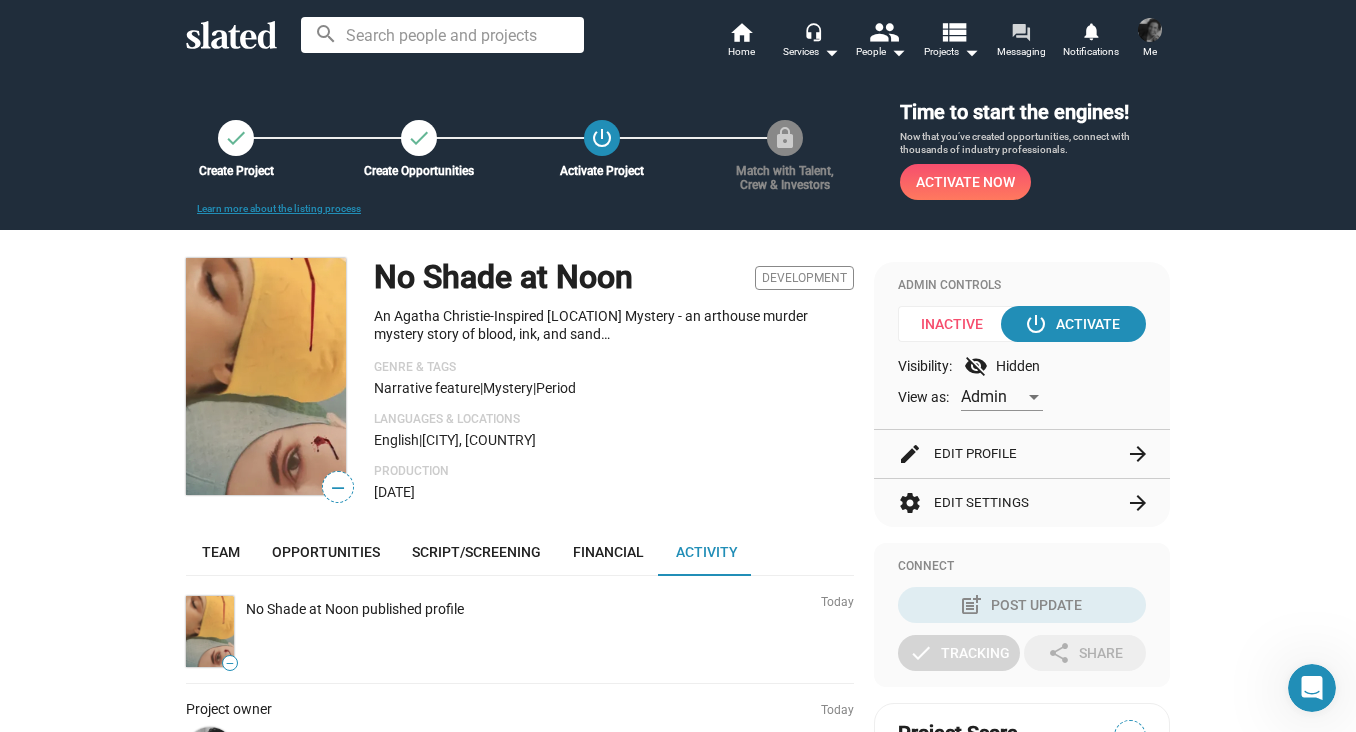 click on "forum" at bounding box center (1020, 31) 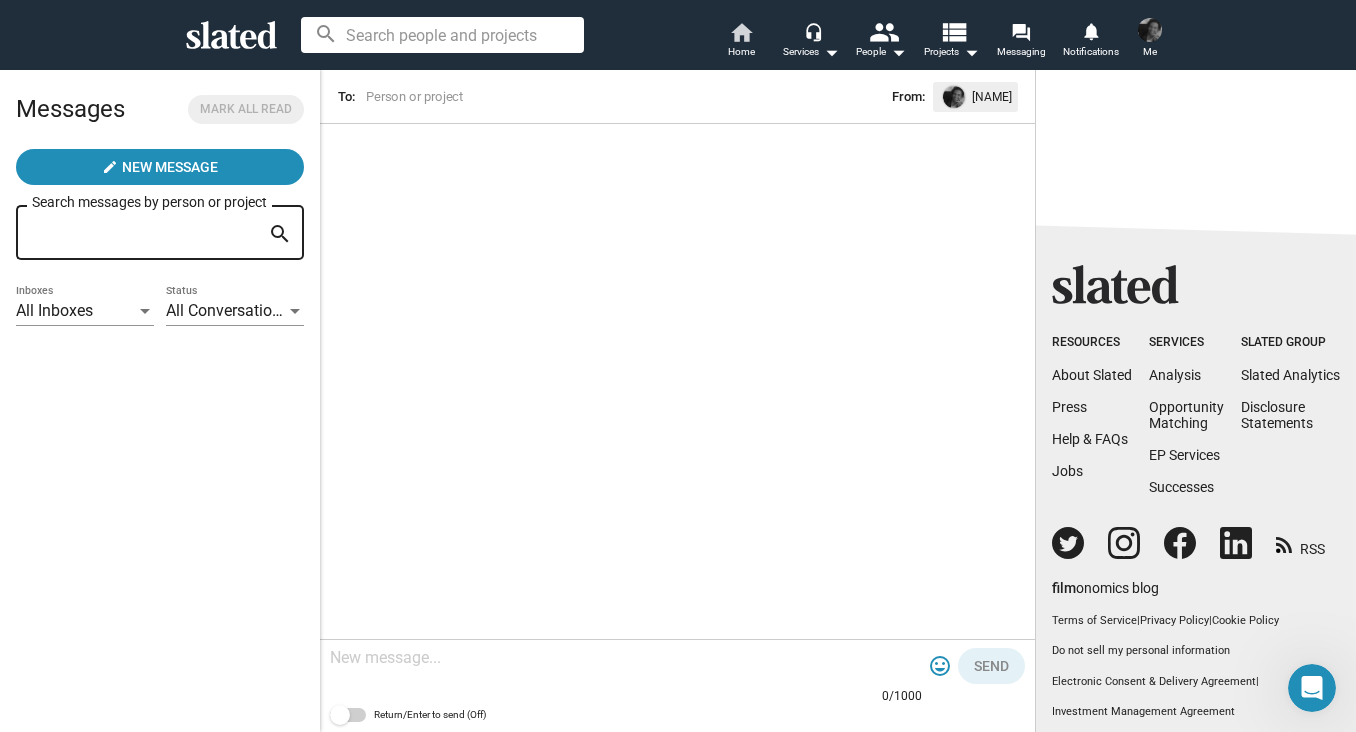 click on "home" at bounding box center [741, 32] 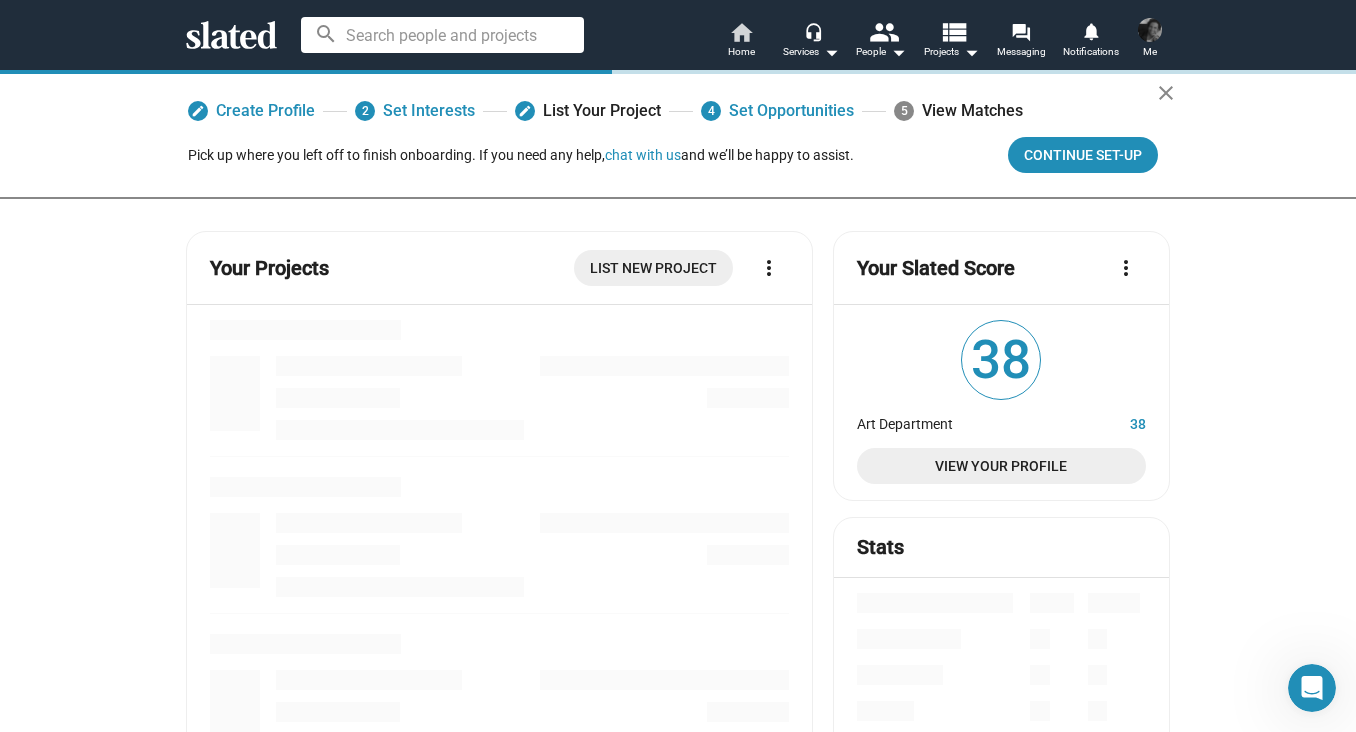 scroll, scrollTop: 0, scrollLeft: 0, axis: both 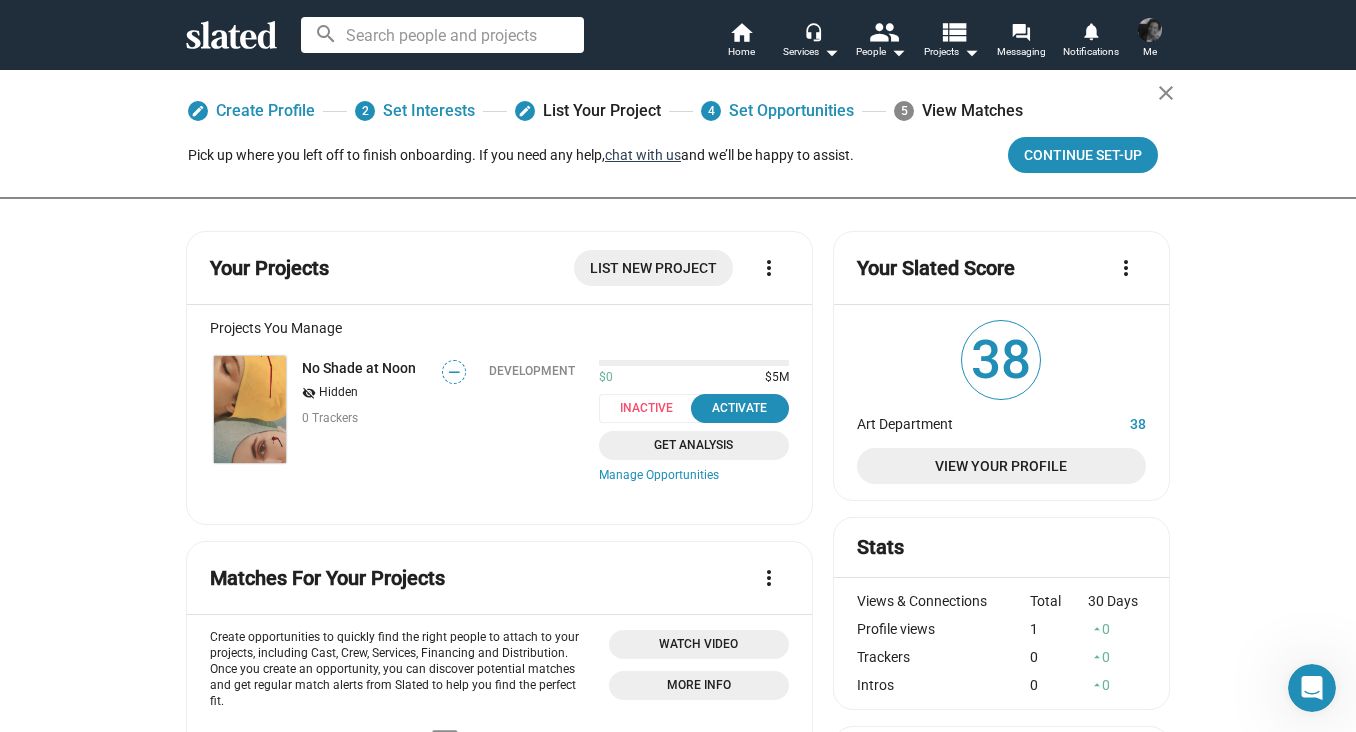 click on "chat with us" 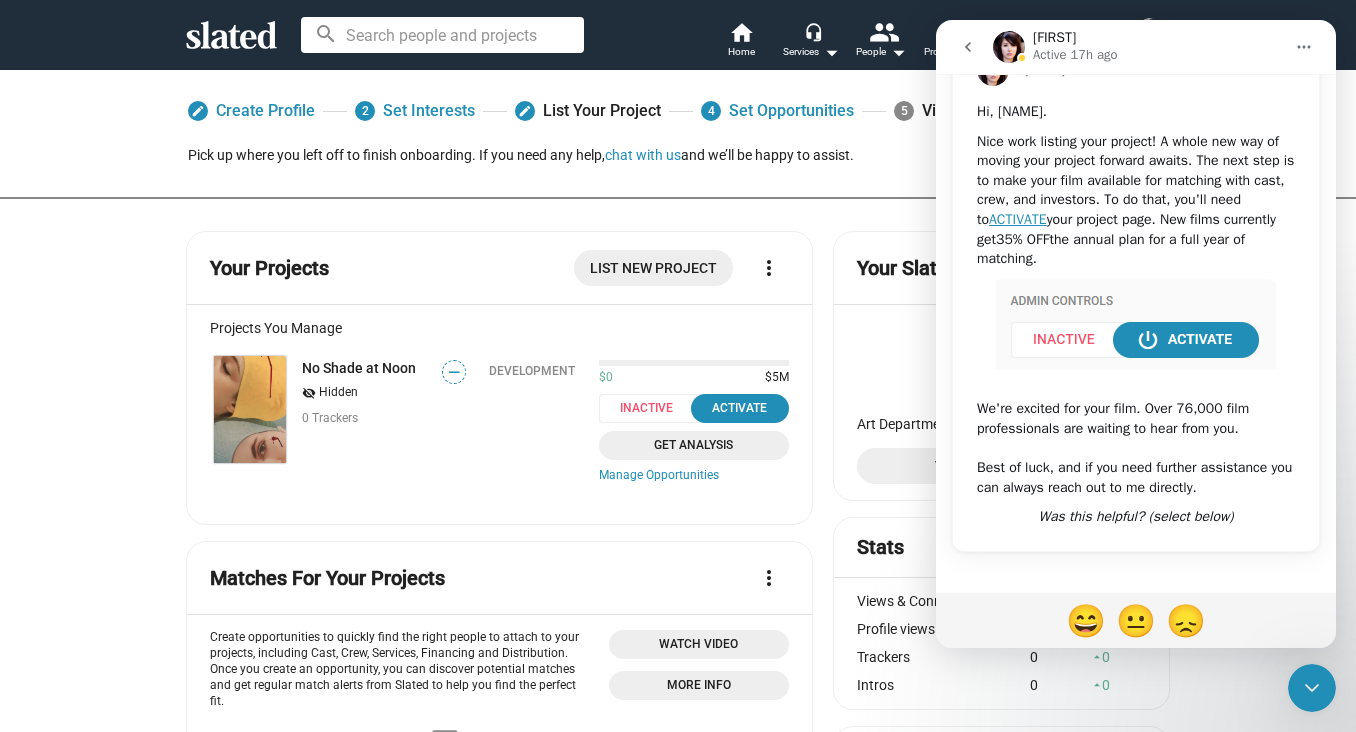 scroll, scrollTop: 139, scrollLeft: 0, axis: vertical 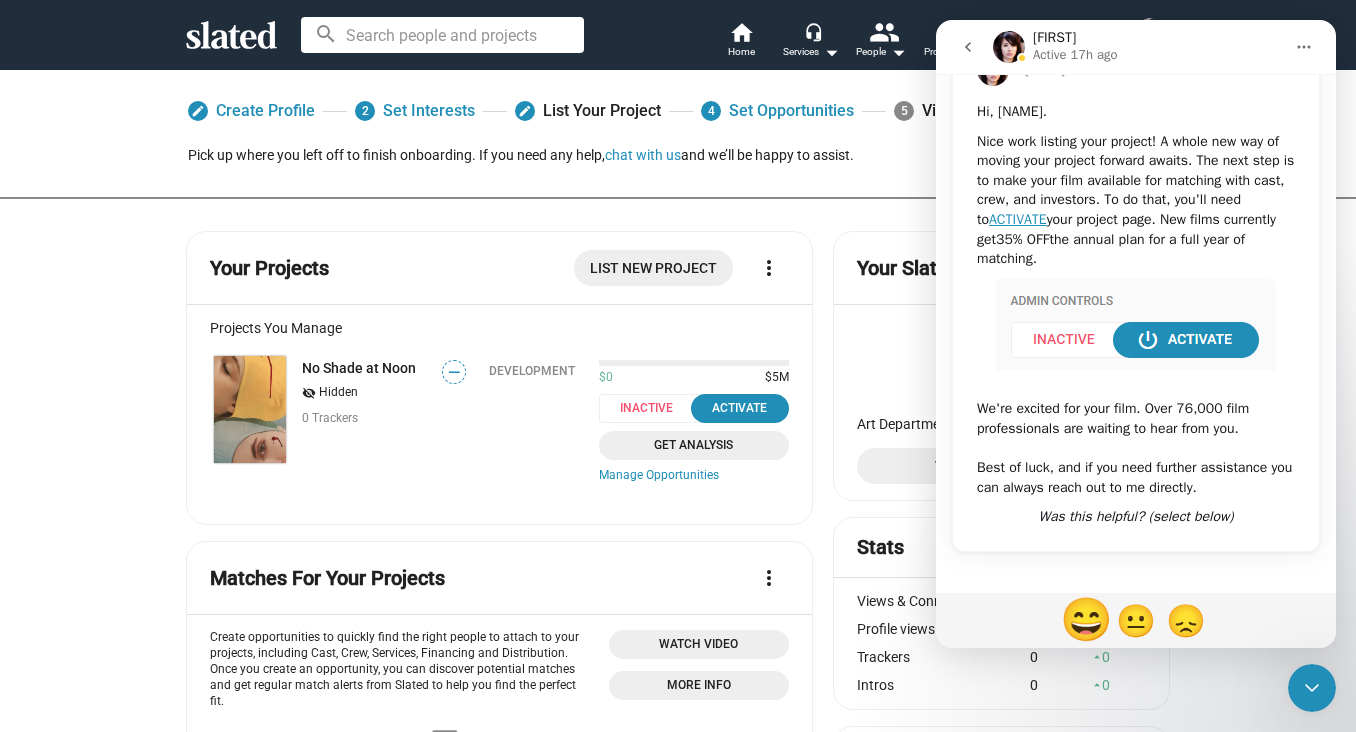 click on "😄" at bounding box center (1086, 620) 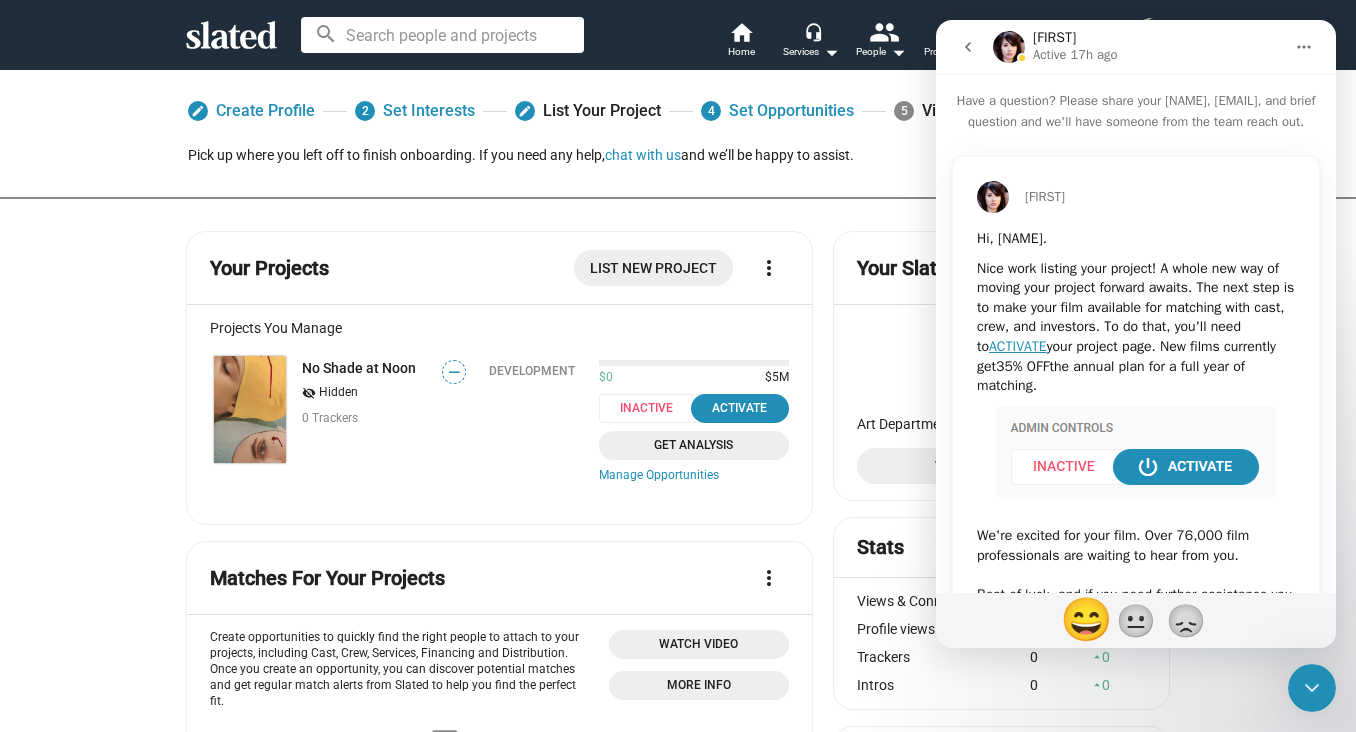 scroll, scrollTop: 0, scrollLeft: 0, axis: both 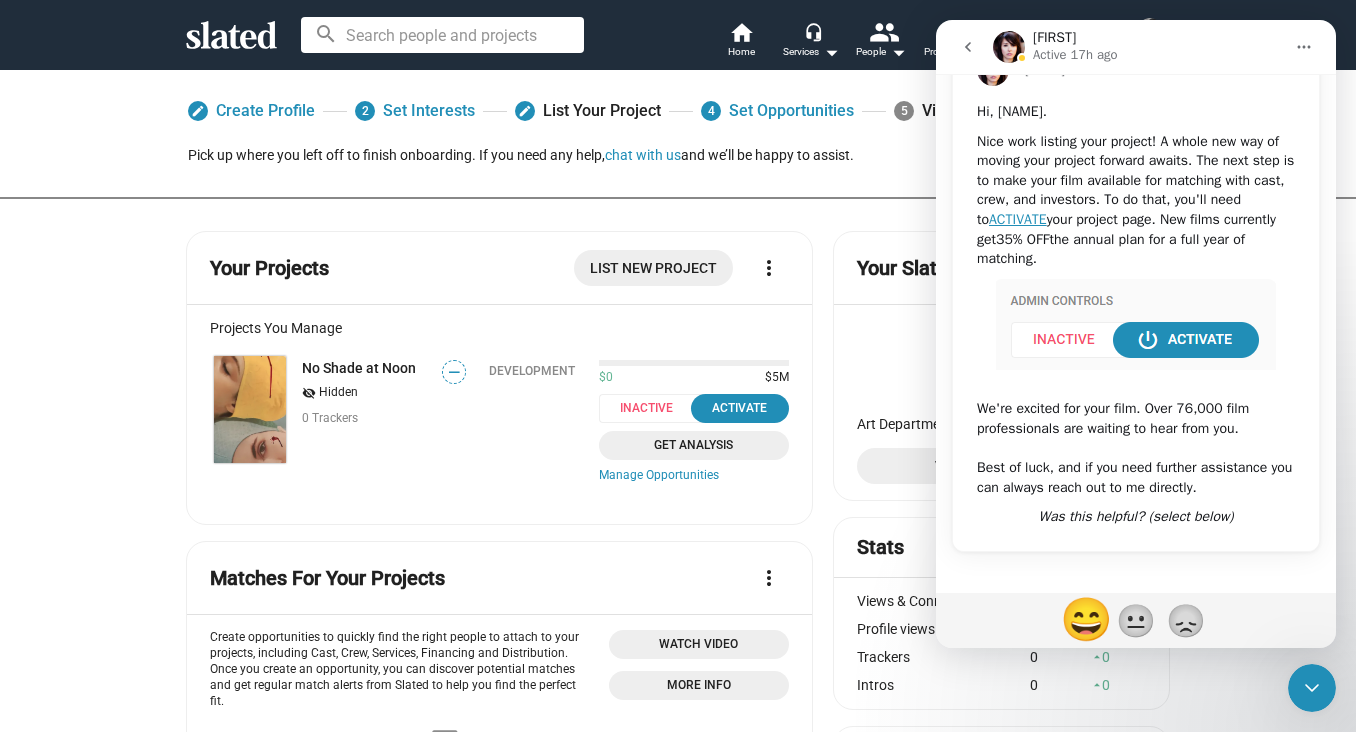 click 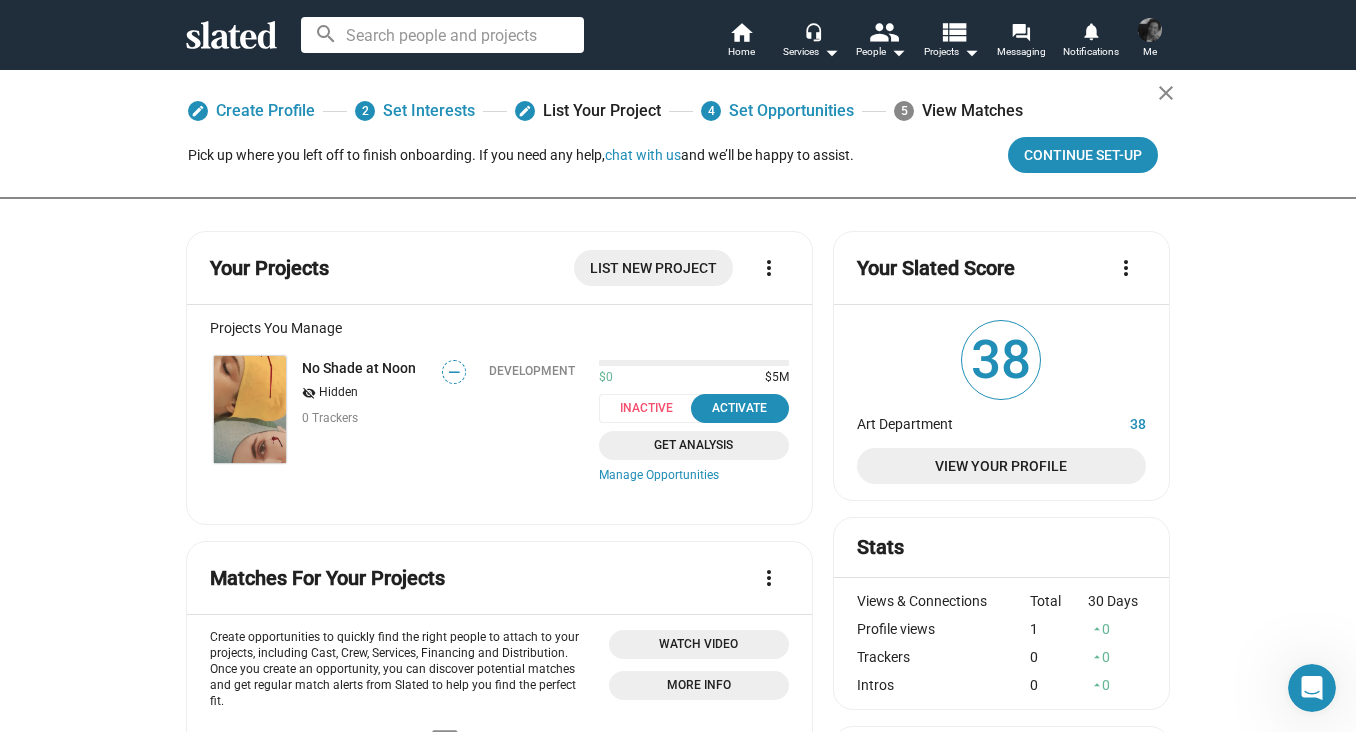 click at bounding box center (1312, 688) 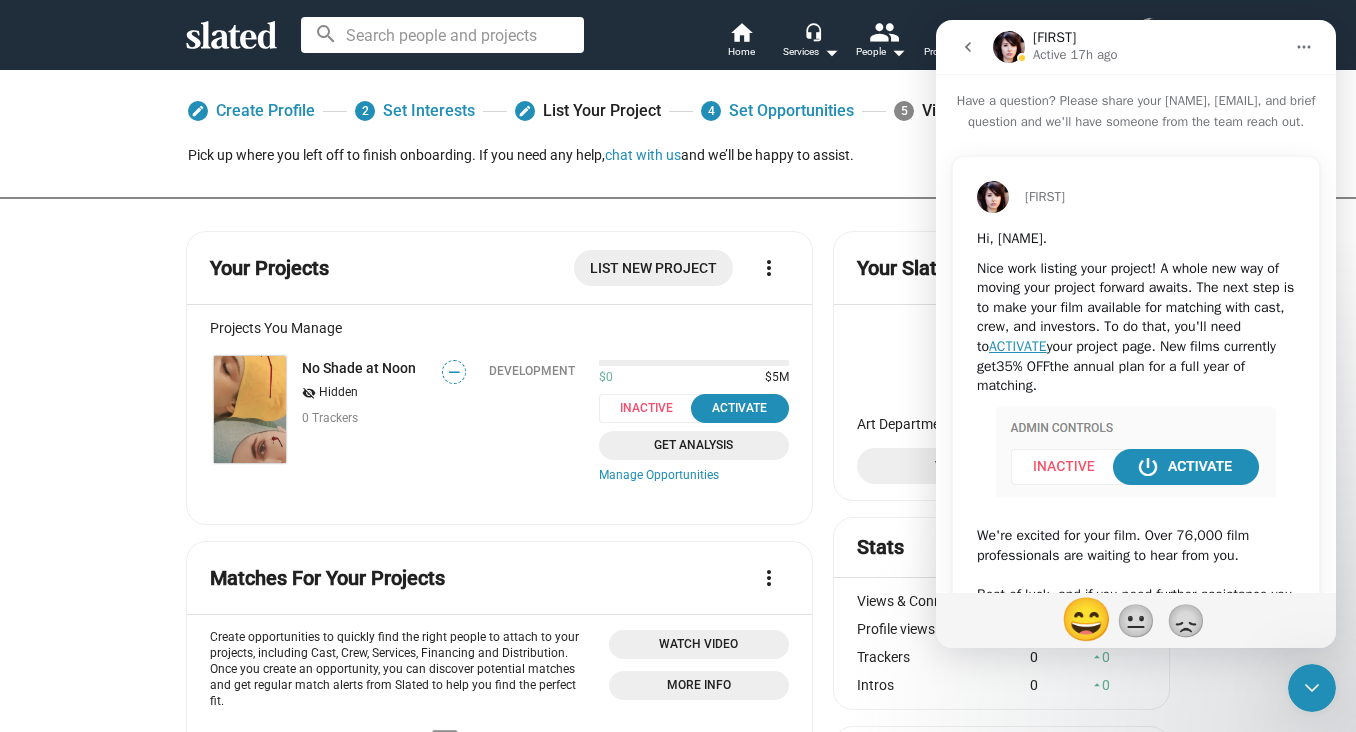scroll, scrollTop: 0, scrollLeft: 0, axis: both 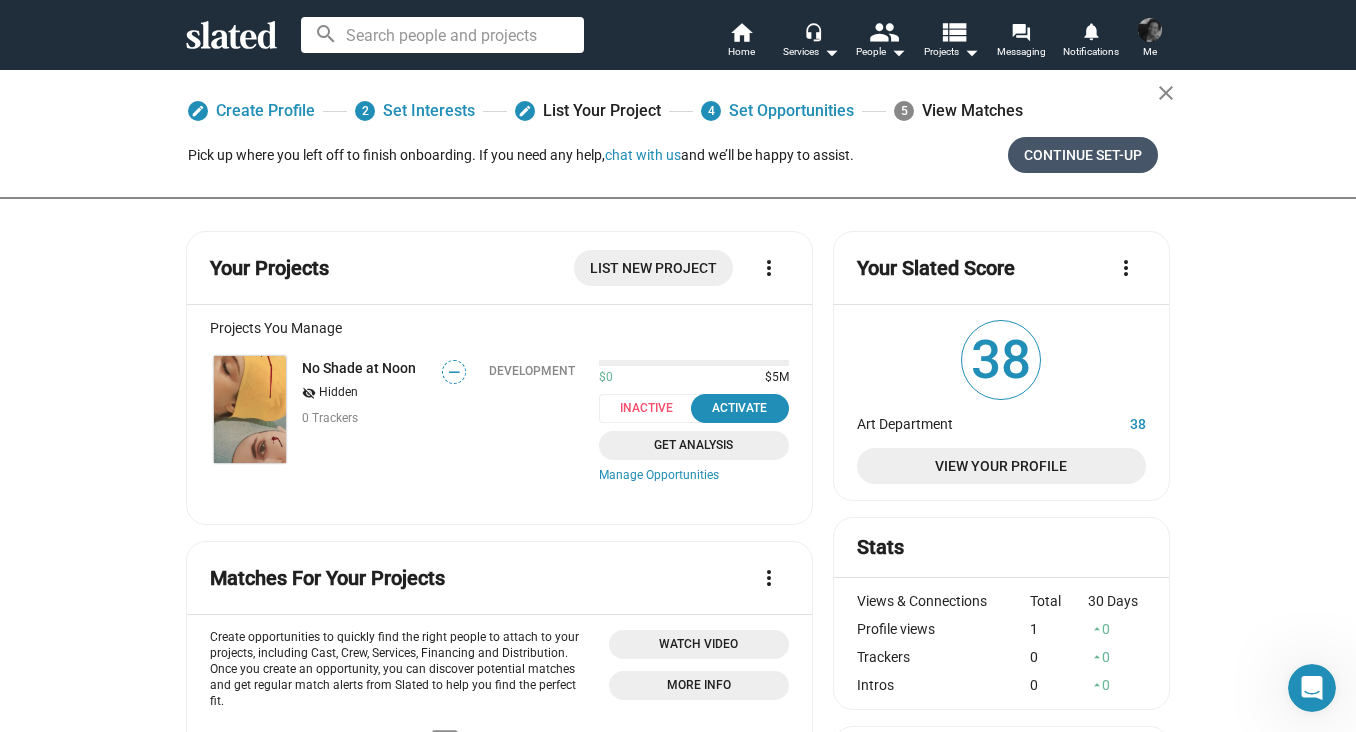 click on "Continue Set-up" 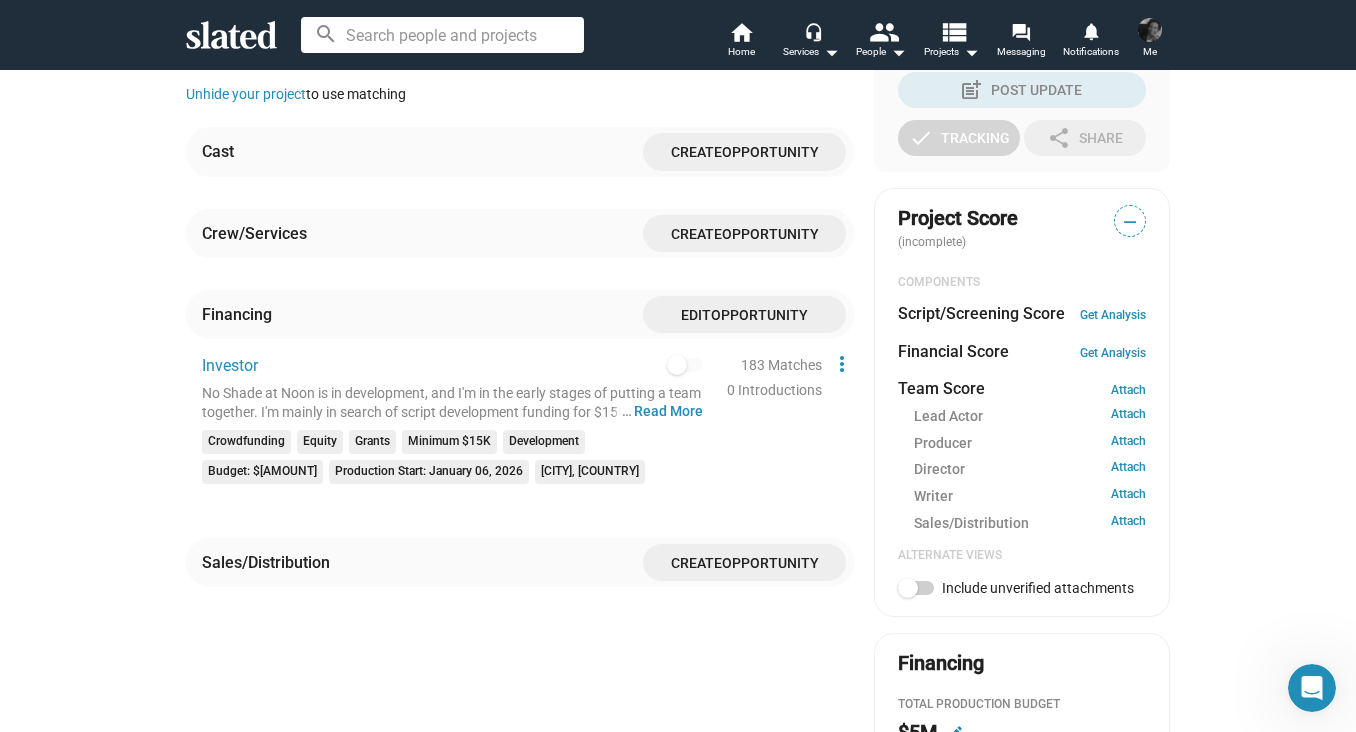 scroll, scrollTop: 527, scrollLeft: 0, axis: vertical 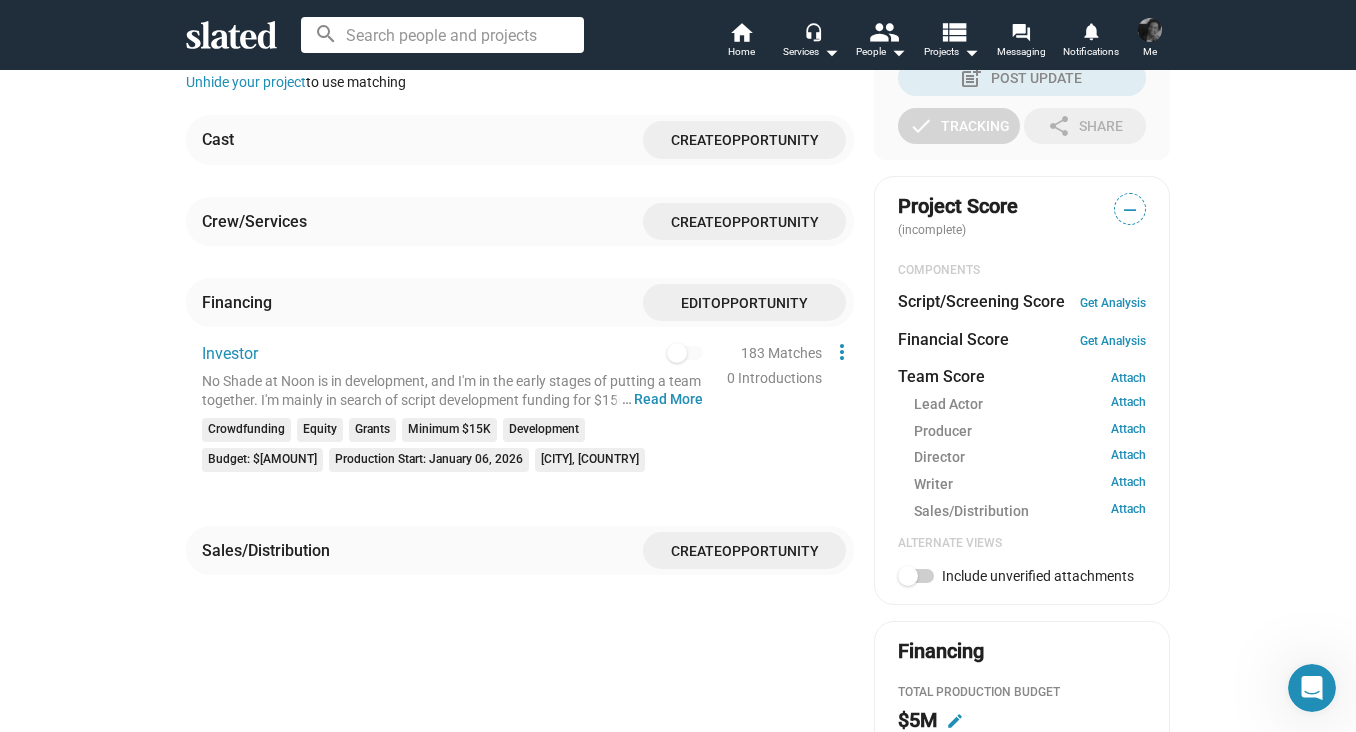 click on "Edit  Opportunity" 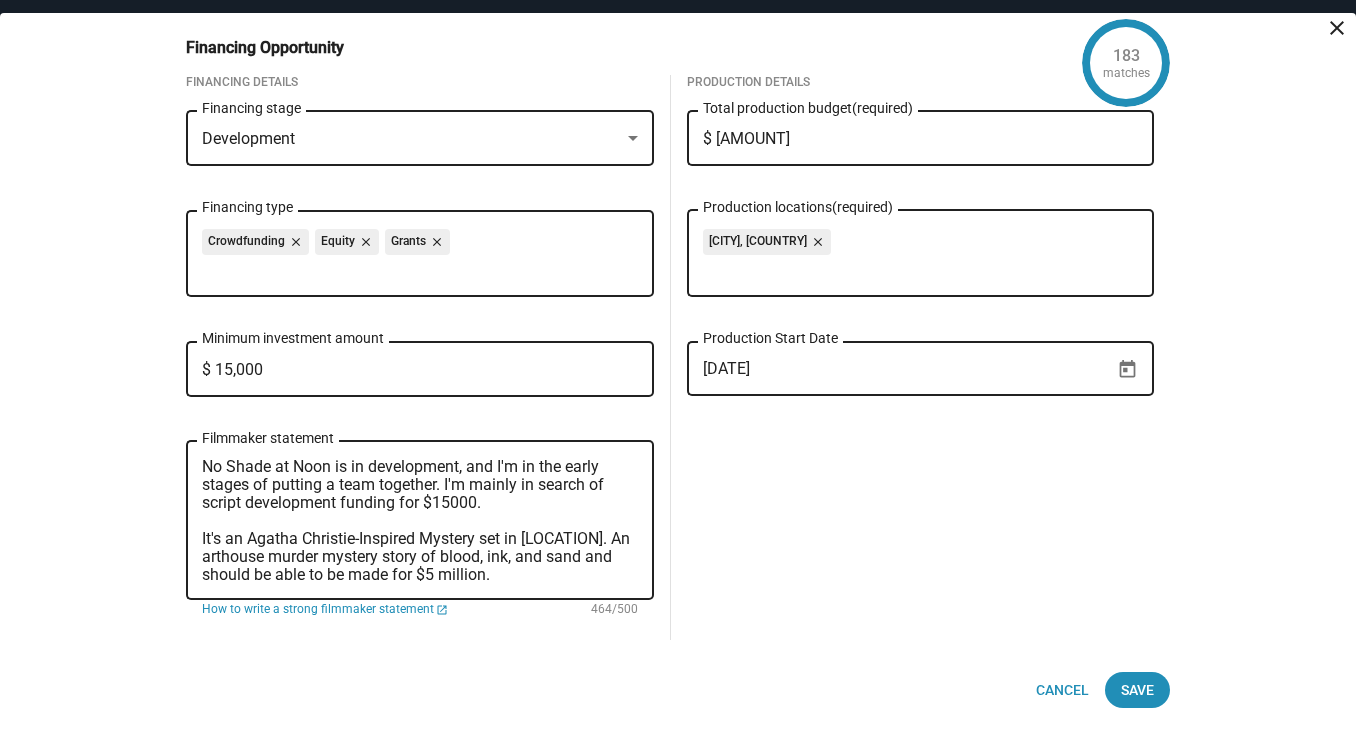 scroll, scrollTop: 0, scrollLeft: 0, axis: both 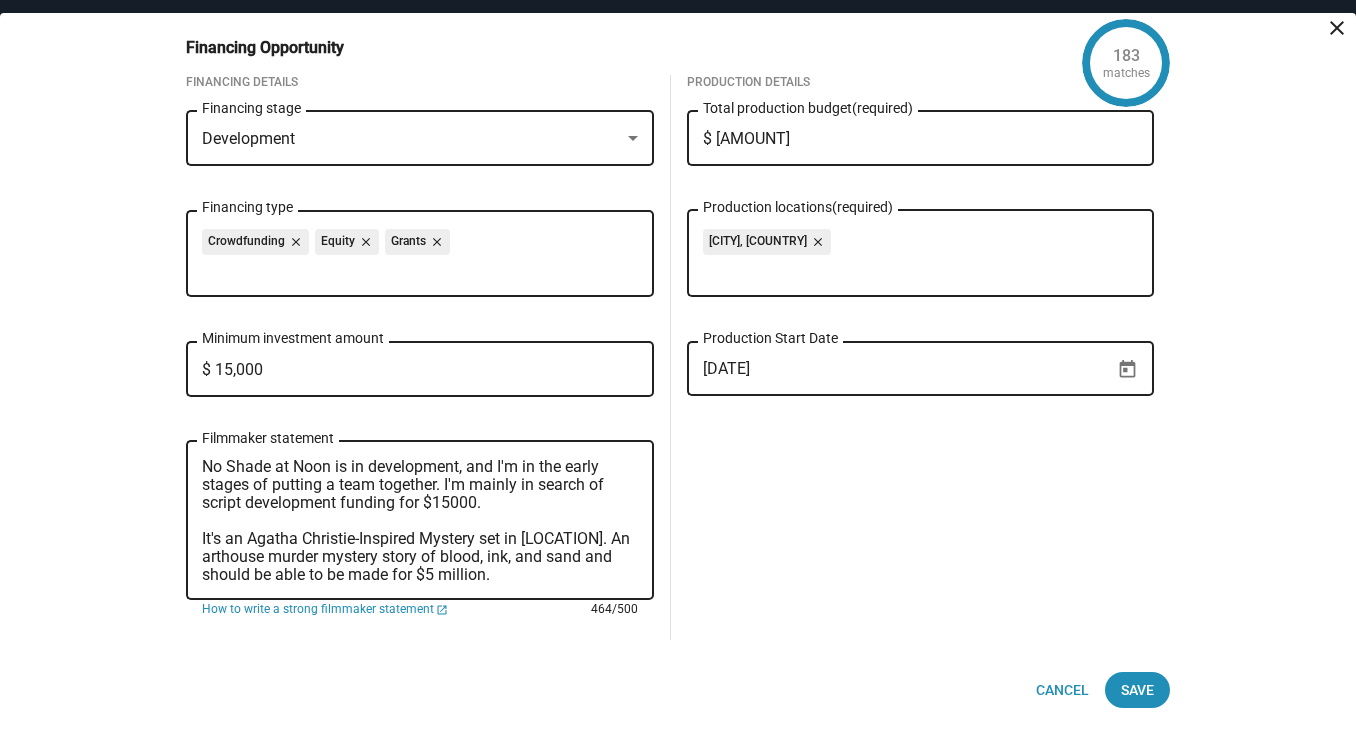 click on "No Shade at Noon is in development, and I'm in the early stages of putting a team together. I'm mainly in search of  script development funding for $15000.
​It's an Agatha Christie-Inspired Mystery set in [LOCATION]. An arthouse murder mystery story of blood, ink, and sand and should be able to be made for $5 million.
You can watch my last film "The Young Arsonists"on Apple TV + and am open to notes and collaboration.
I look forward to discussing with you." at bounding box center (420, 521) 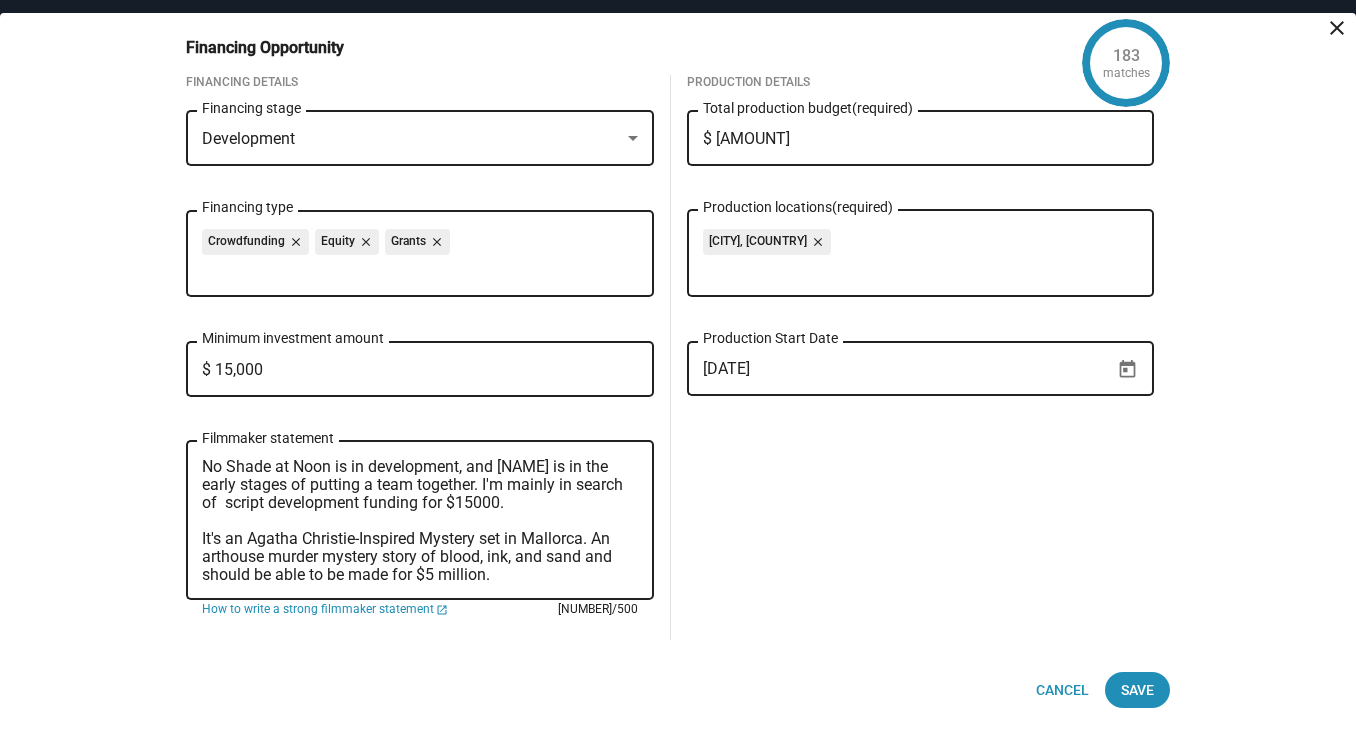 click on "No Shade at Noon is in development, and [NAME] is in the early stages of putting a team together. I'm mainly in search of  script development funding for $15000.
​It's an Agatha Christie-Inspired Mystery set in Mallorca. An arthouse murder mystery story of blood, ink, and sand and should be able to be made for $5 million.
You can watch my last film "The Young Arsonists"on Apple TV + and am open to notes and collaboration.
I look forward to discussing with you." at bounding box center [420, 521] 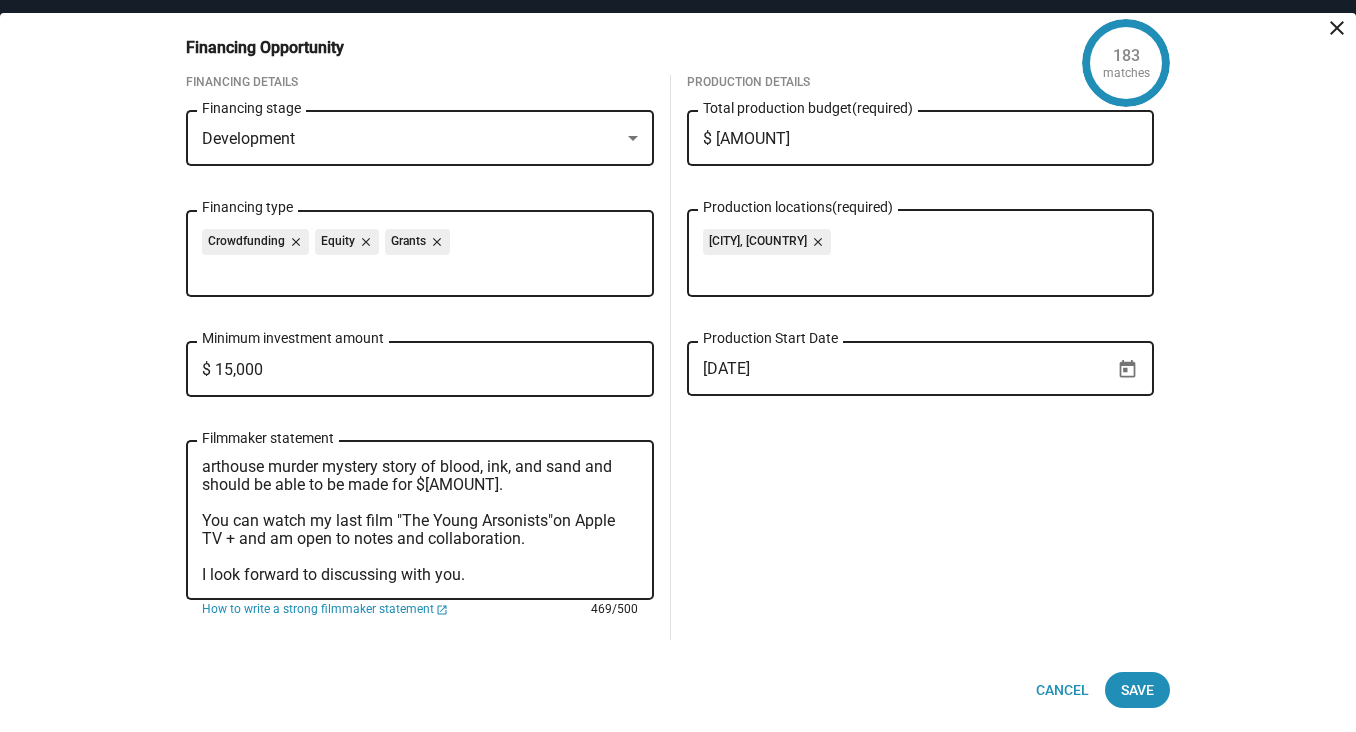 scroll, scrollTop: 90, scrollLeft: 0, axis: vertical 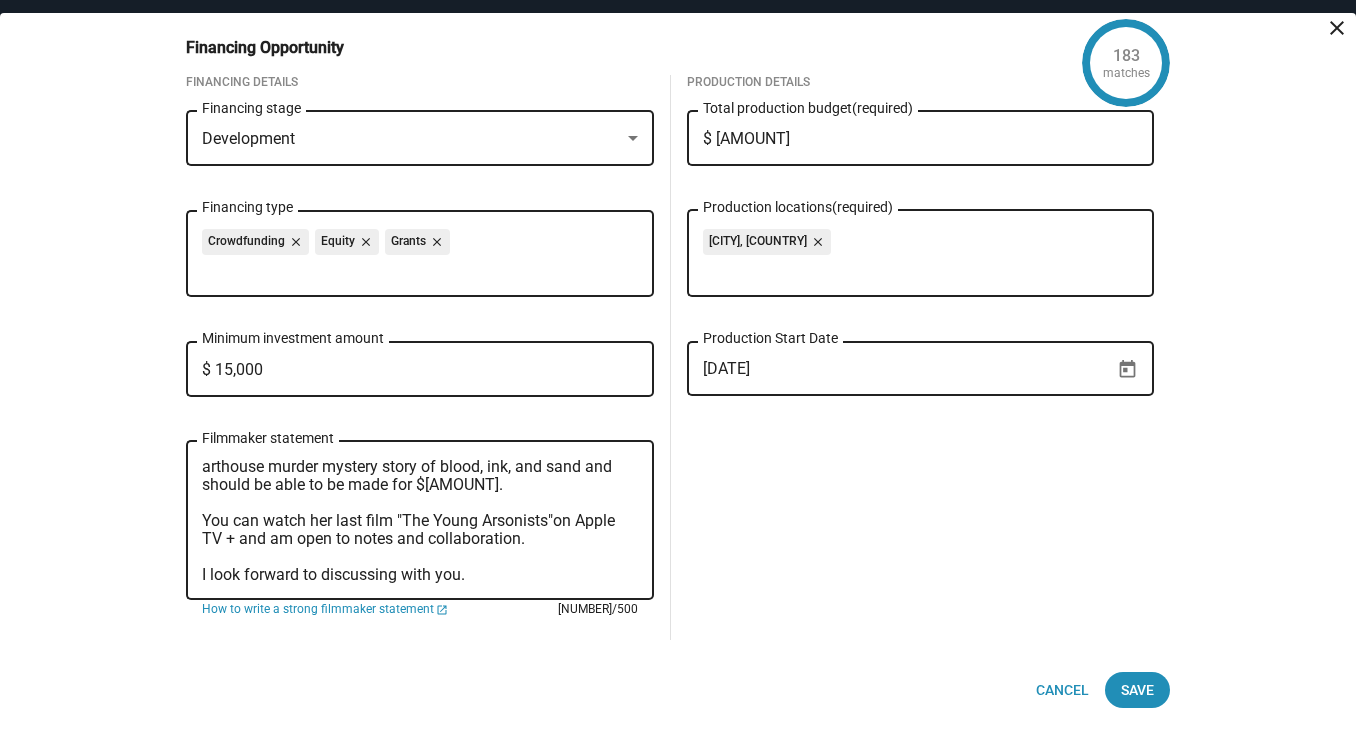 click on "No Shade at Noon is in development, and [PERSON] is in the early stages of putting a team together. I'm mainly in search of script development funding for $[AMOUNT].
​It's an Agatha Christie-Inspired Mystery set in [LOCATION]. An arthouse murder mystery story of blood, ink, and sand and should be able to be made for $[AMOUNT].
You can watch her last film "The Young Arsonists"on Apple TV + and am open to notes and collaboration.
I look forward to discussing with you." at bounding box center [420, 521] 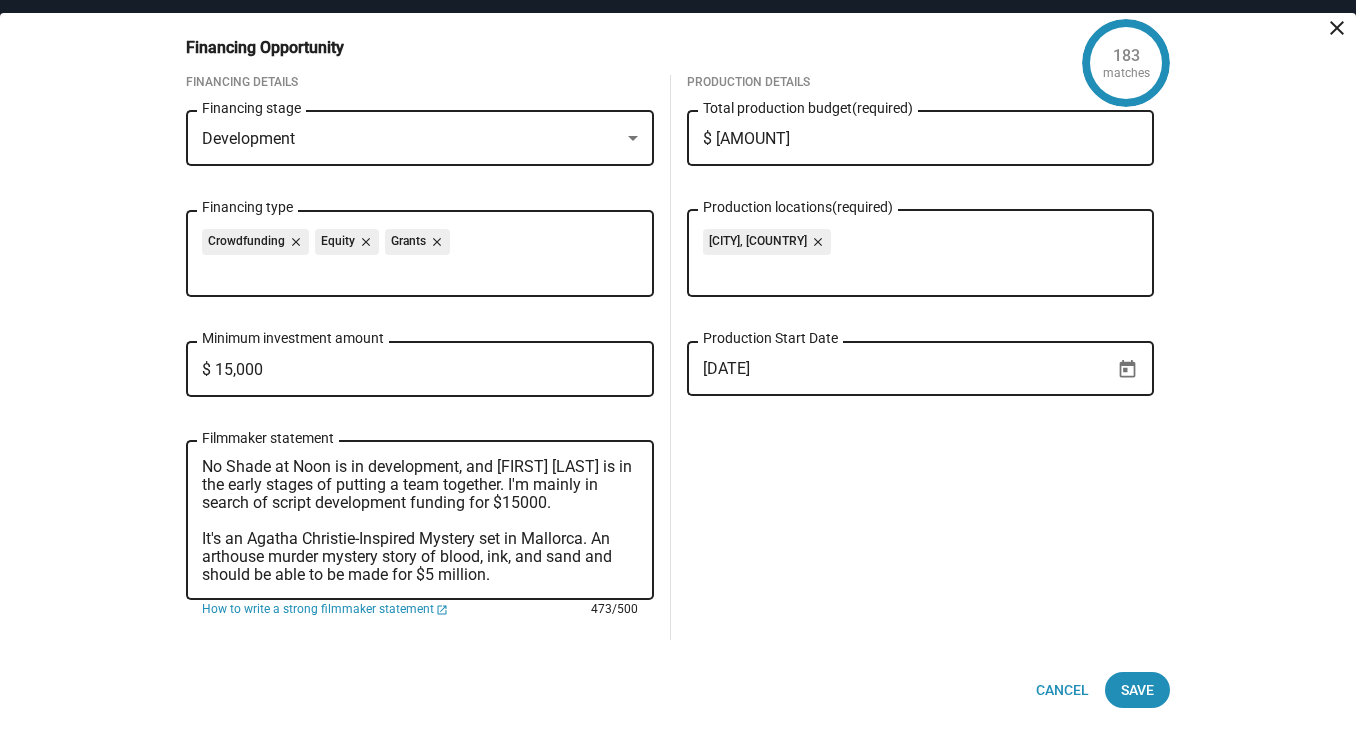 scroll, scrollTop: 0, scrollLeft: 0, axis: both 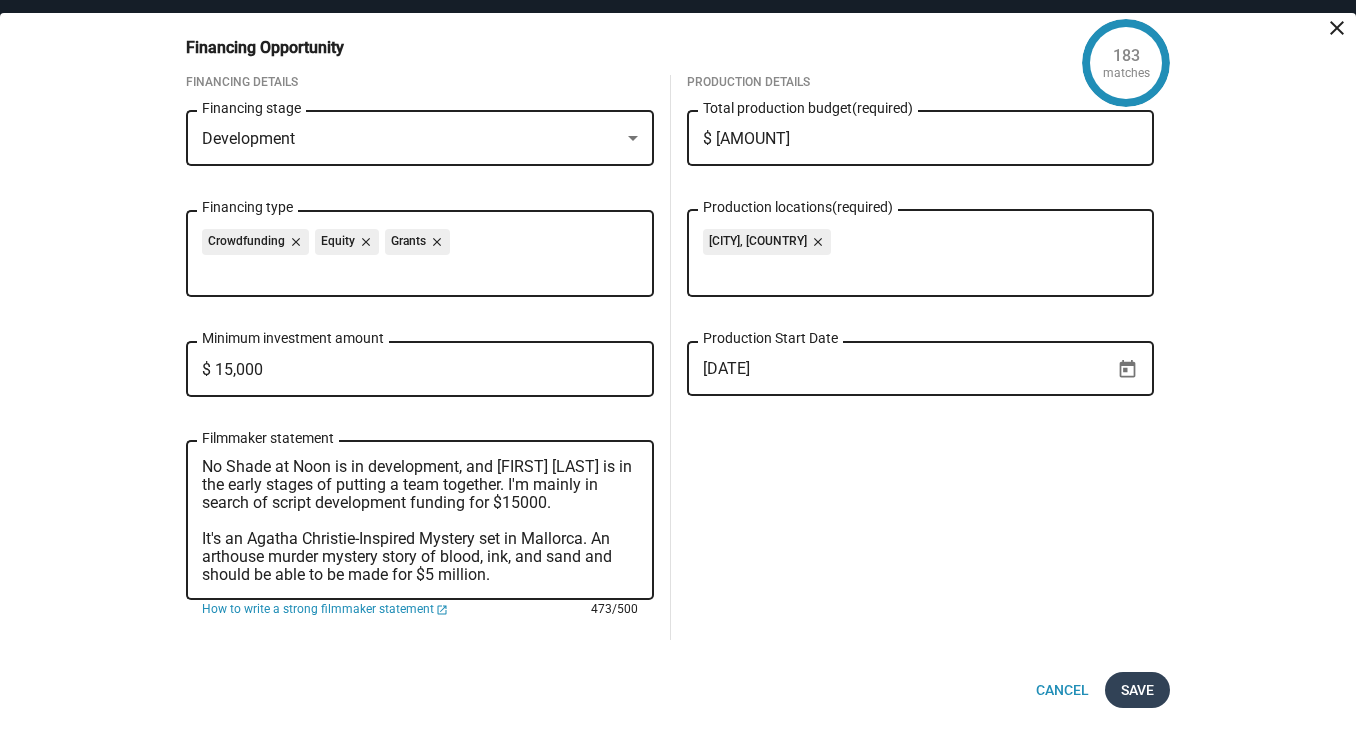 type on "No Shade at Noon is in development, and [FIRST] [LAST] is in the early stages of putting a team together. I'm mainly in search of script development funding for $15000.
​It's an Agatha Christie-Inspired Mystery set in Mallorca. An arthouse murder mystery story of blood, ink, and sand and should be able to be made for $5 million.
You can watch [POSSESSIVE] last film "The Young Arsonists"on Apple TV + and [POSSESSIVE] open to notes and collaboration.
I look forward to discussing with you." 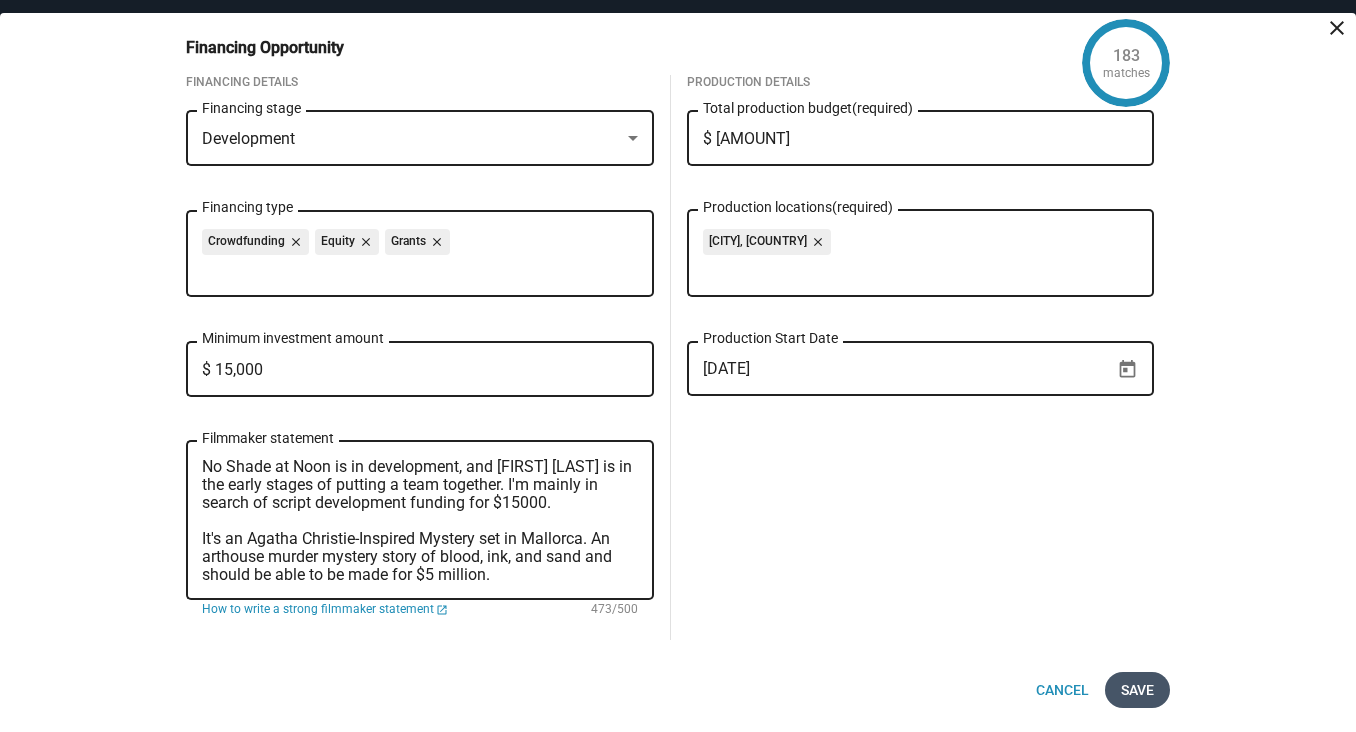 click on "Save" at bounding box center [1137, 690] 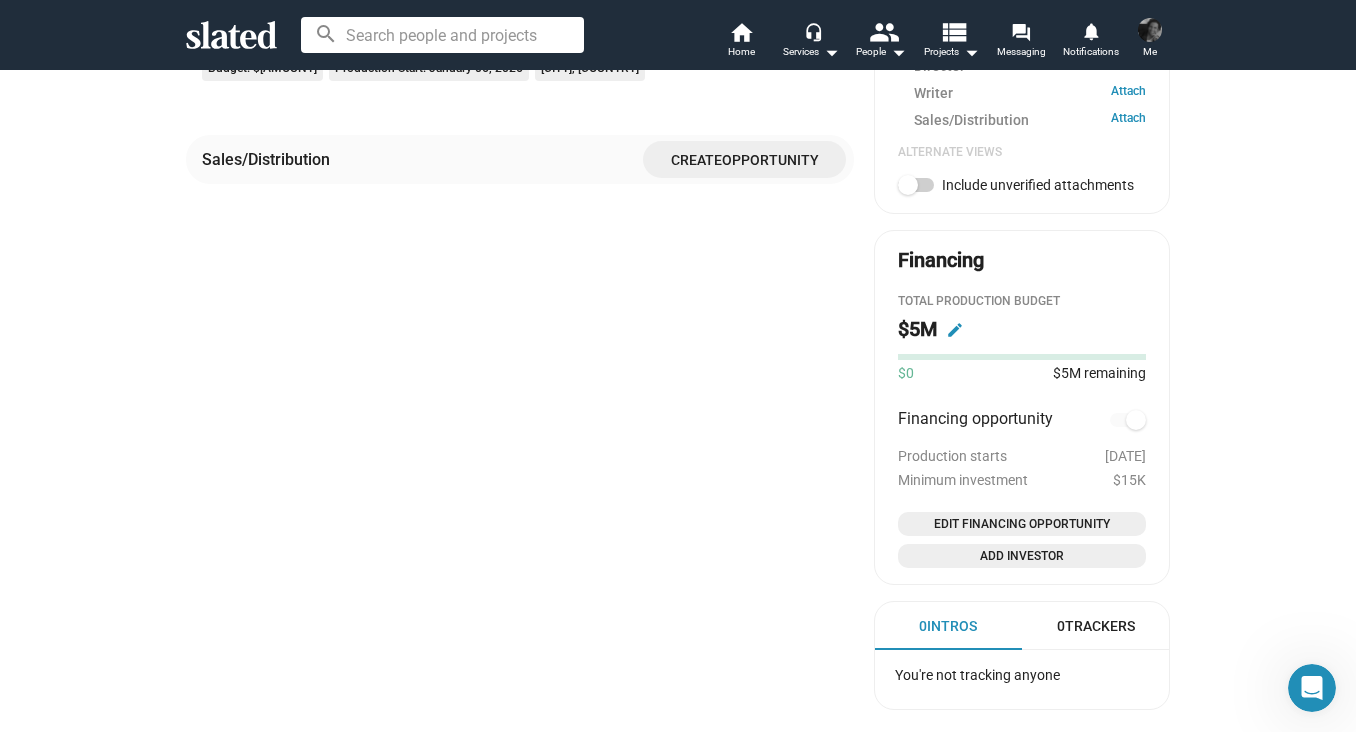 scroll, scrollTop: 913, scrollLeft: 0, axis: vertical 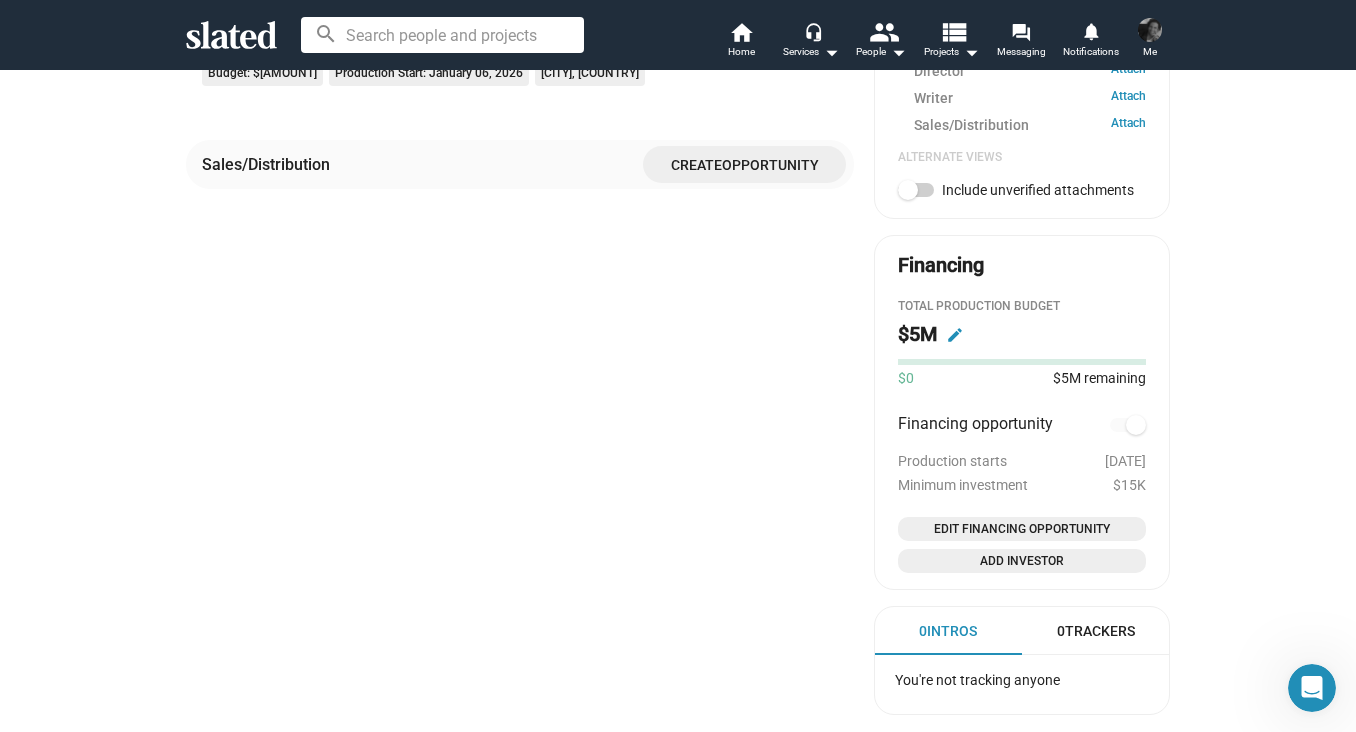 click on "Edit Financing Opportunity" 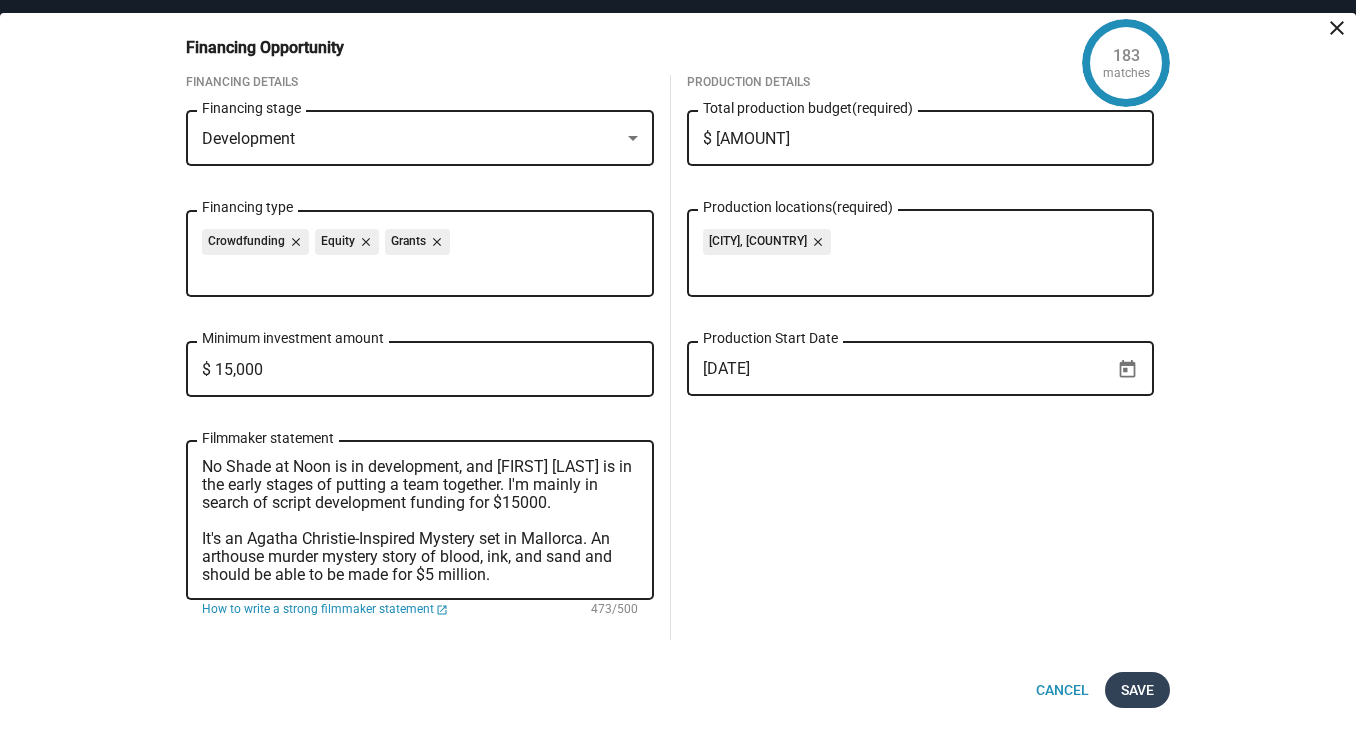 click on "Save" at bounding box center (1137, 690) 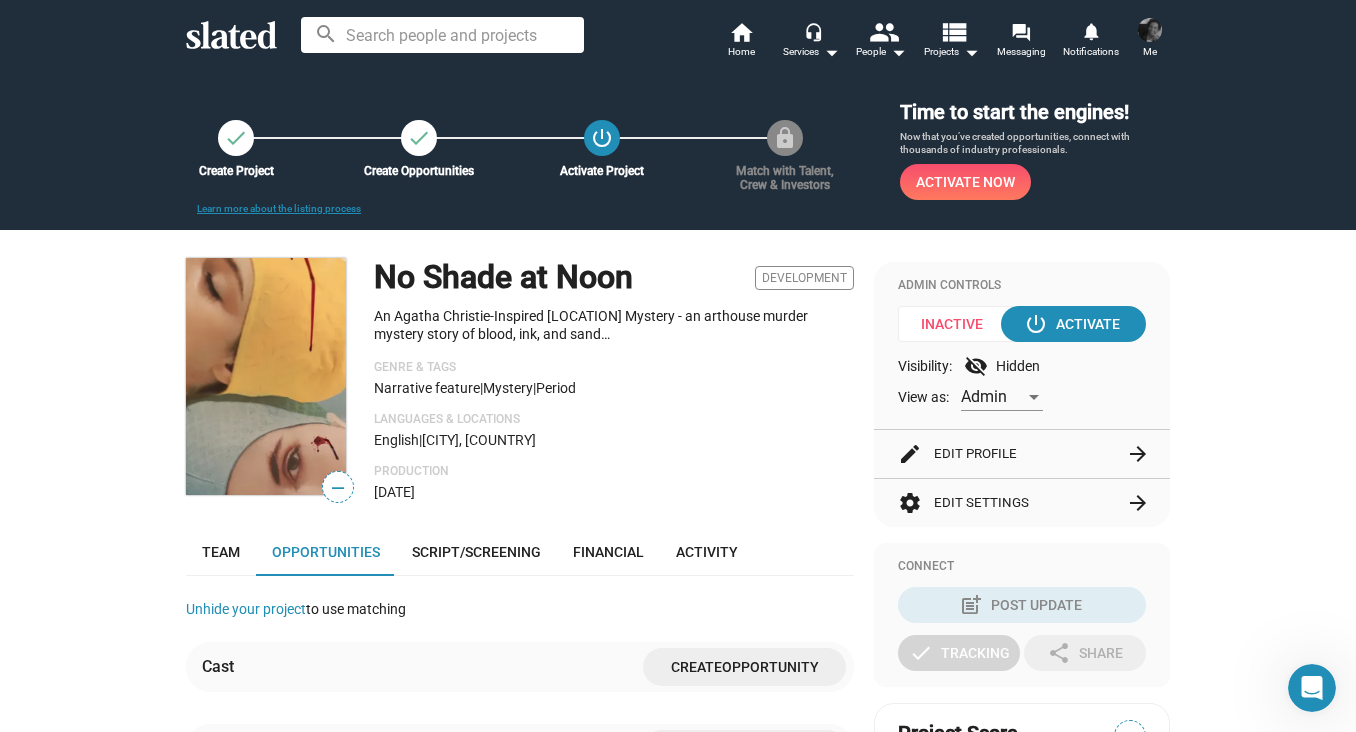 scroll, scrollTop: 0, scrollLeft: 0, axis: both 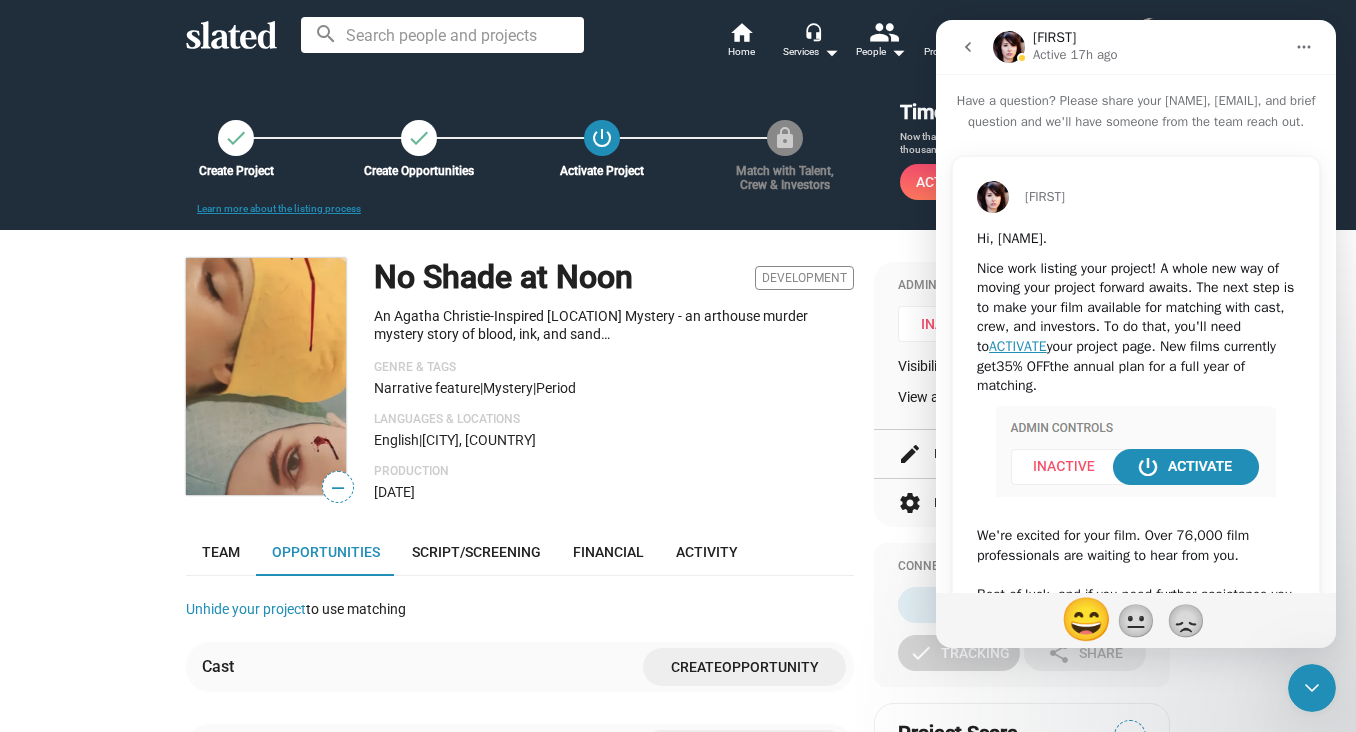 click 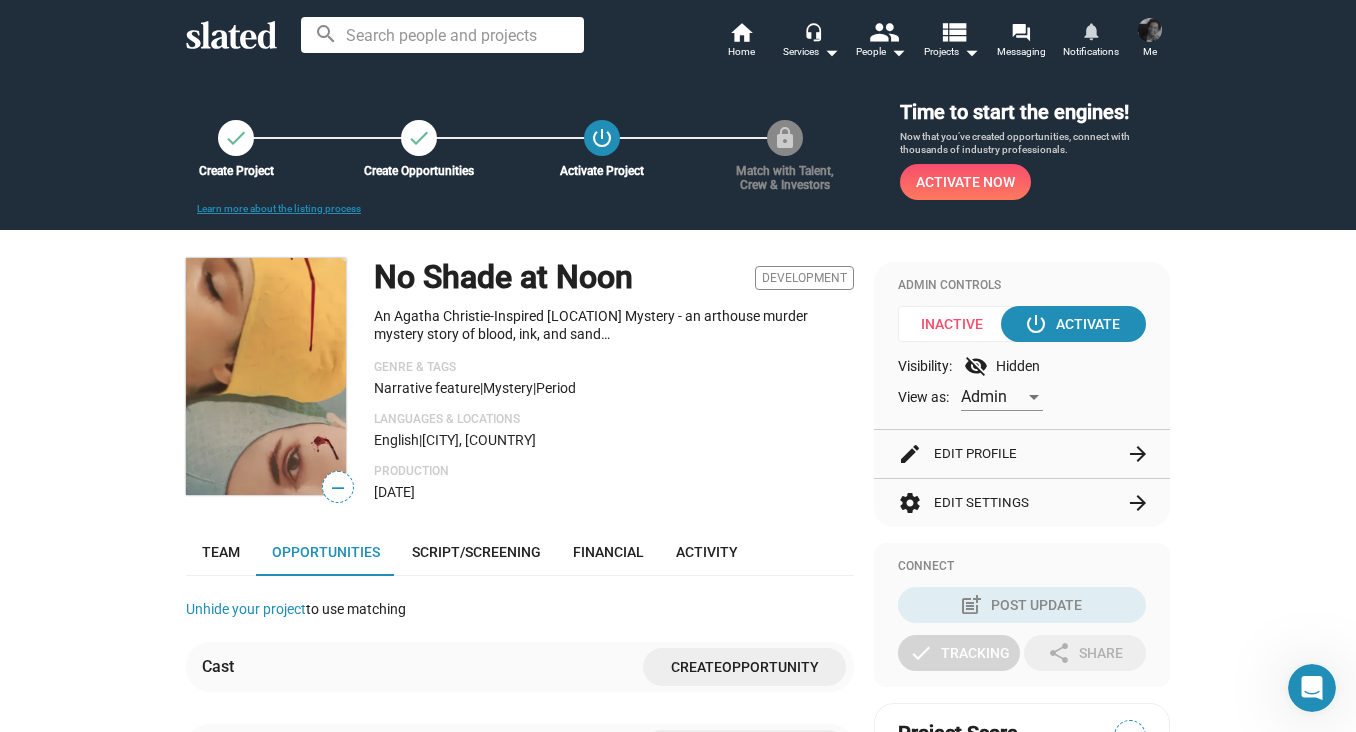 click on "notifications" at bounding box center [1090, 30] 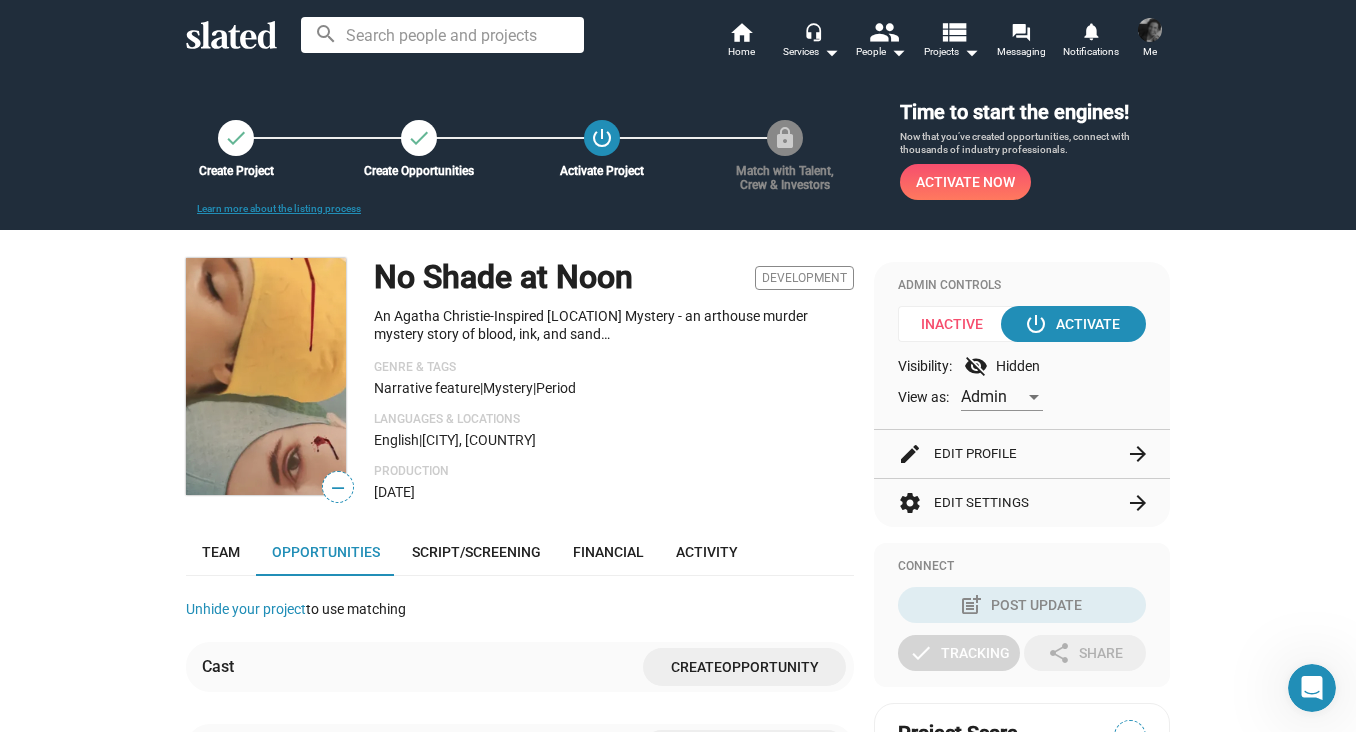 scroll, scrollTop: 0, scrollLeft: 0, axis: both 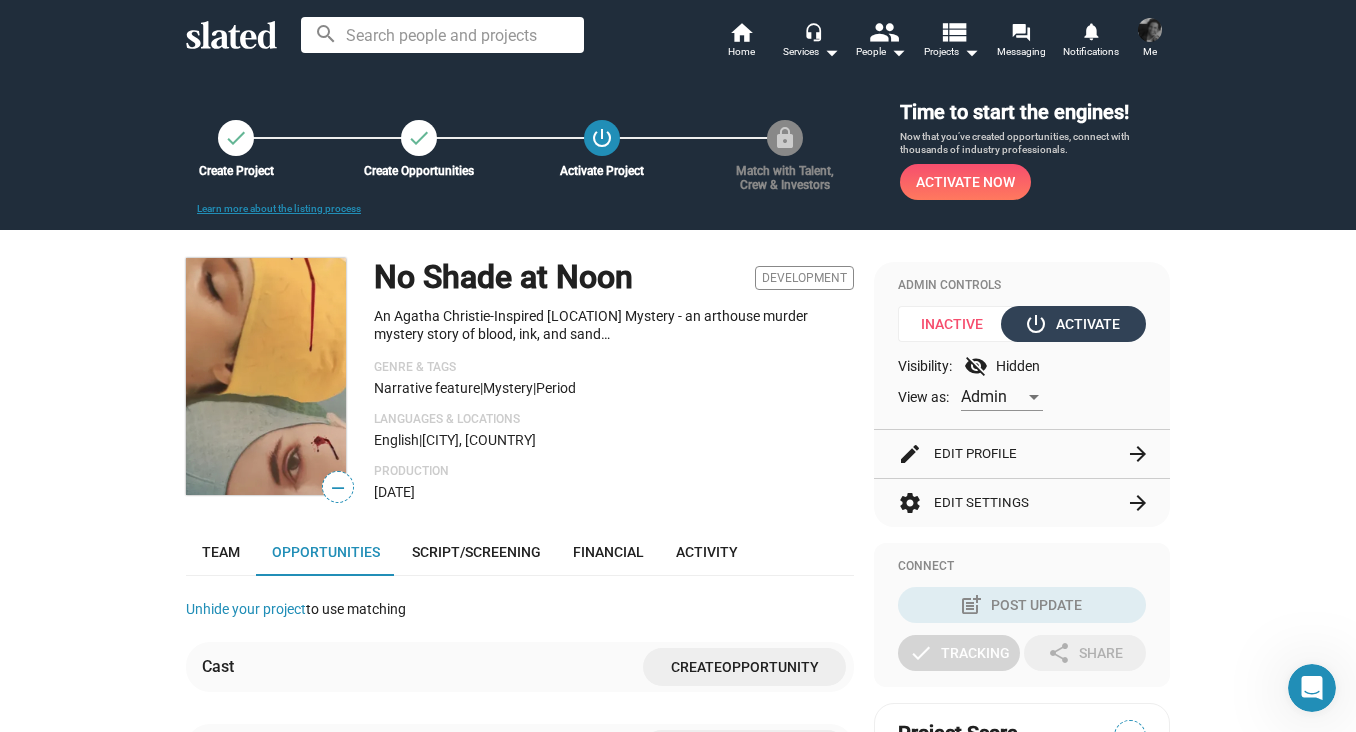 click on "power_settings_new  Activate" 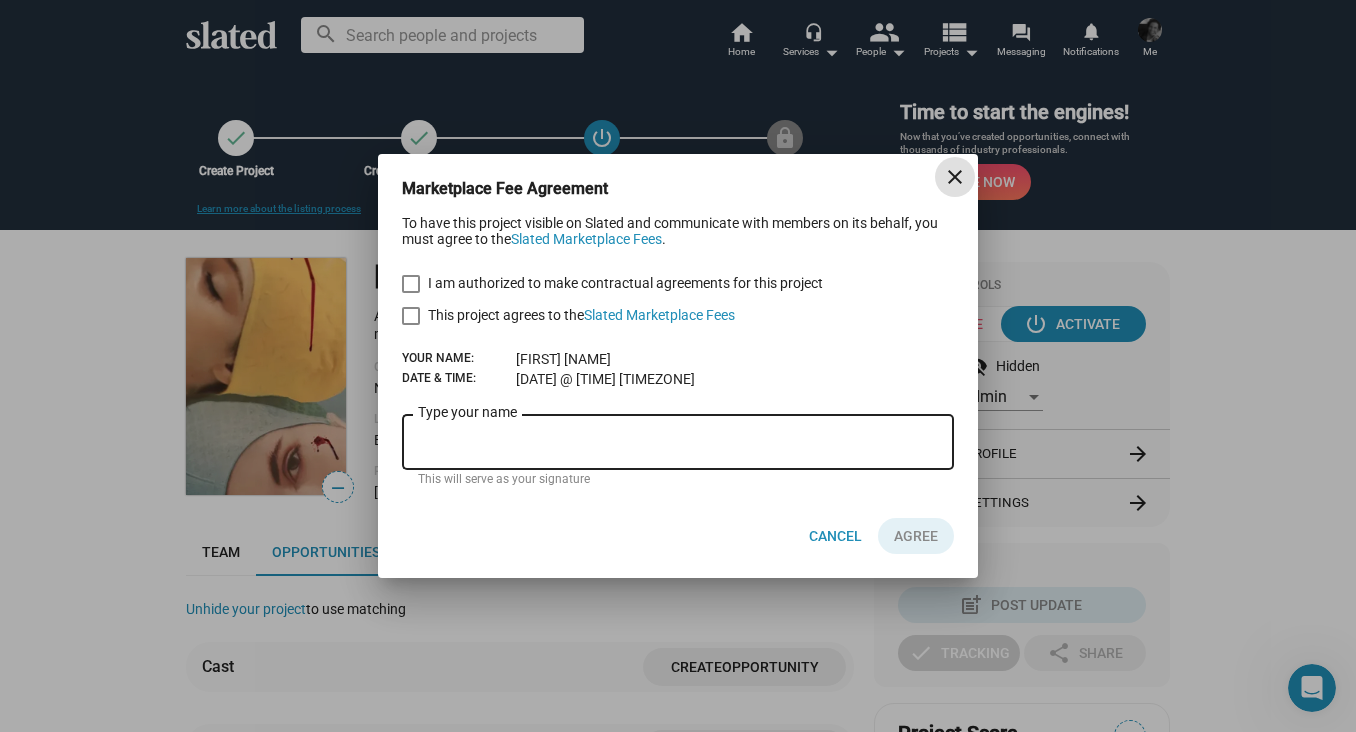 type 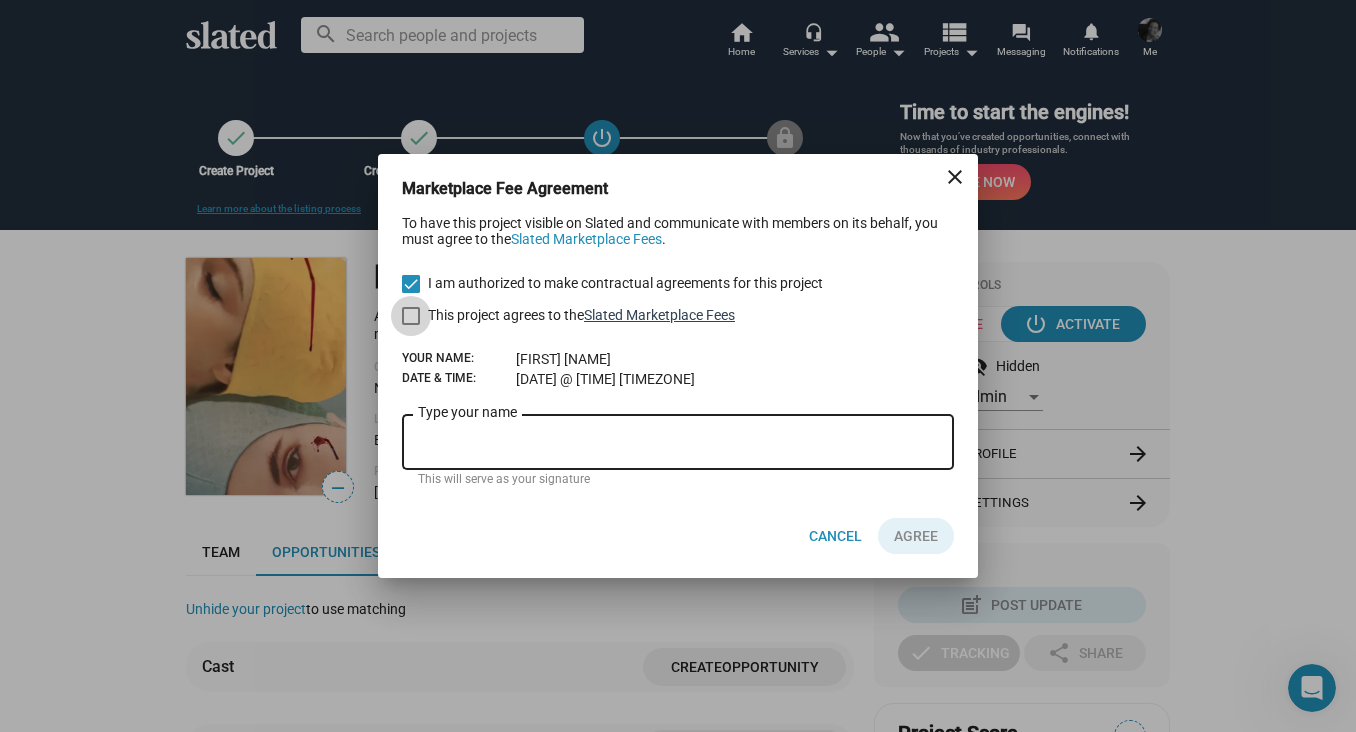 click on "Slated Marketplace Fees" at bounding box center (659, 315) 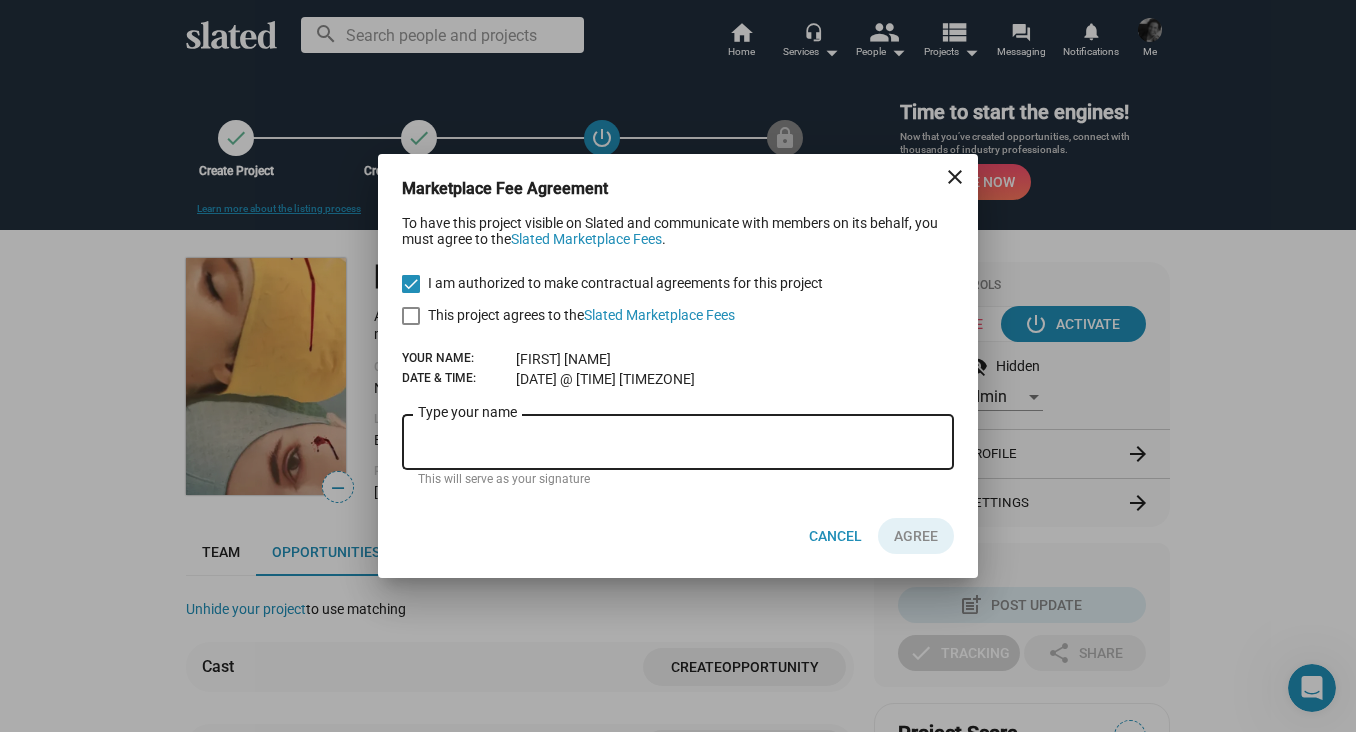 click at bounding box center (411, 316) 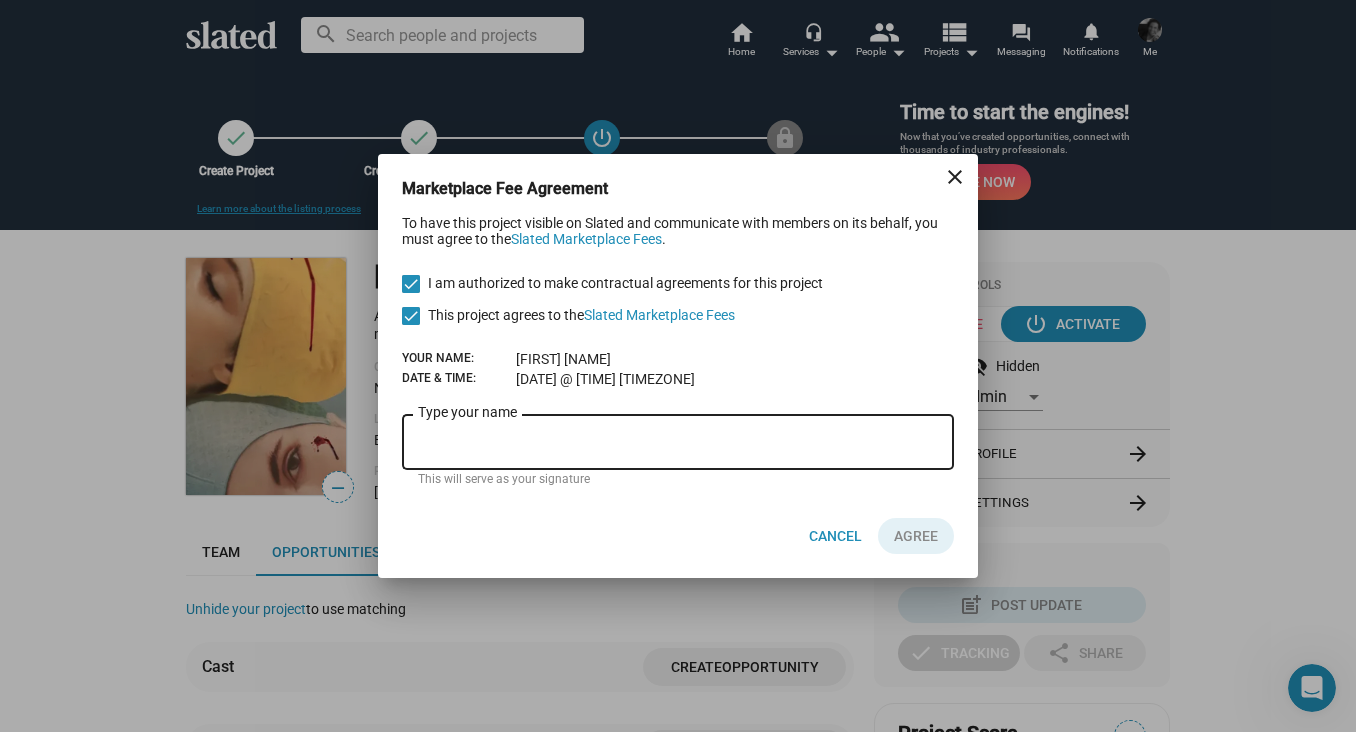 click on "Type your name" at bounding box center [678, 443] 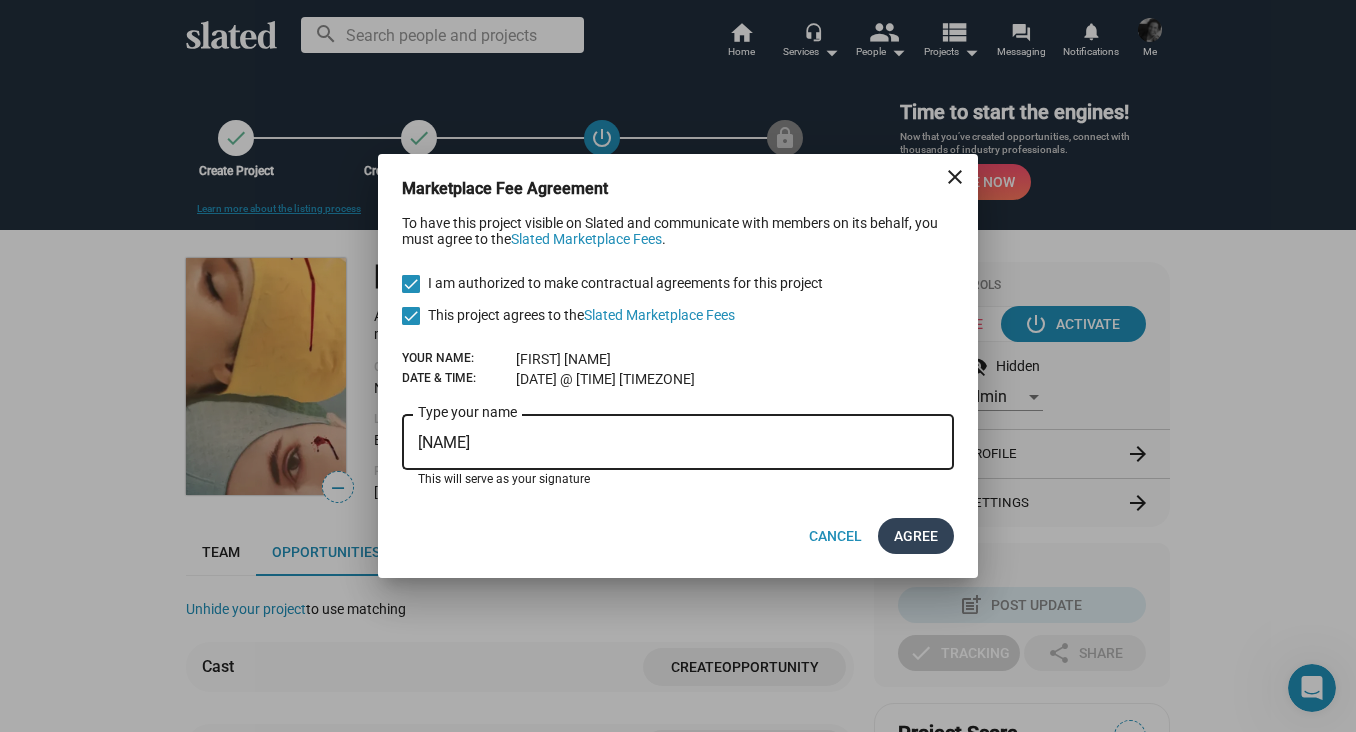 type on "[NAME]" 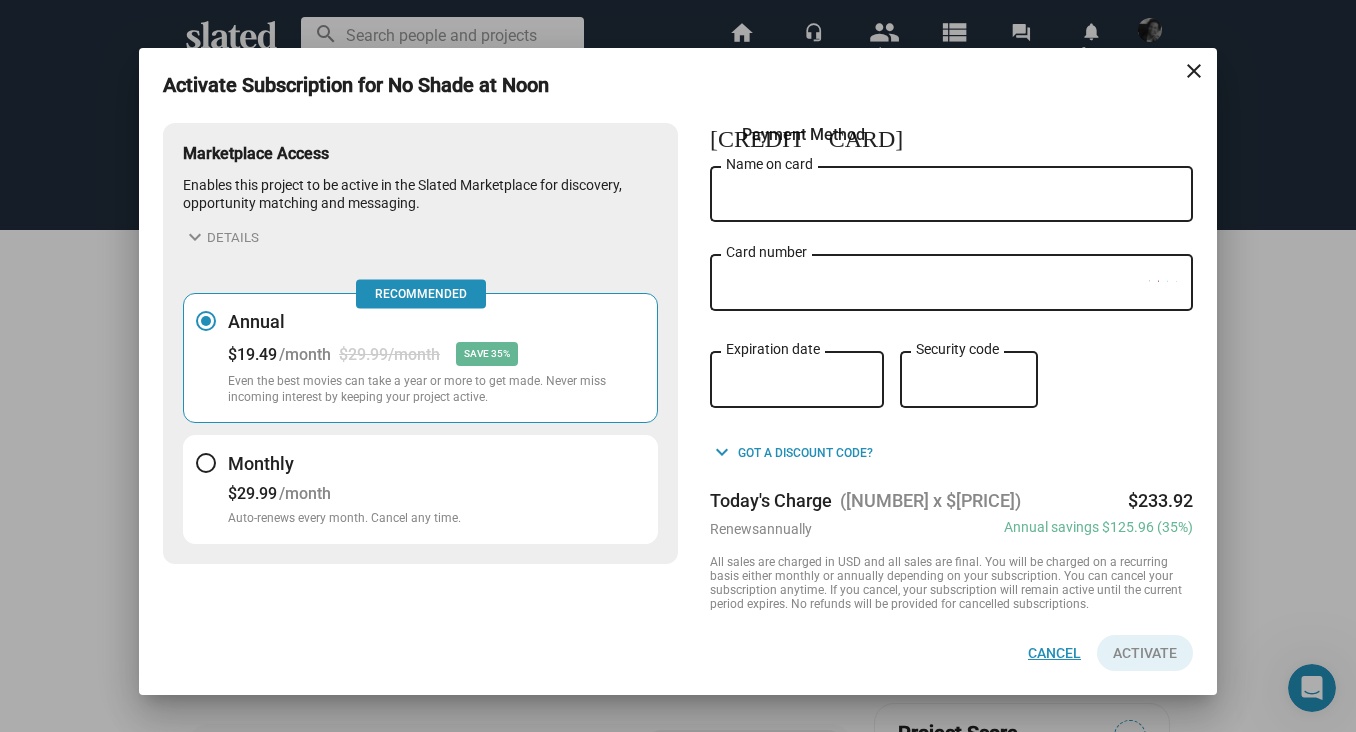 click on "Cancel" at bounding box center [1054, 653] 